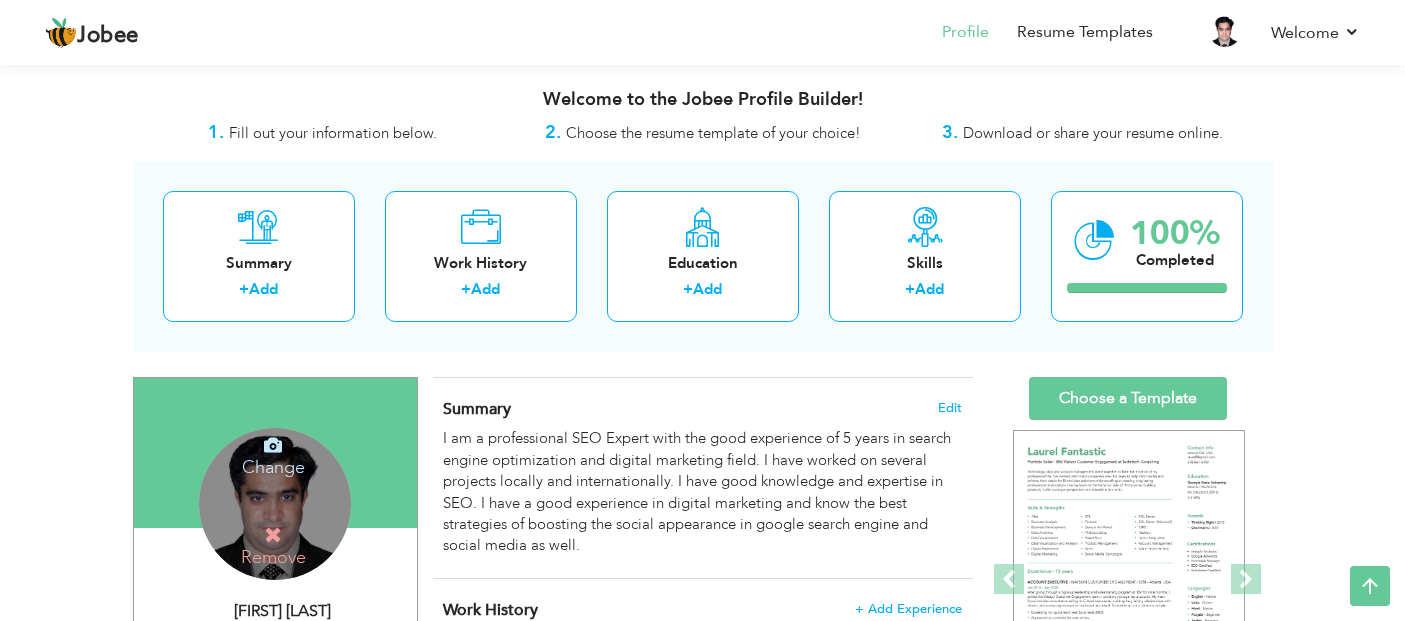 scroll, scrollTop: 922, scrollLeft: 0, axis: vertical 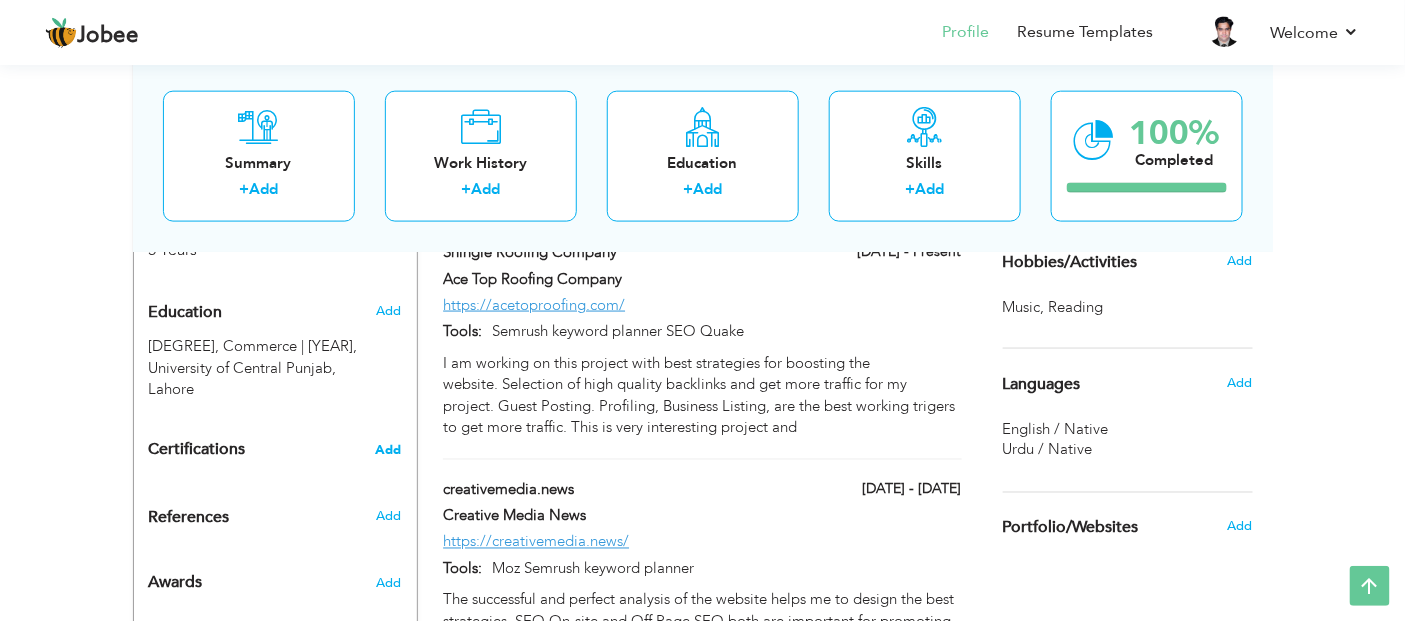 click on "Add" at bounding box center [389, 450] 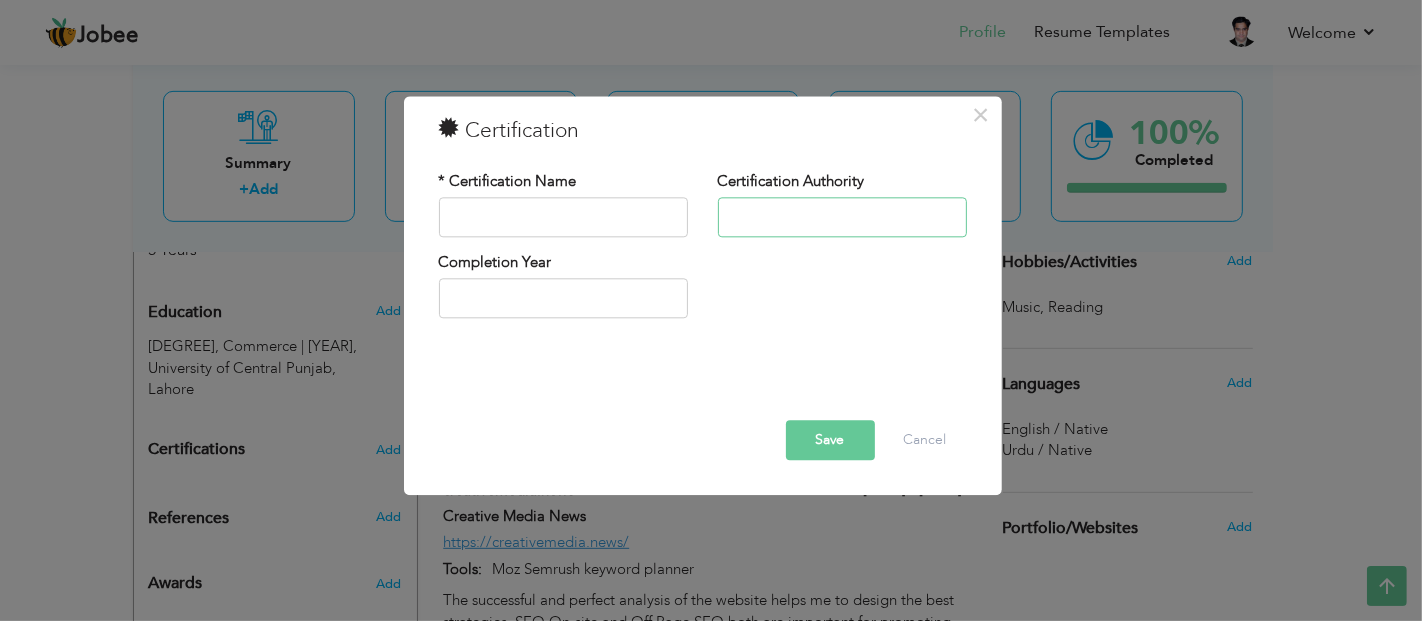 click at bounding box center [842, 217] 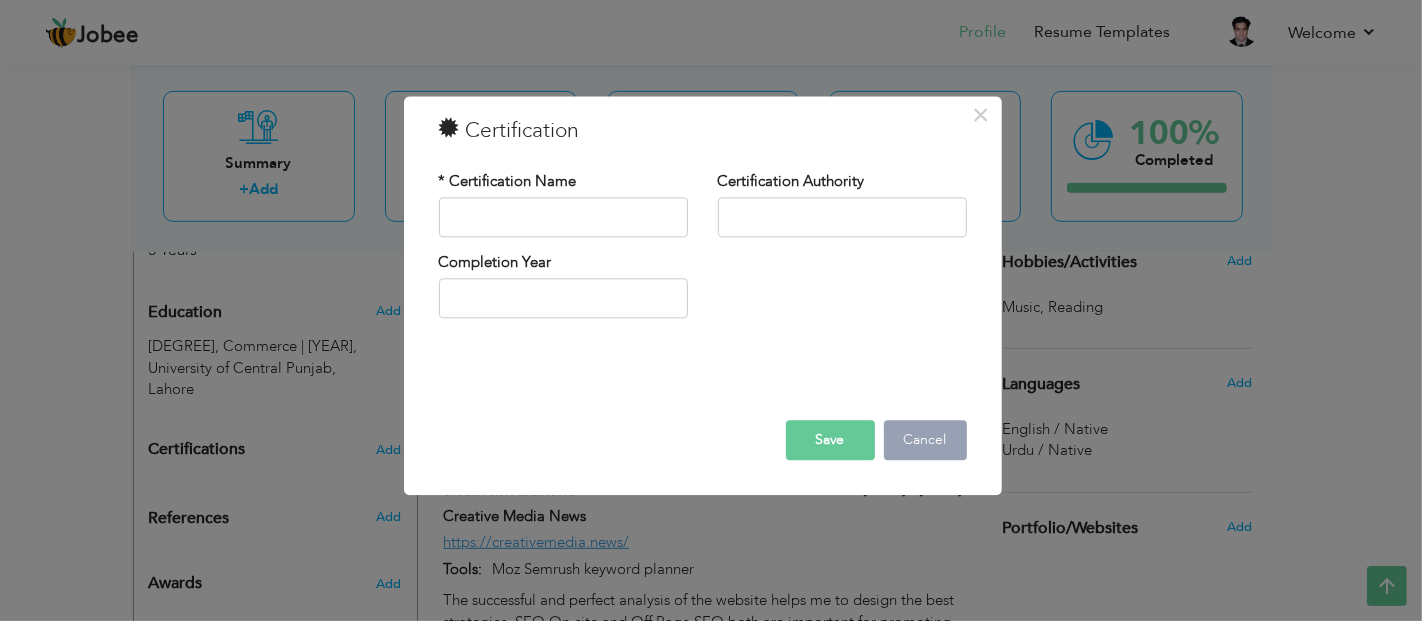 click on "Cancel" at bounding box center [925, 440] 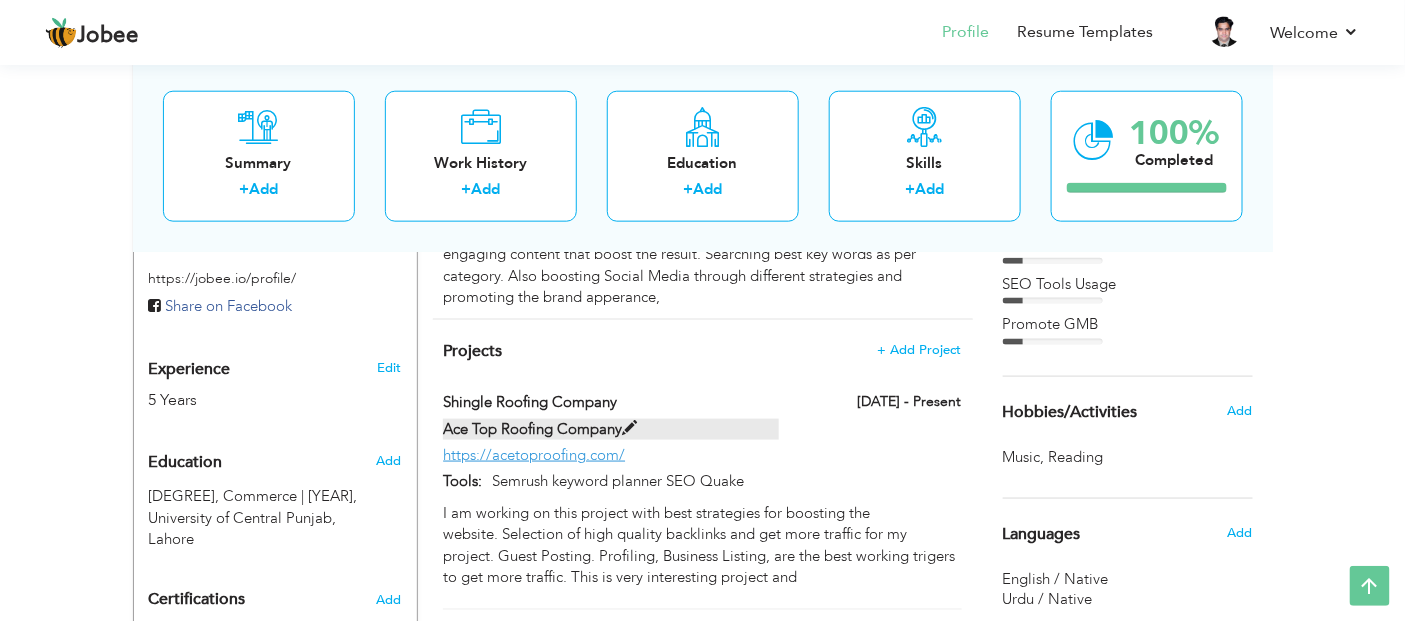 scroll, scrollTop: 700, scrollLeft: 0, axis: vertical 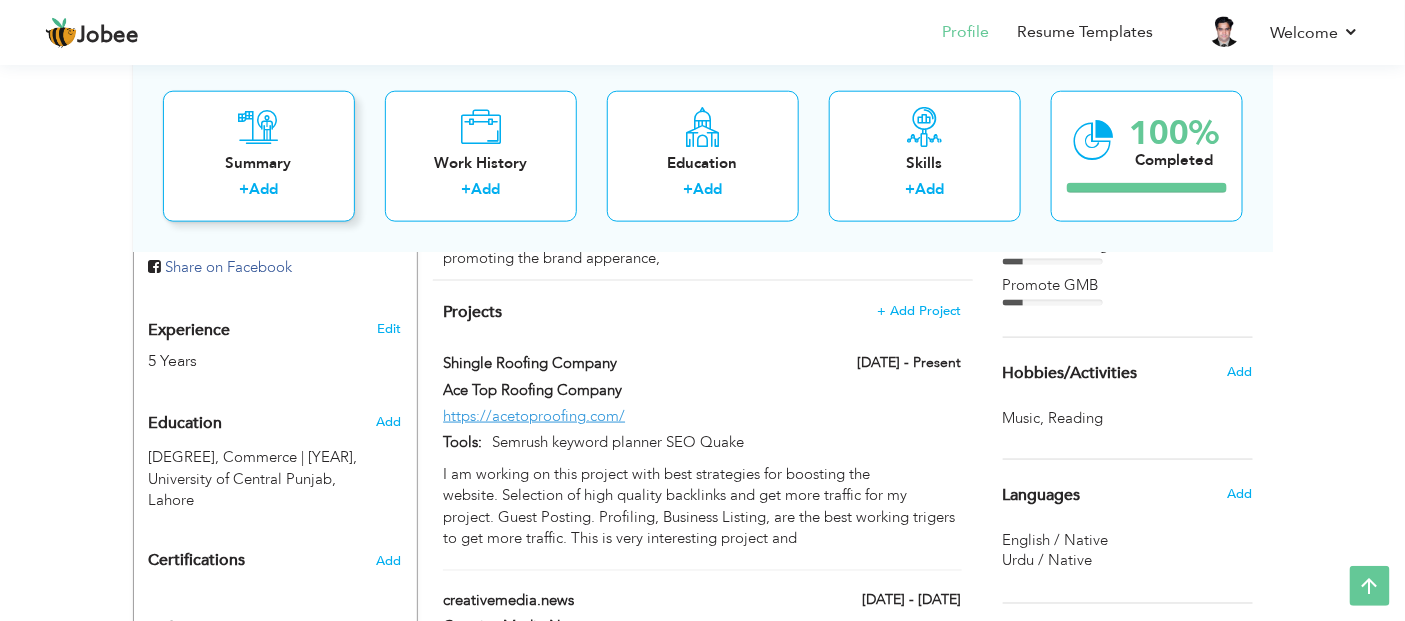 click on "Summary" at bounding box center [259, 162] 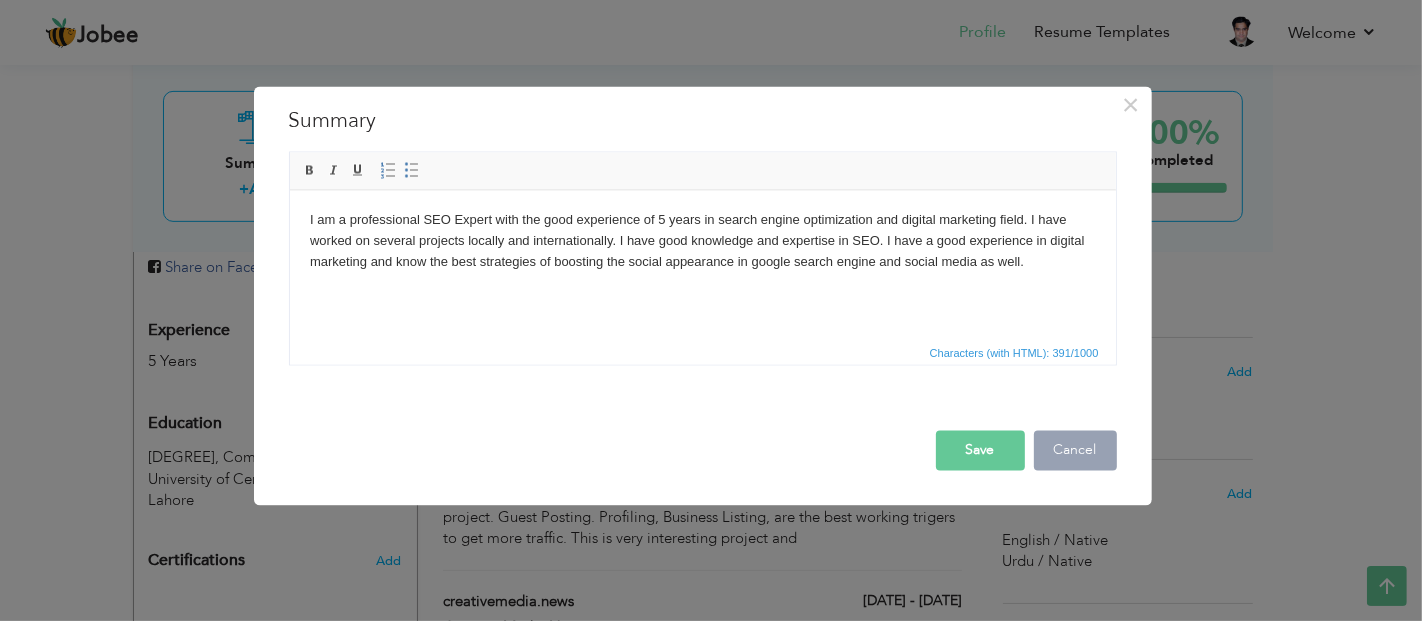 click on "Cancel" at bounding box center [1075, 450] 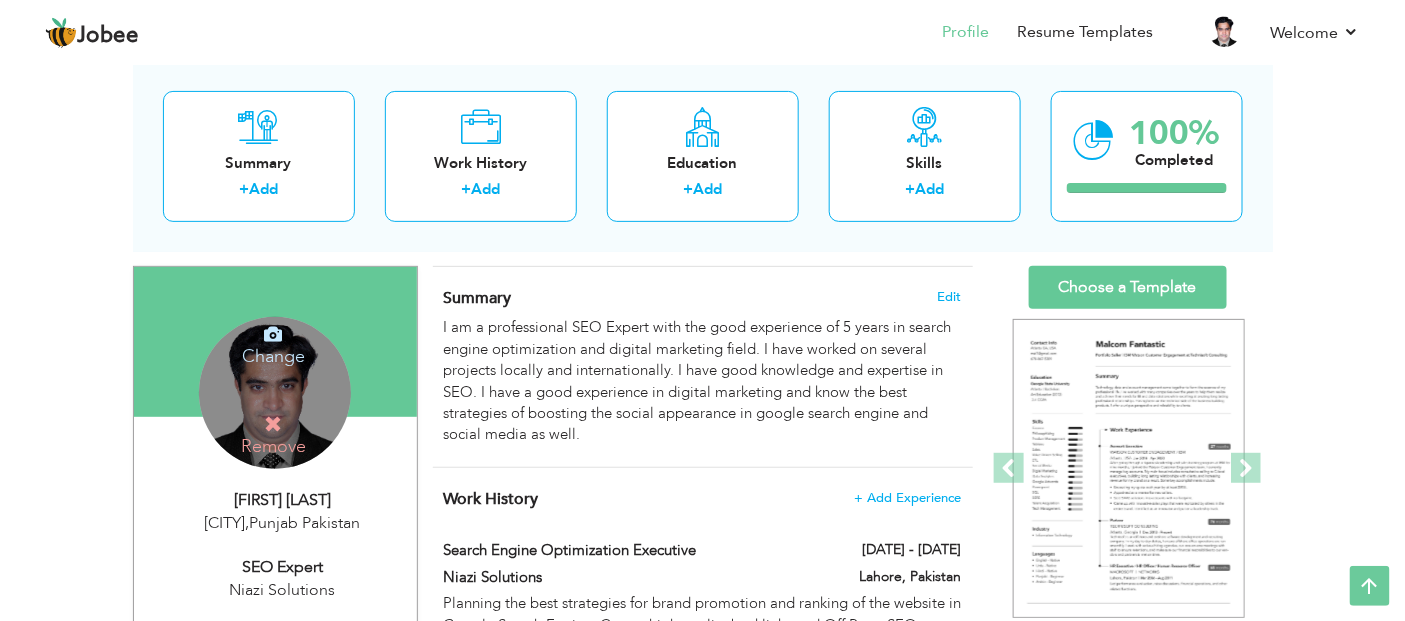scroll, scrollTop: 0, scrollLeft: 0, axis: both 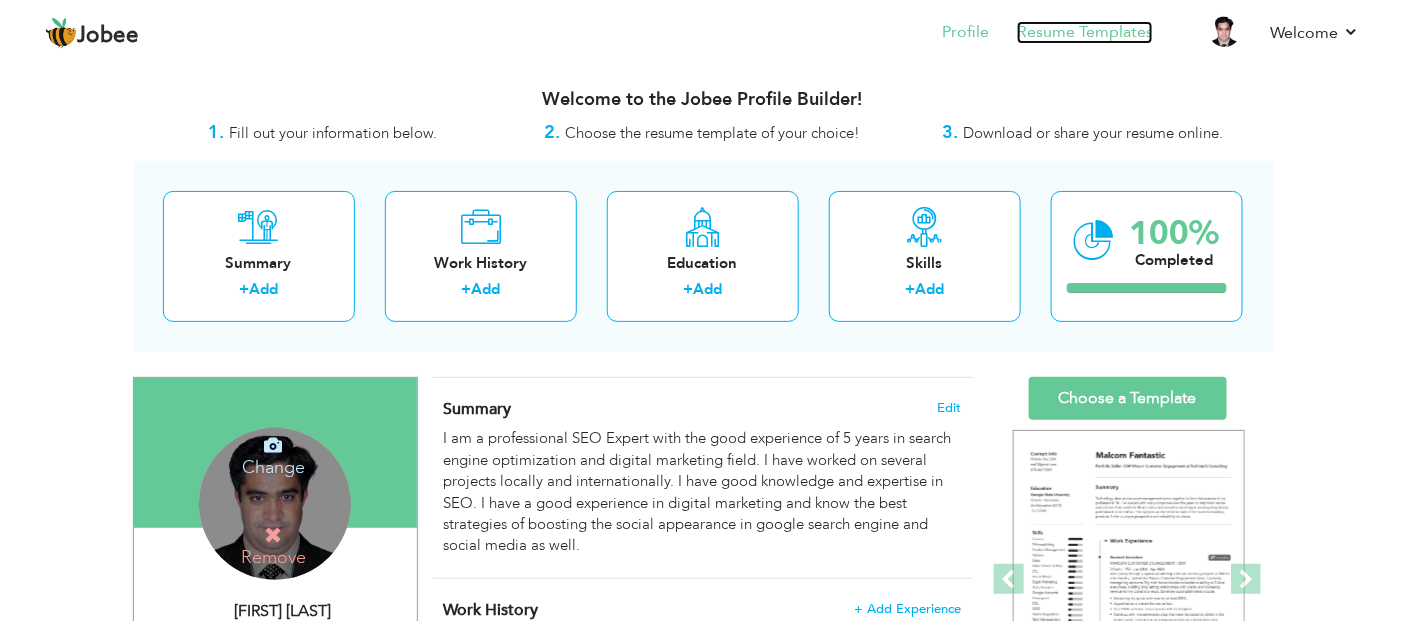 click on "Resume Templates" at bounding box center [1085, 32] 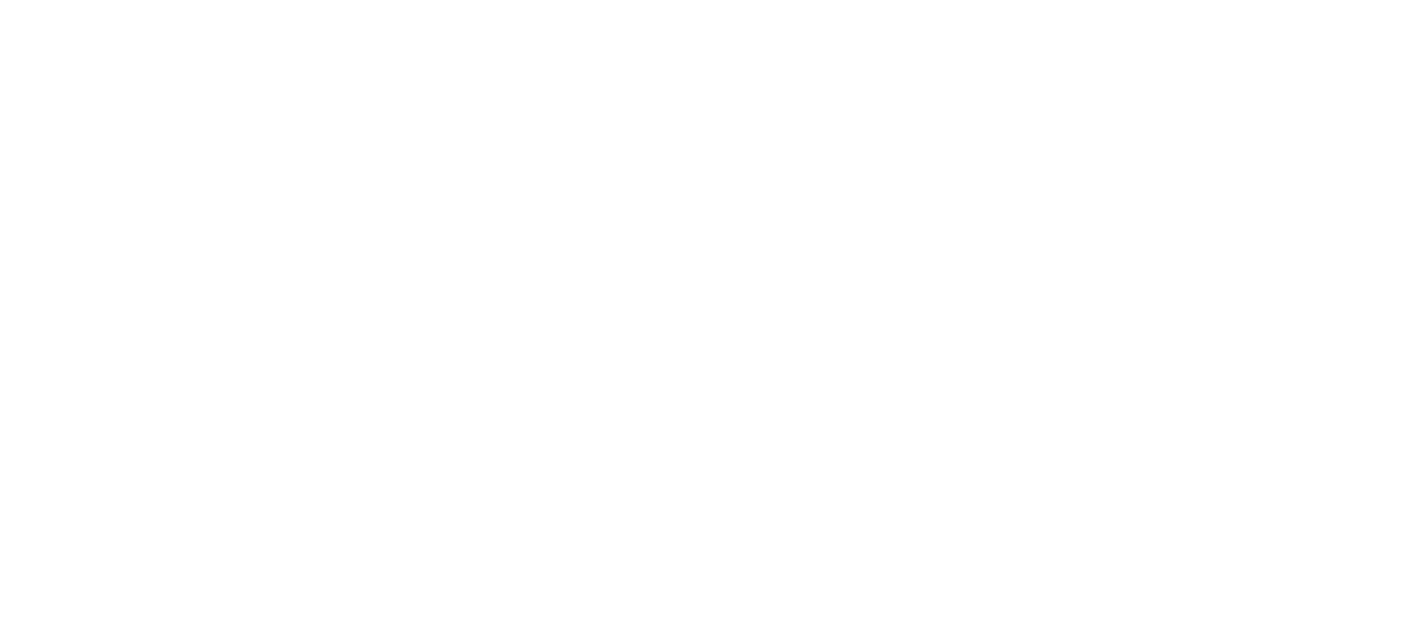 scroll, scrollTop: 0, scrollLeft: 0, axis: both 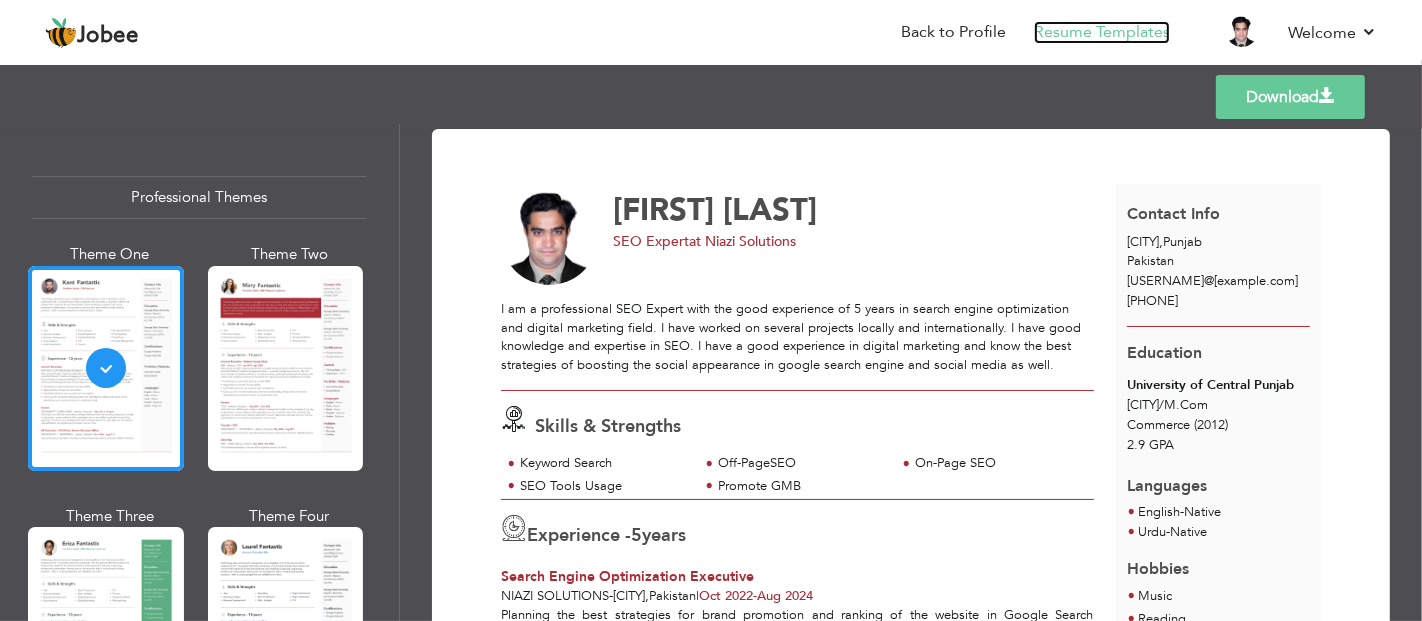 click on "Resume Templates" at bounding box center (1102, 32) 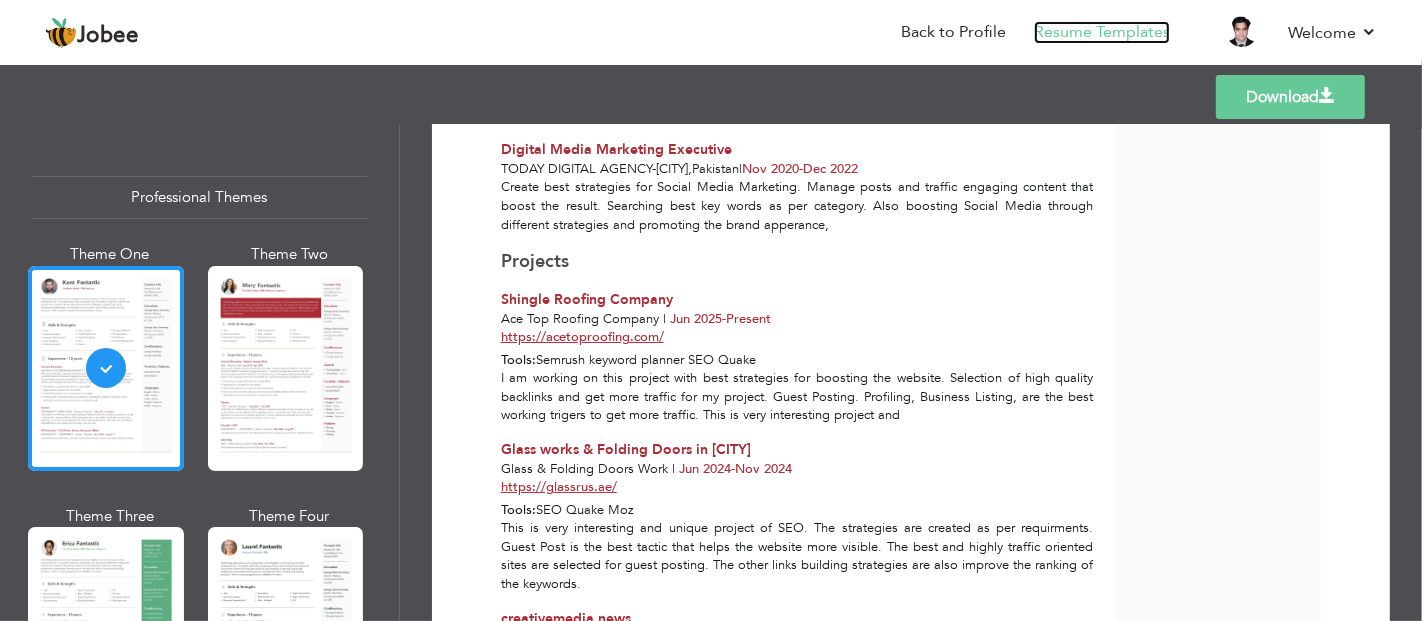 scroll, scrollTop: 333, scrollLeft: 0, axis: vertical 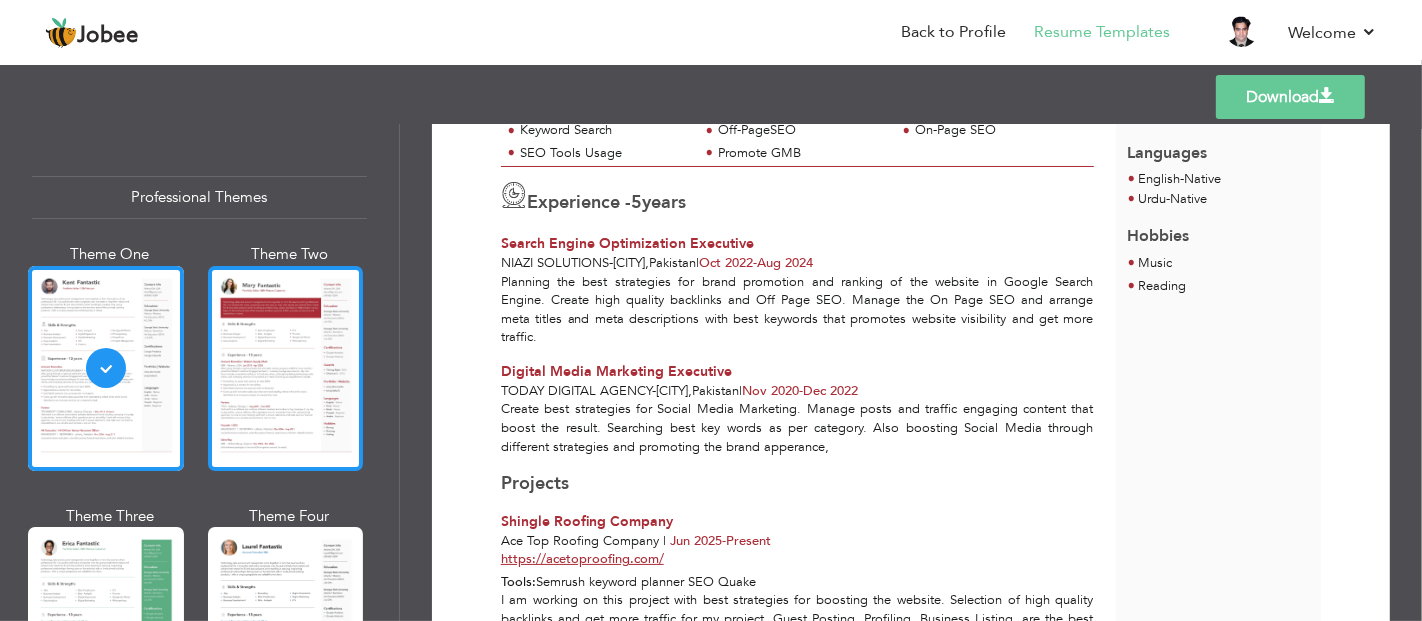 click at bounding box center (286, 368) 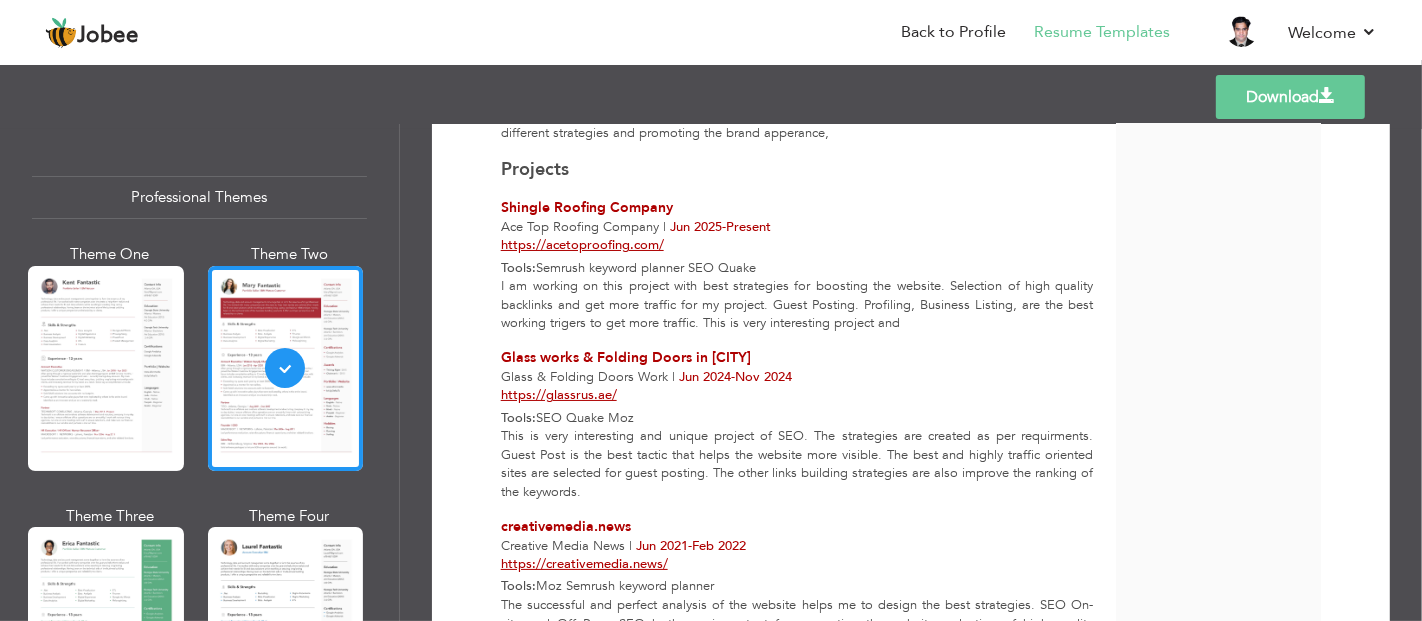 scroll, scrollTop: 666, scrollLeft: 0, axis: vertical 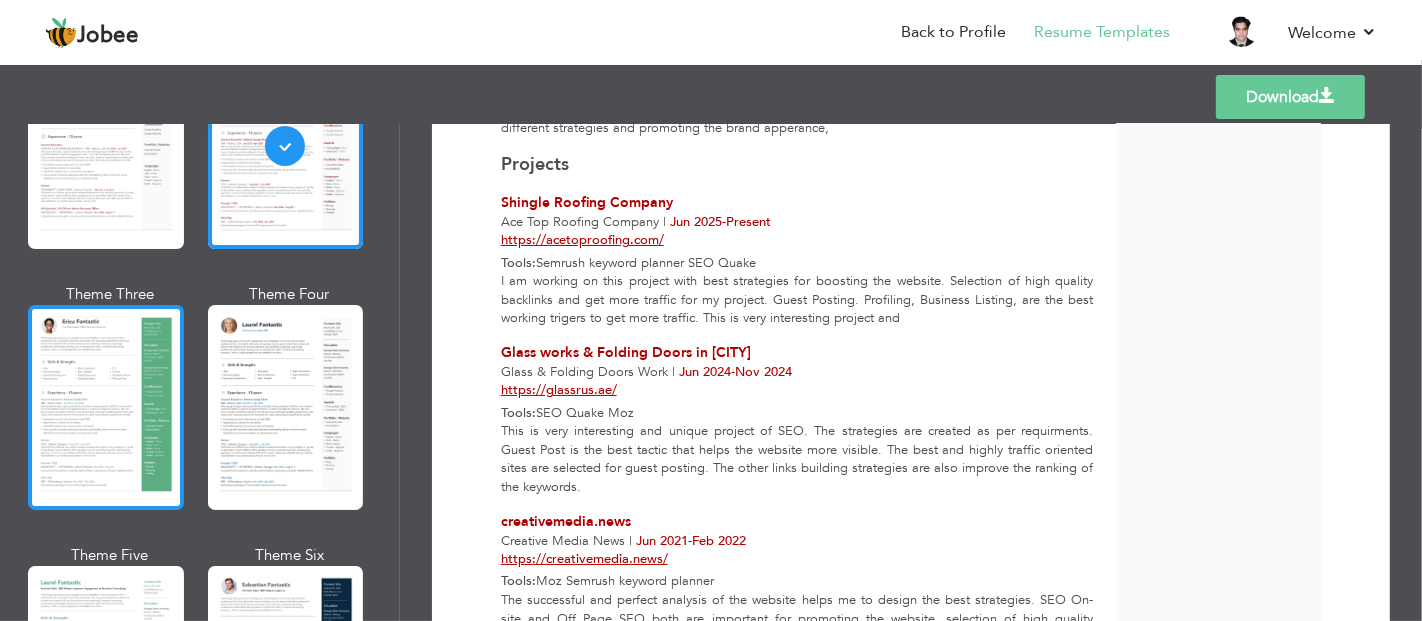 click at bounding box center [106, 407] 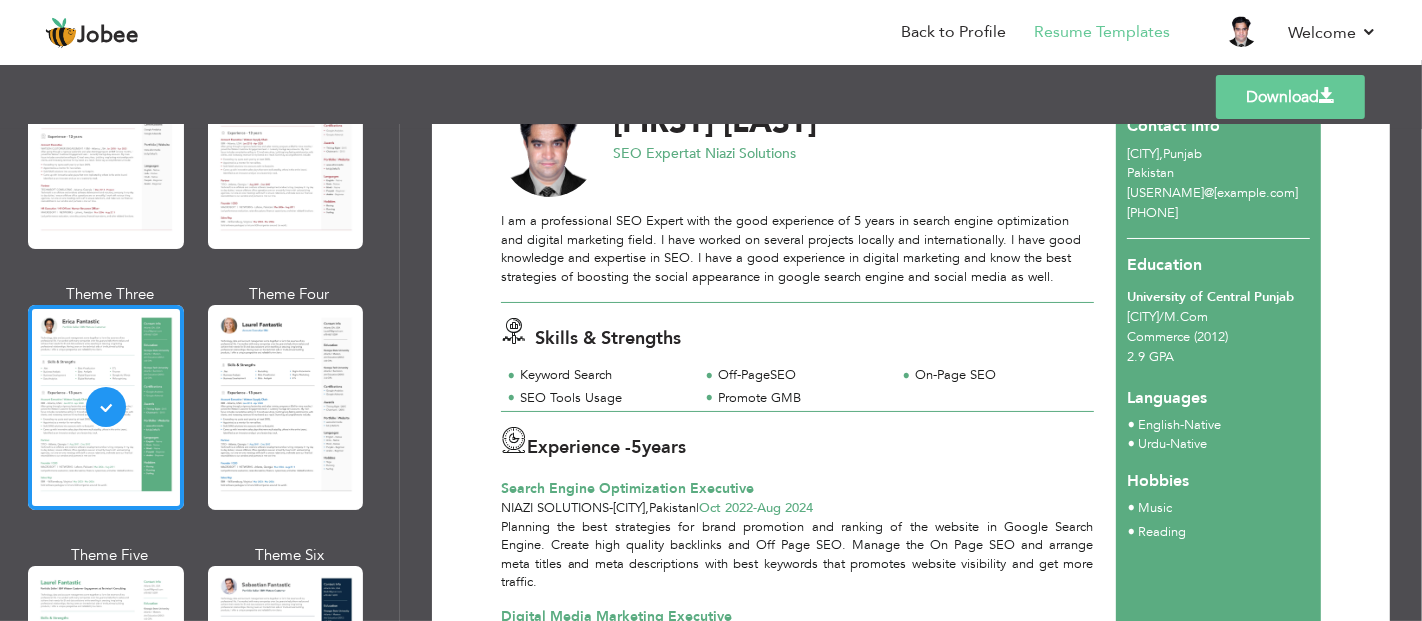 scroll, scrollTop: 0, scrollLeft: 0, axis: both 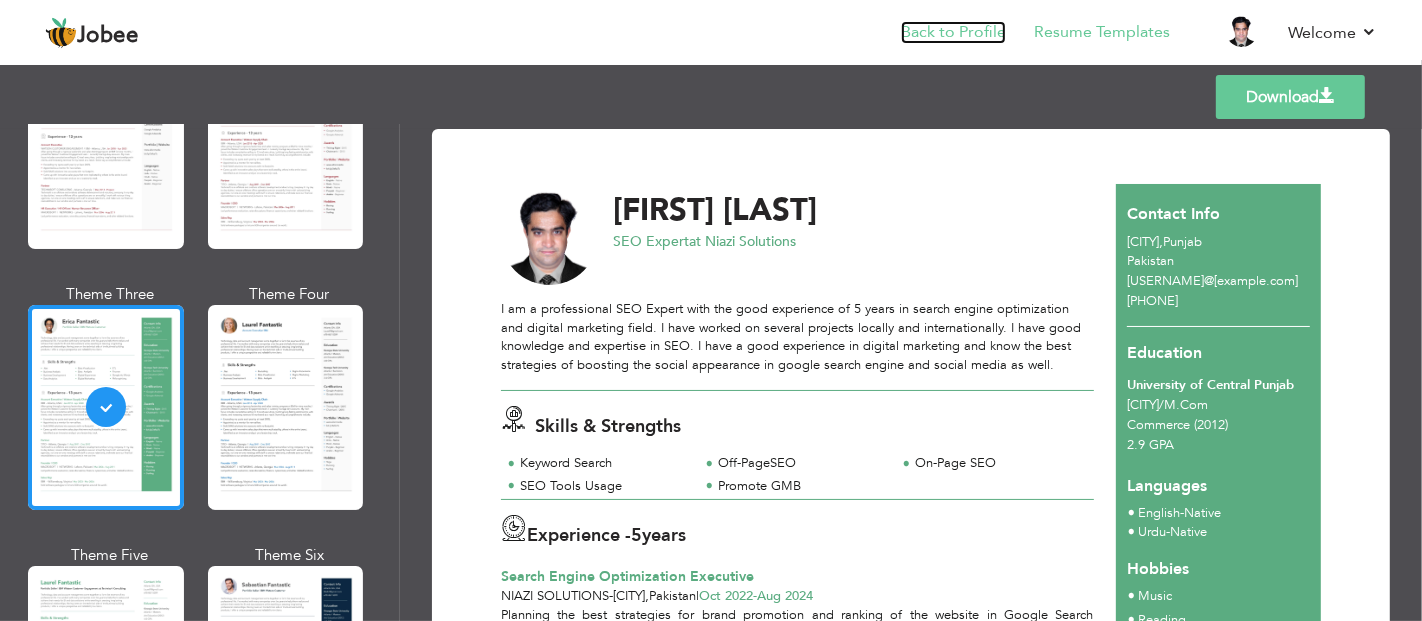 click on "Back to Profile" at bounding box center [953, 32] 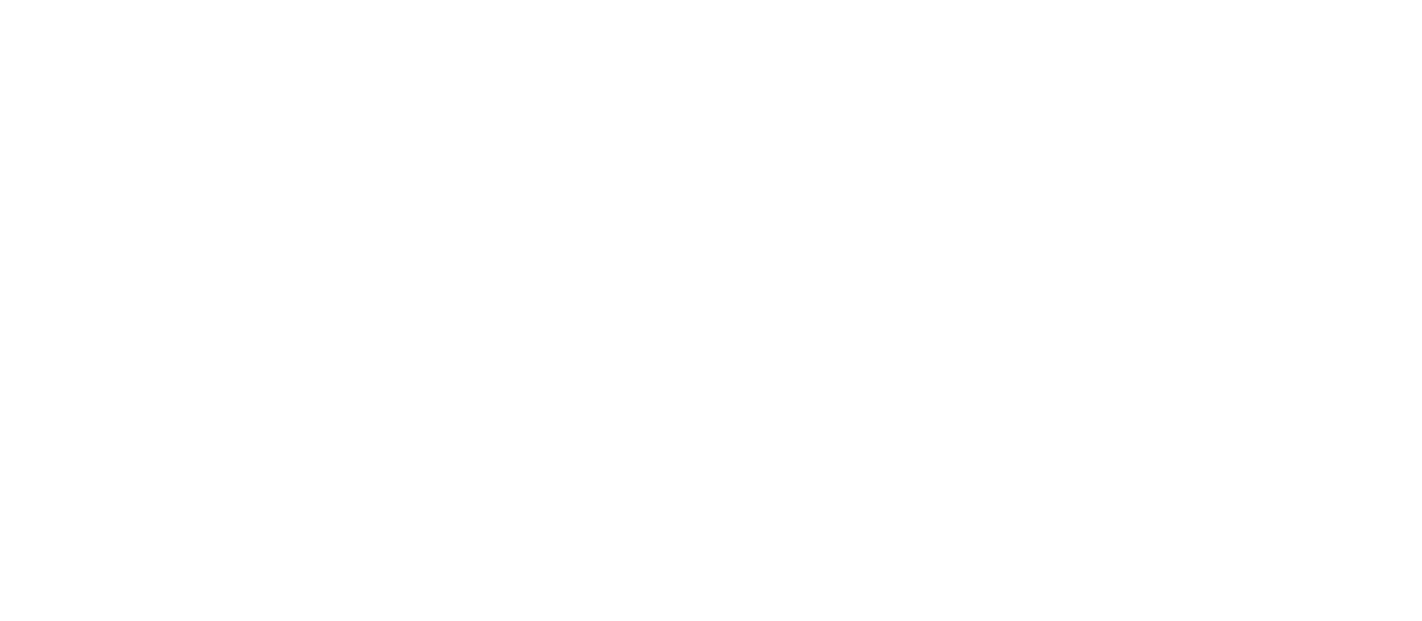 scroll, scrollTop: 0, scrollLeft: 0, axis: both 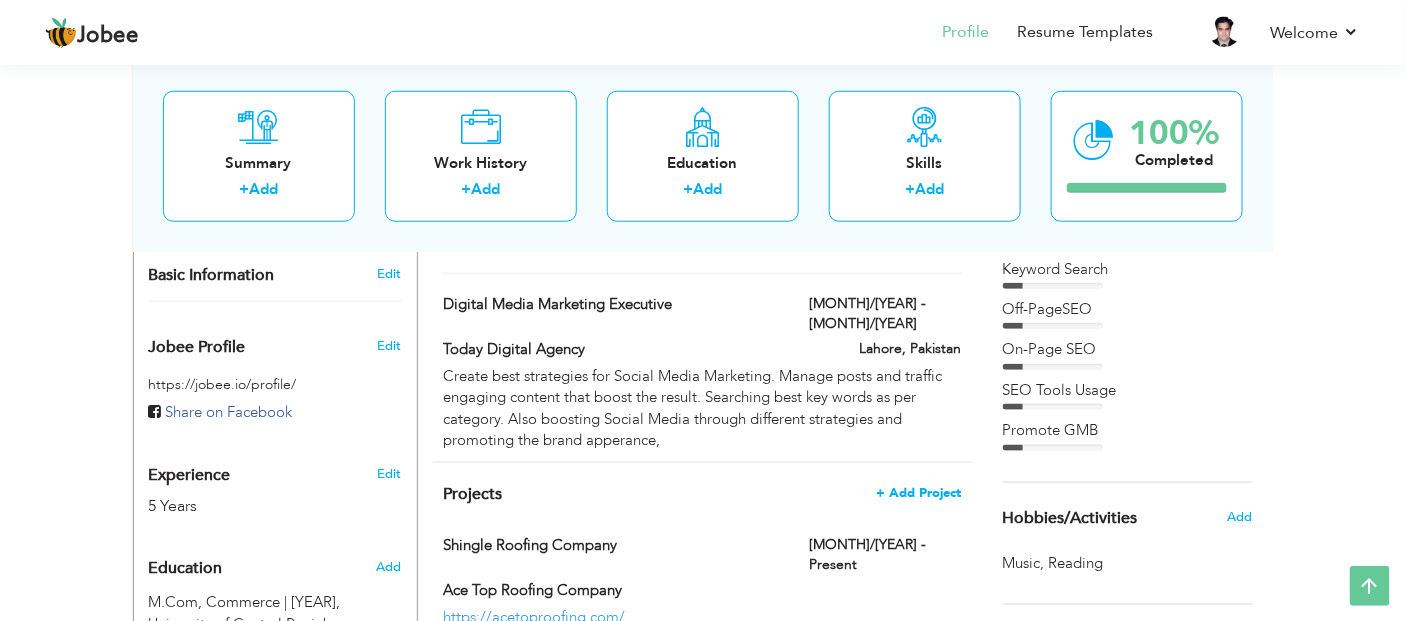 click on "+ Add Project" at bounding box center (919, 493) 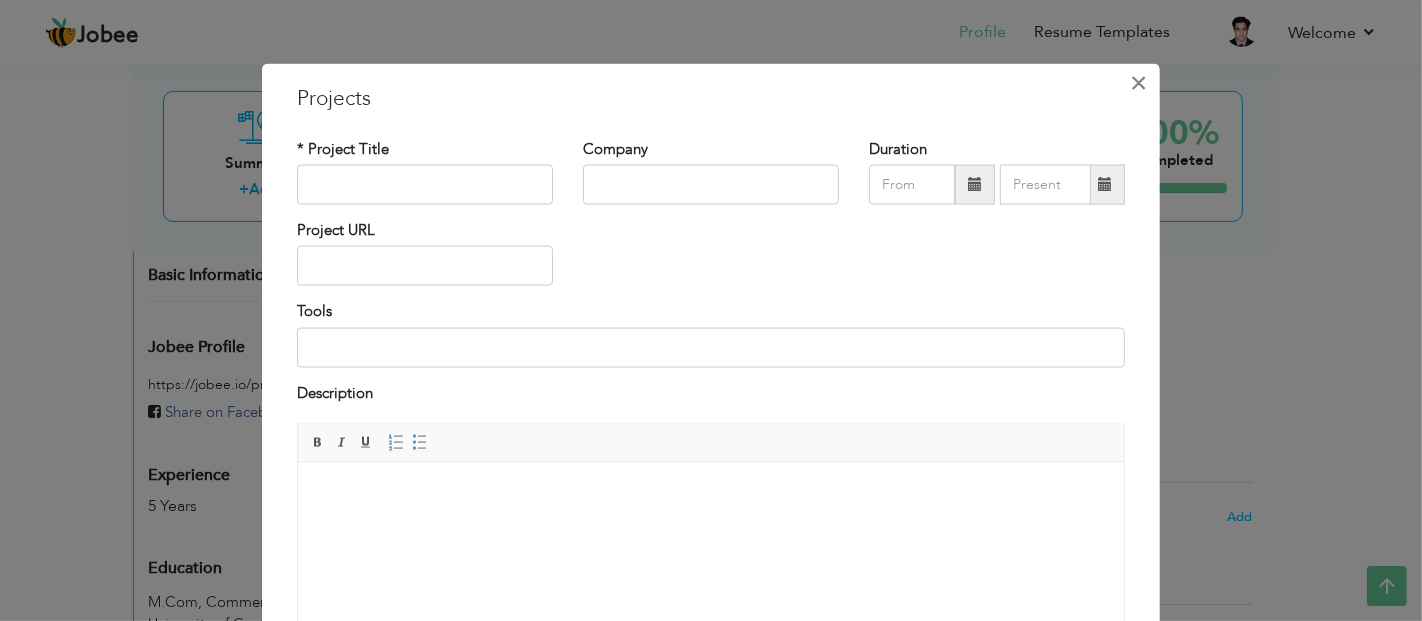 click on "×" at bounding box center (1139, 82) 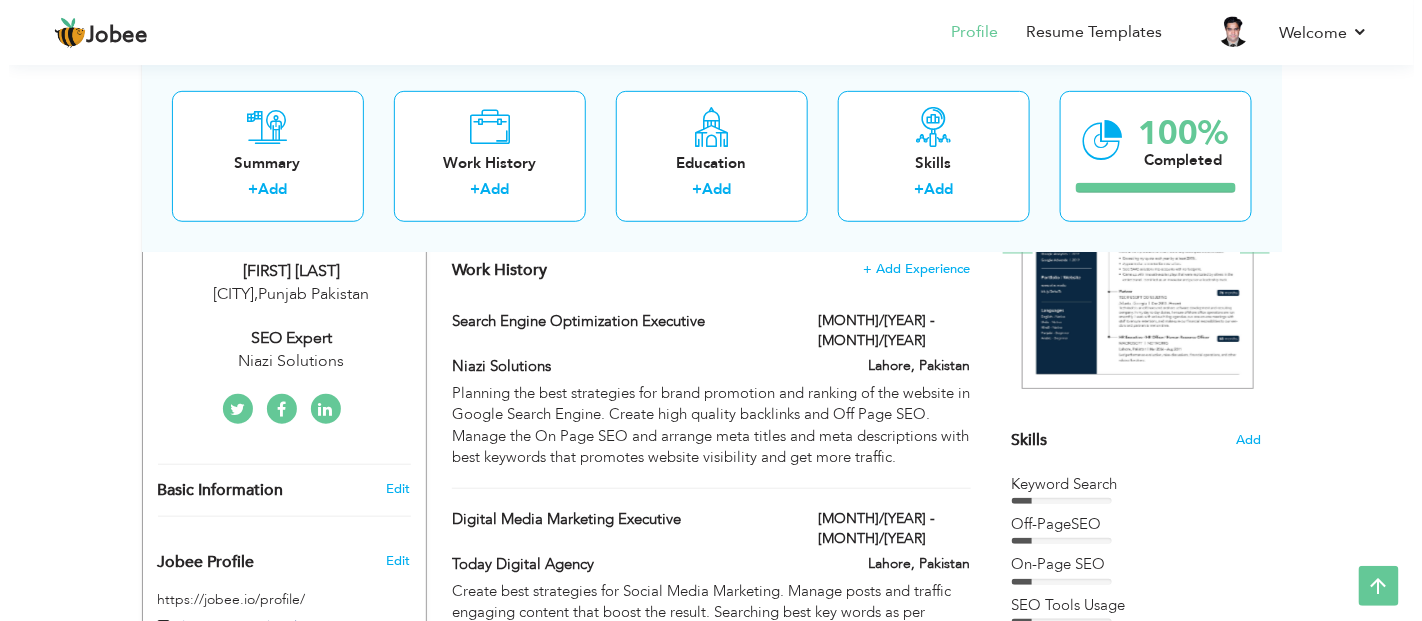 scroll, scrollTop: 333, scrollLeft: 0, axis: vertical 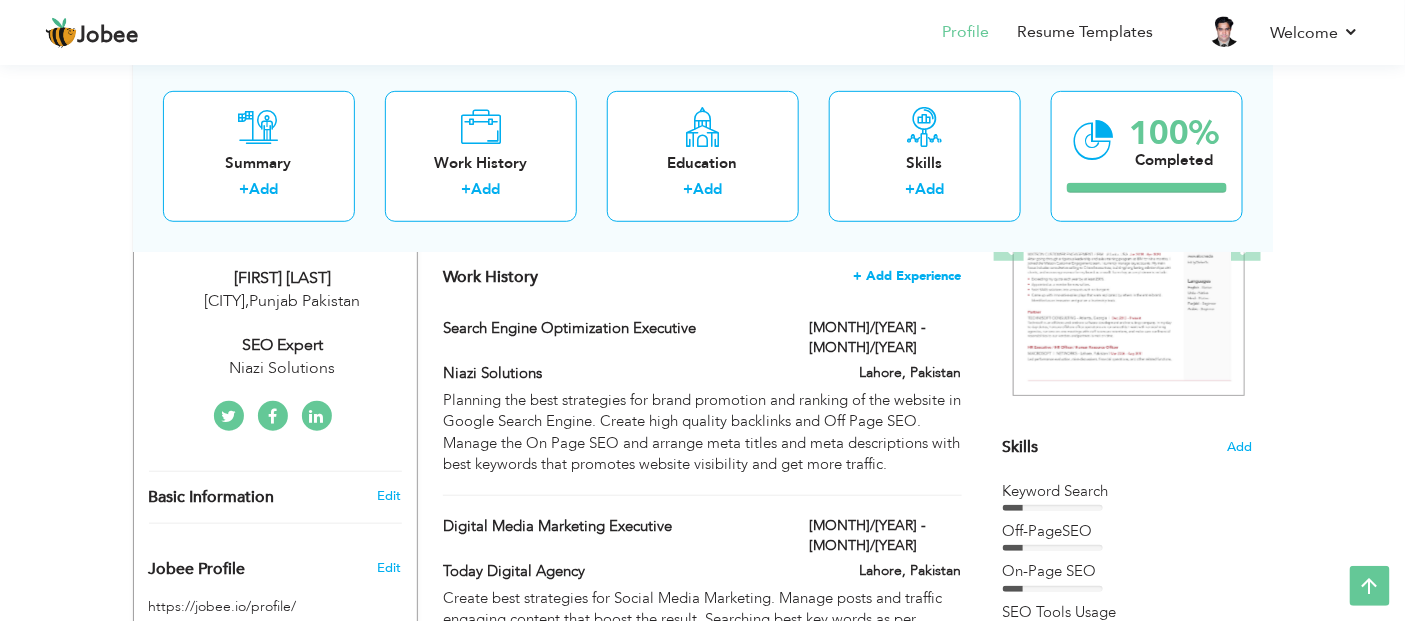 click on "+ Add Experience" at bounding box center [908, 276] 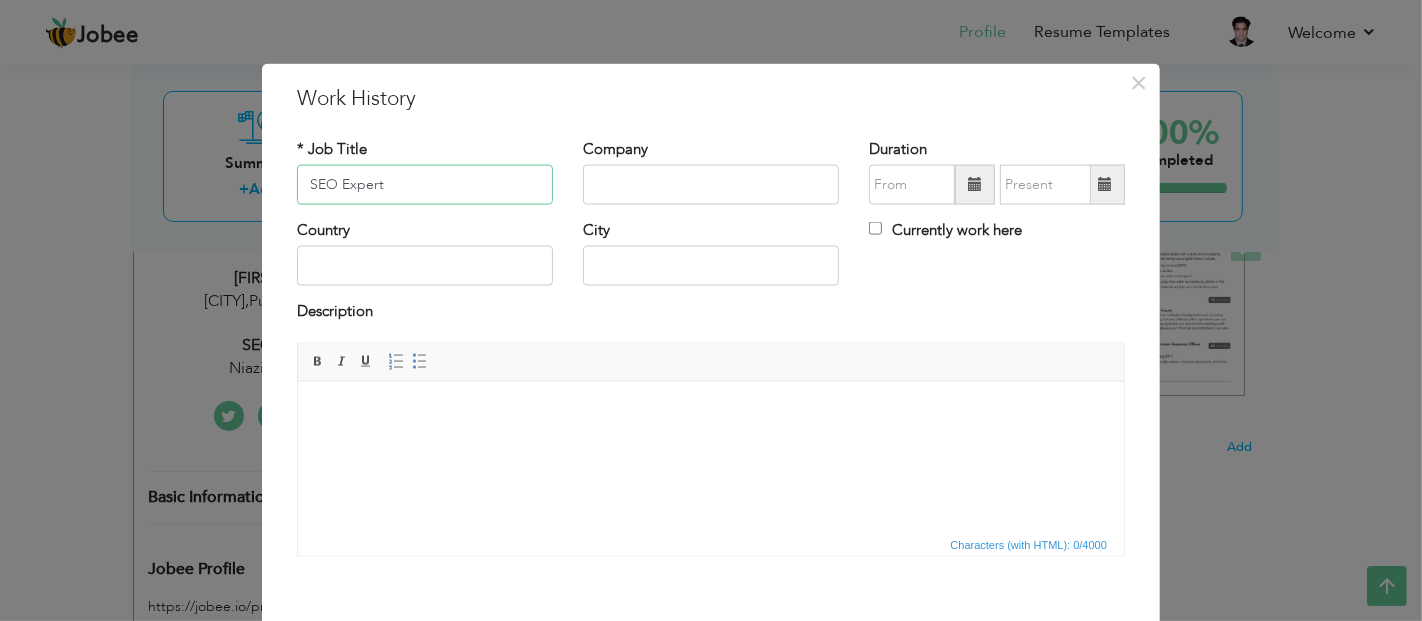 type on "SEO Expert" 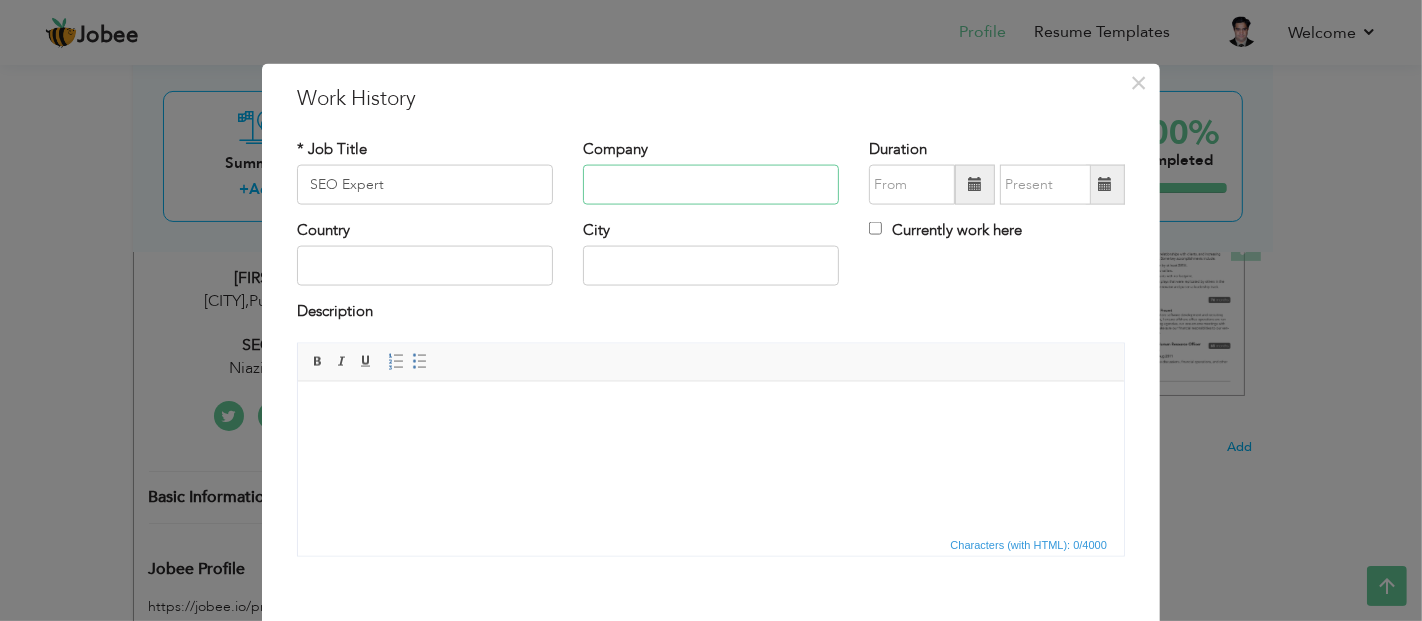 click at bounding box center [711, 185] 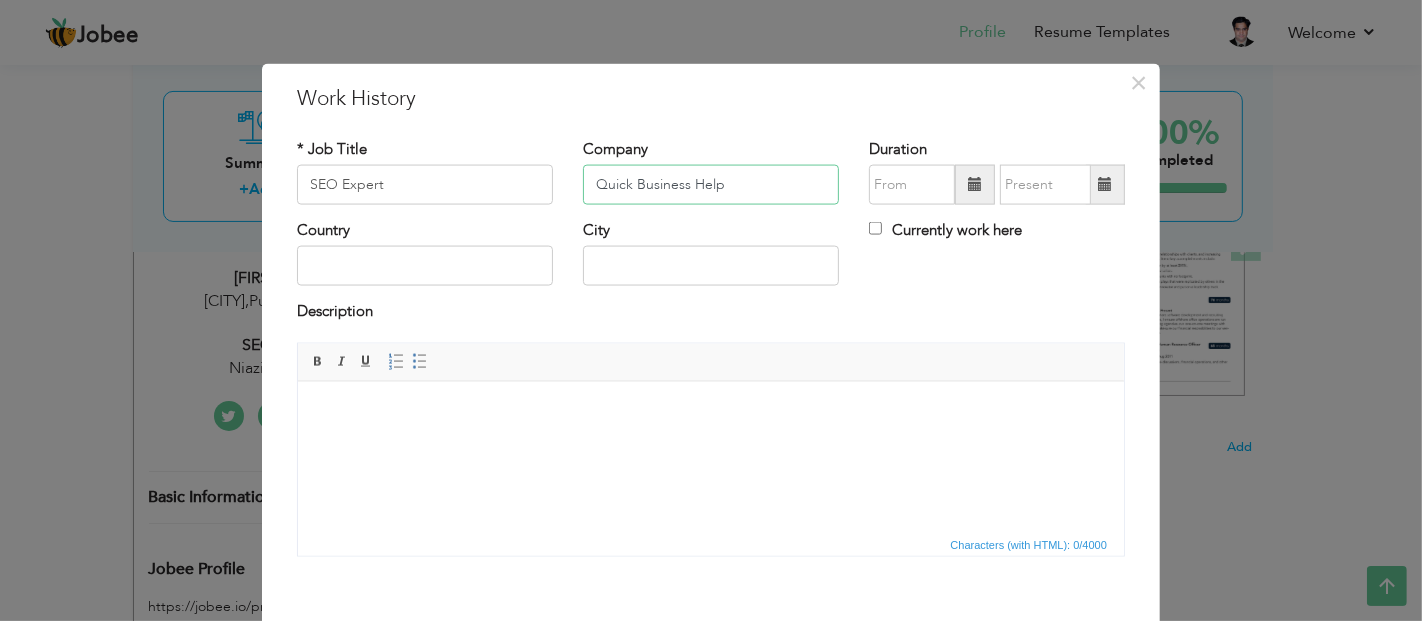 type on "Quick Business Help" 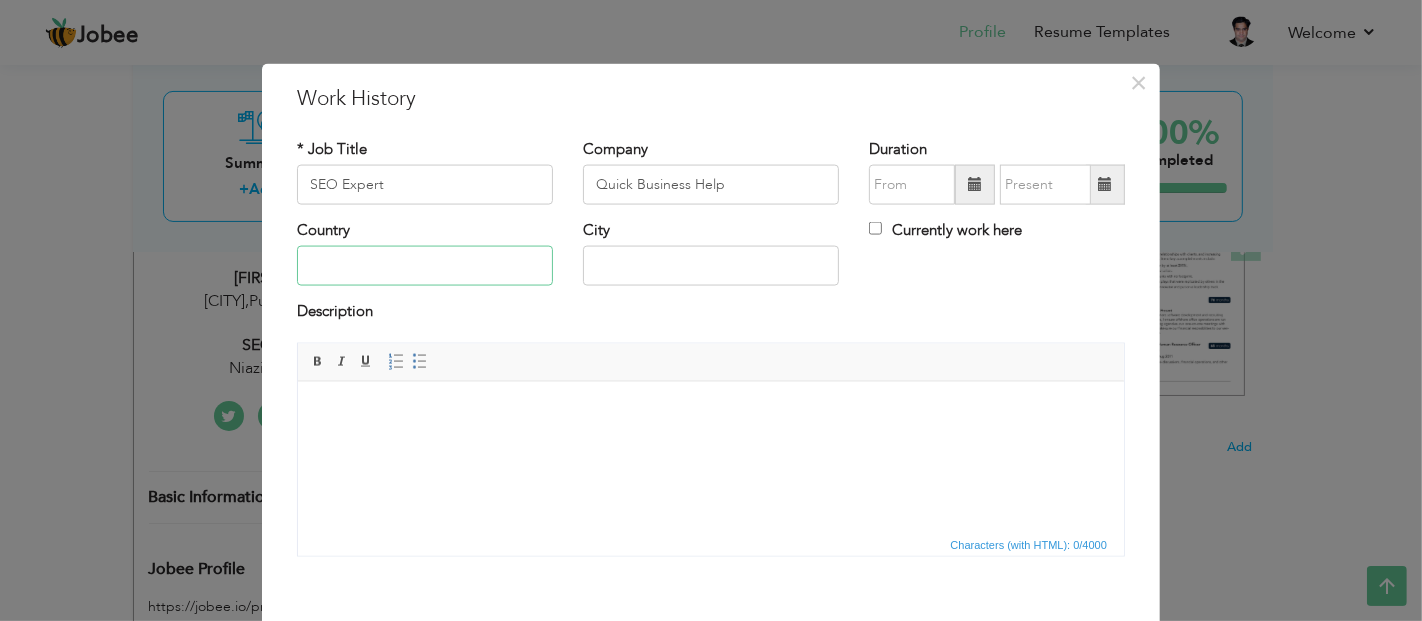 click at bounding box center (425, 266) 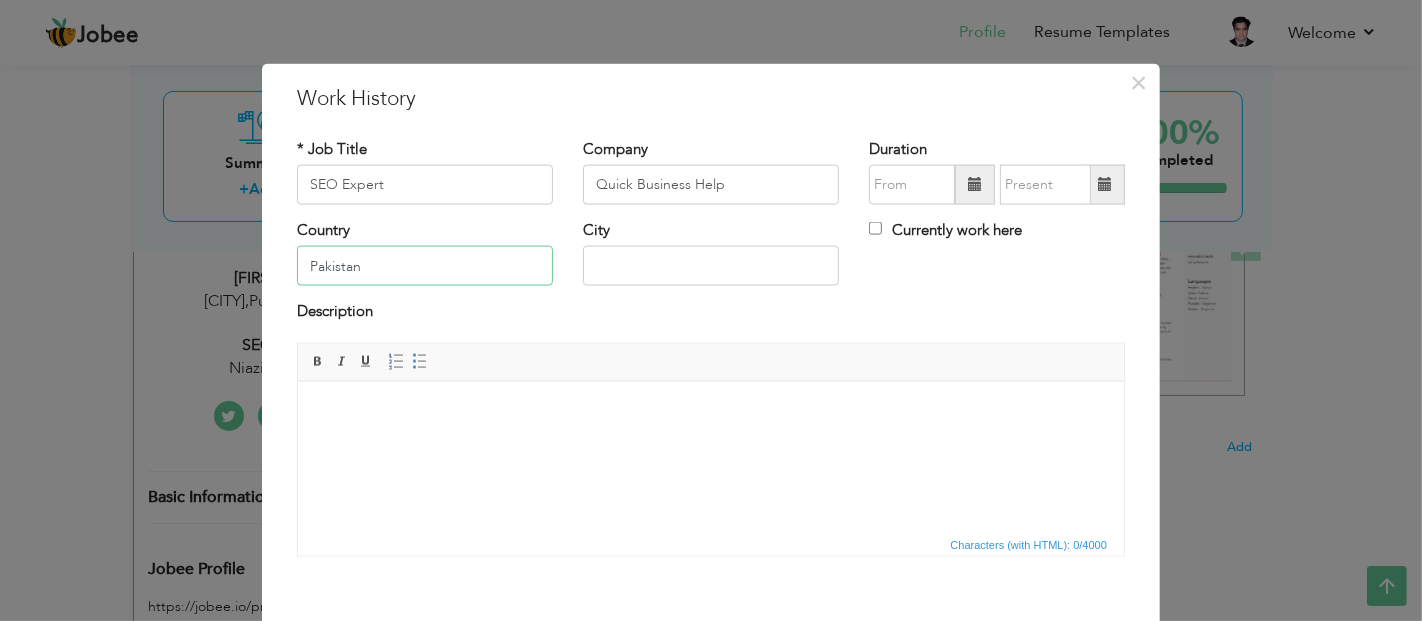 type on "Pakistan" 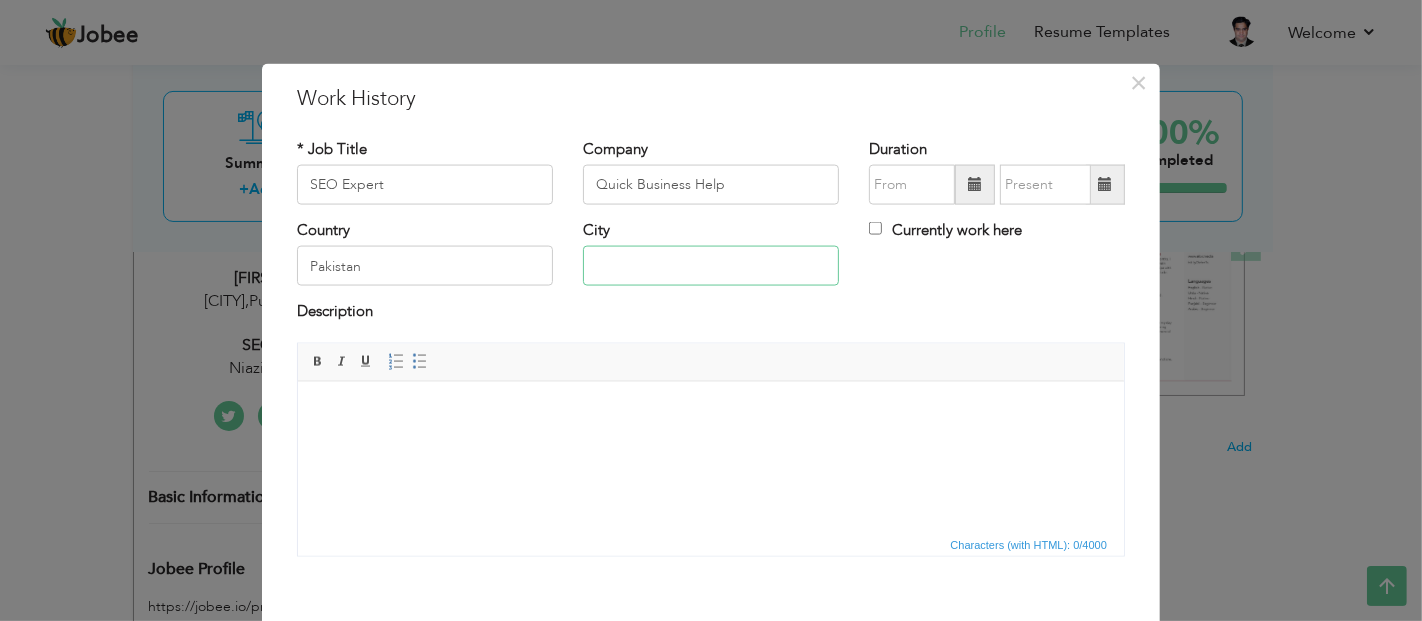 click at bounding box center (711, 266) 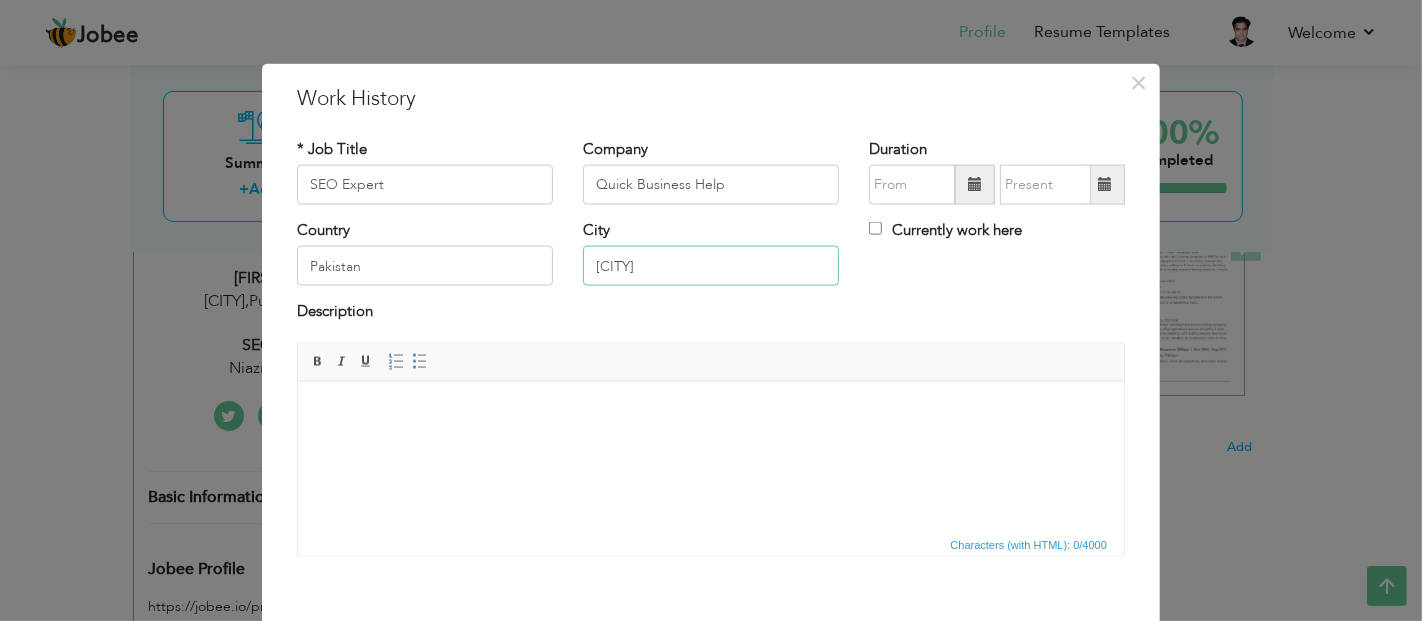 type on "[CITY]" 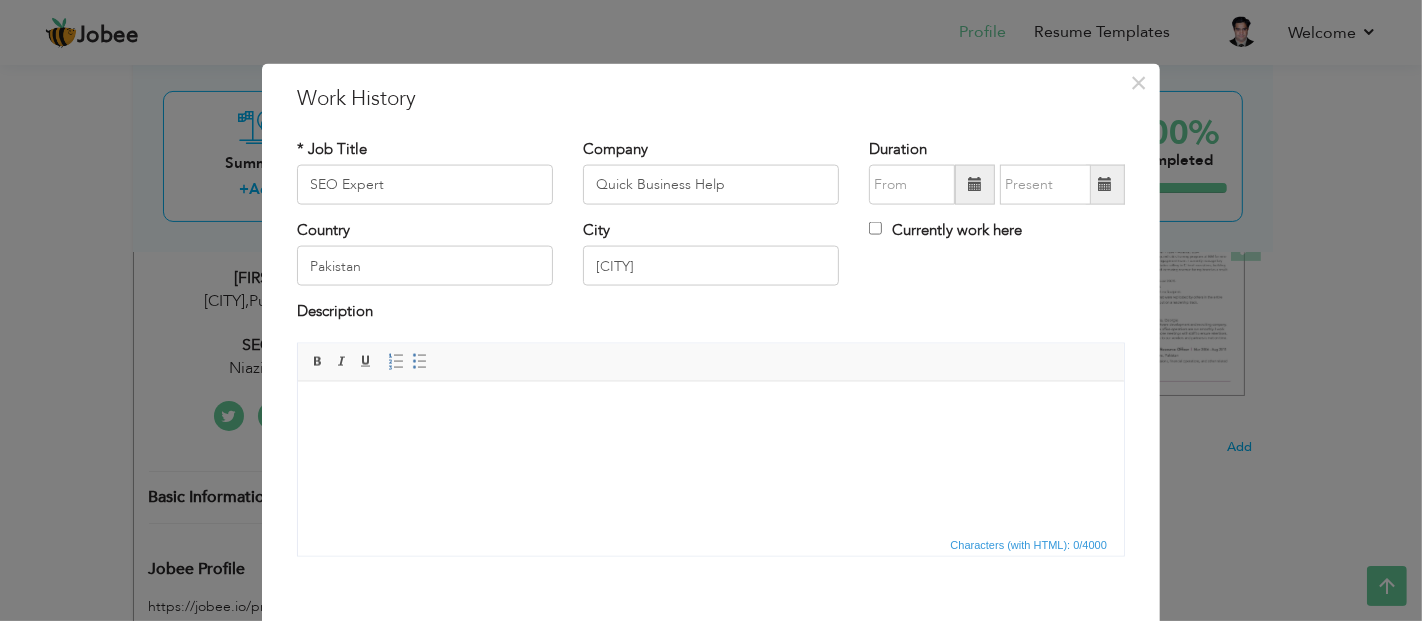 click on "Editor toolbars Basic Styles   Bold   Italic   Underline Paragraph   Insert/Remove Numbered List   Insert/Remove Bulleted List" at bounding box center [711, 362] 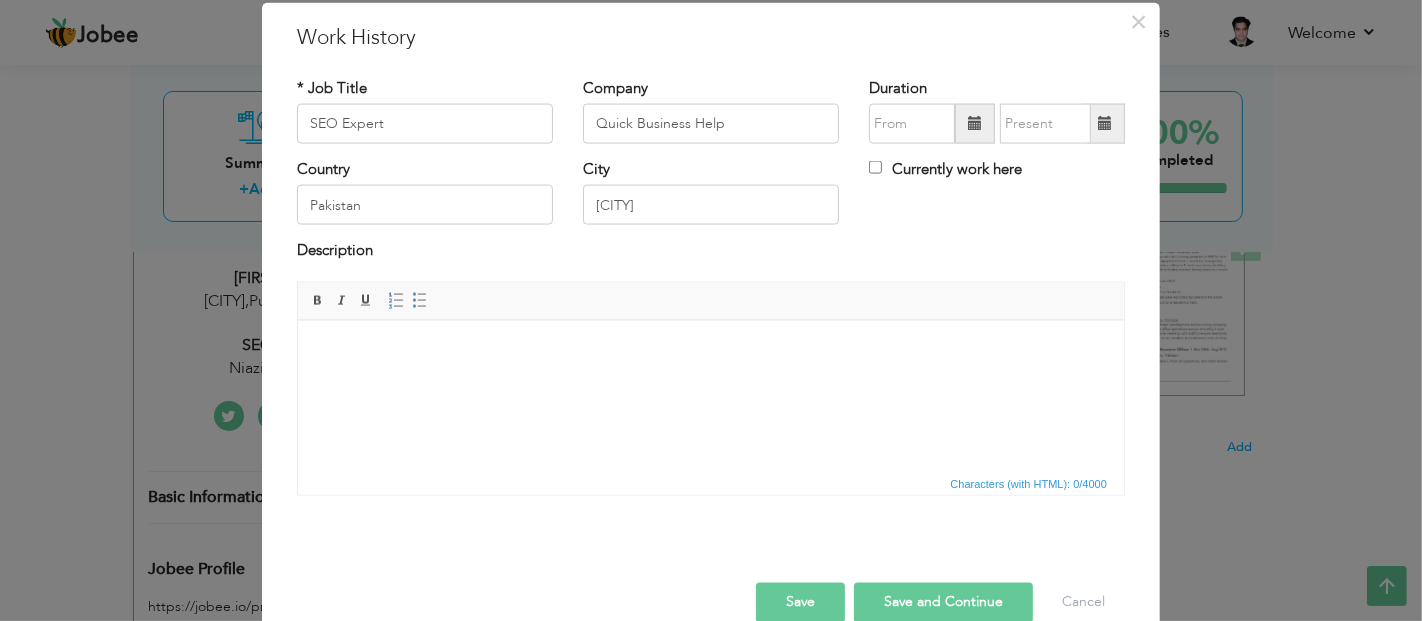 scroll, scrollTop: 97, scrollLeft: 0, axis: vertical 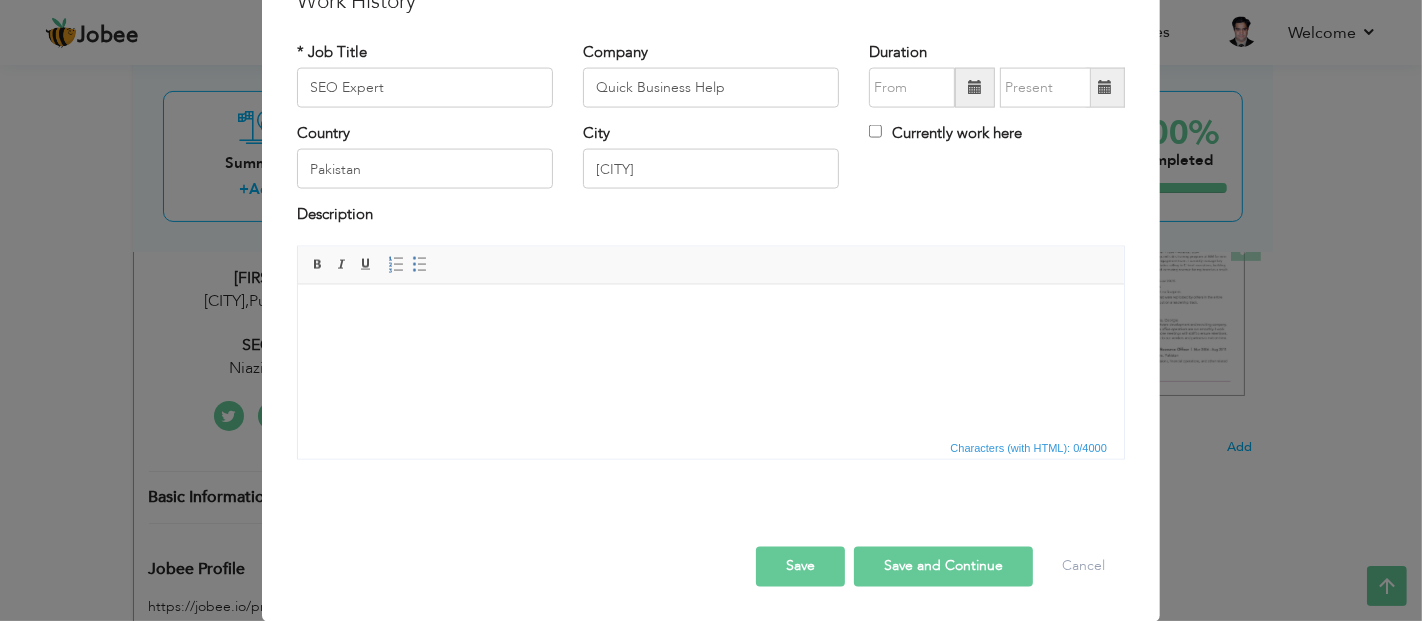 click on "Save" at bounding box center [800, 566] 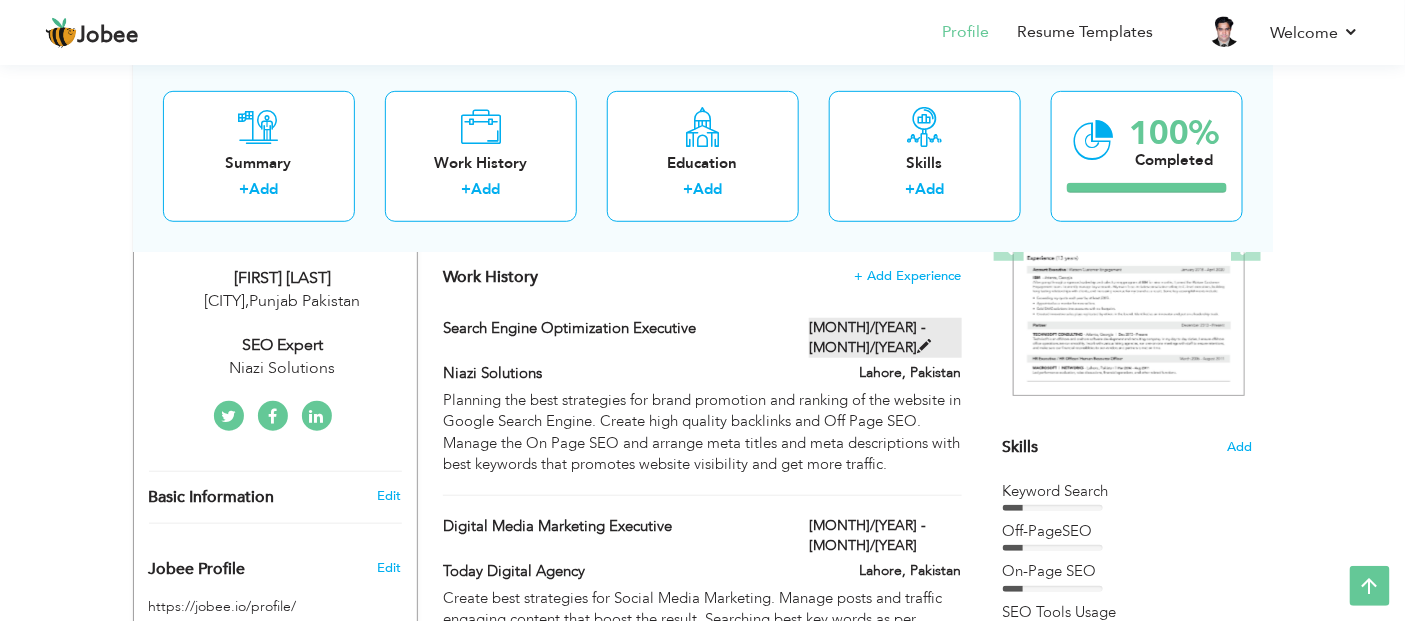 click at bounding box center [924, 346] 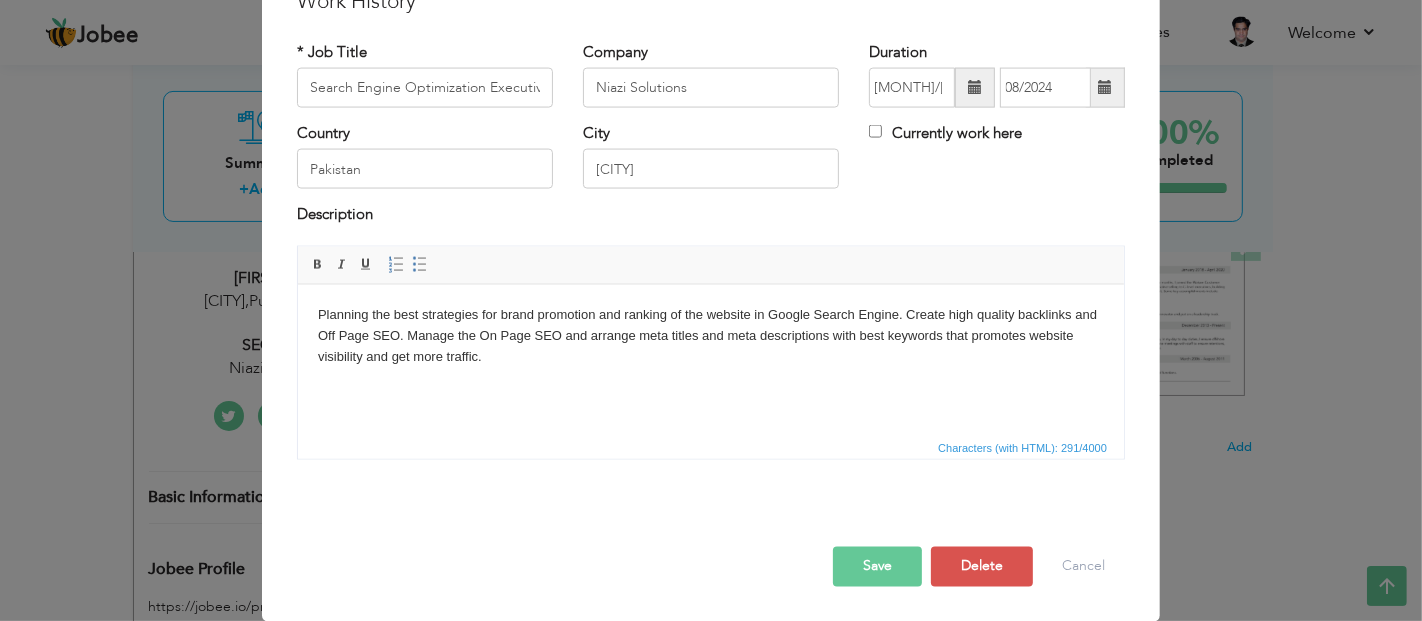 scroll, scrollTop: 0, scrollLeft: 0, axis: both 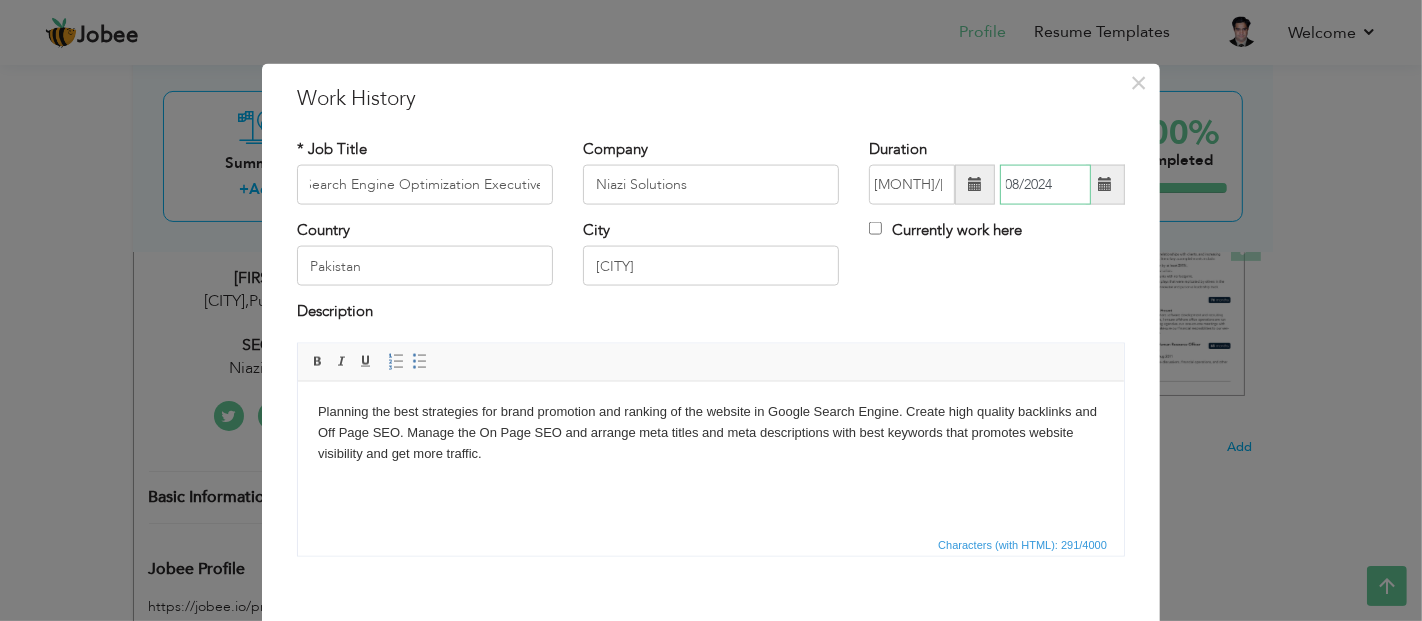 click on "08/2024" at bounding box center [1045, 185] 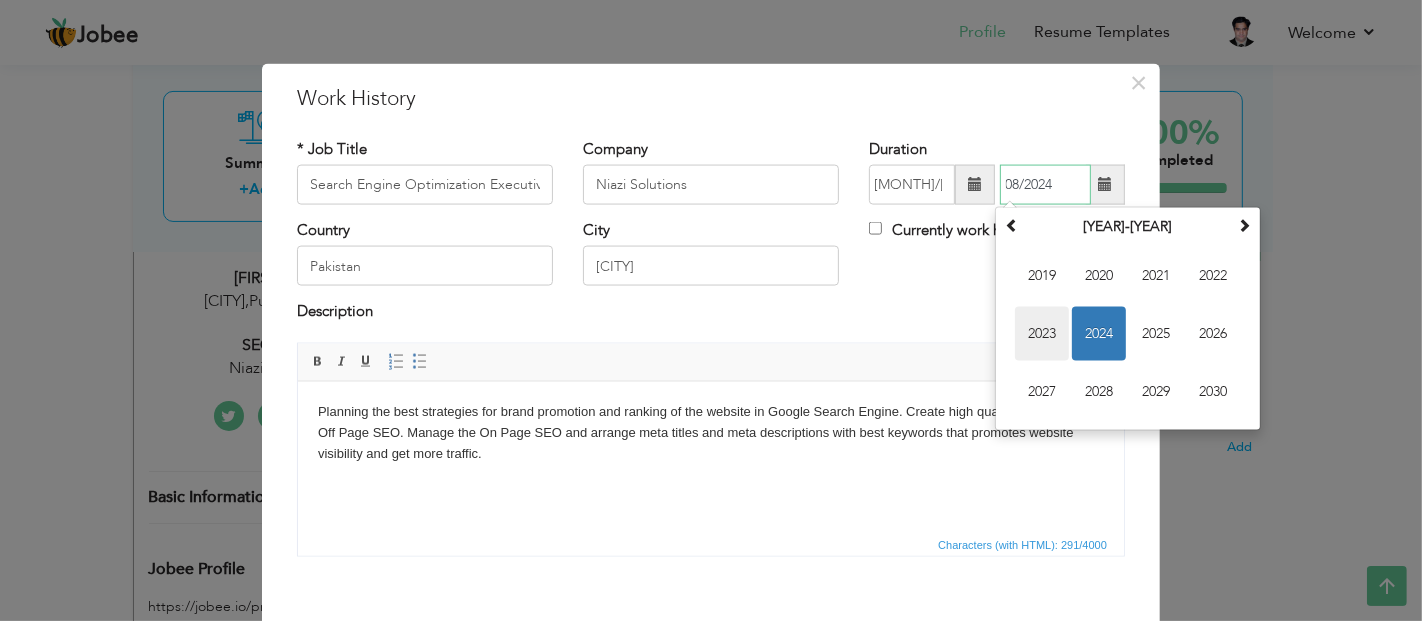 click on "2023" at bounding box center [1042, 334] 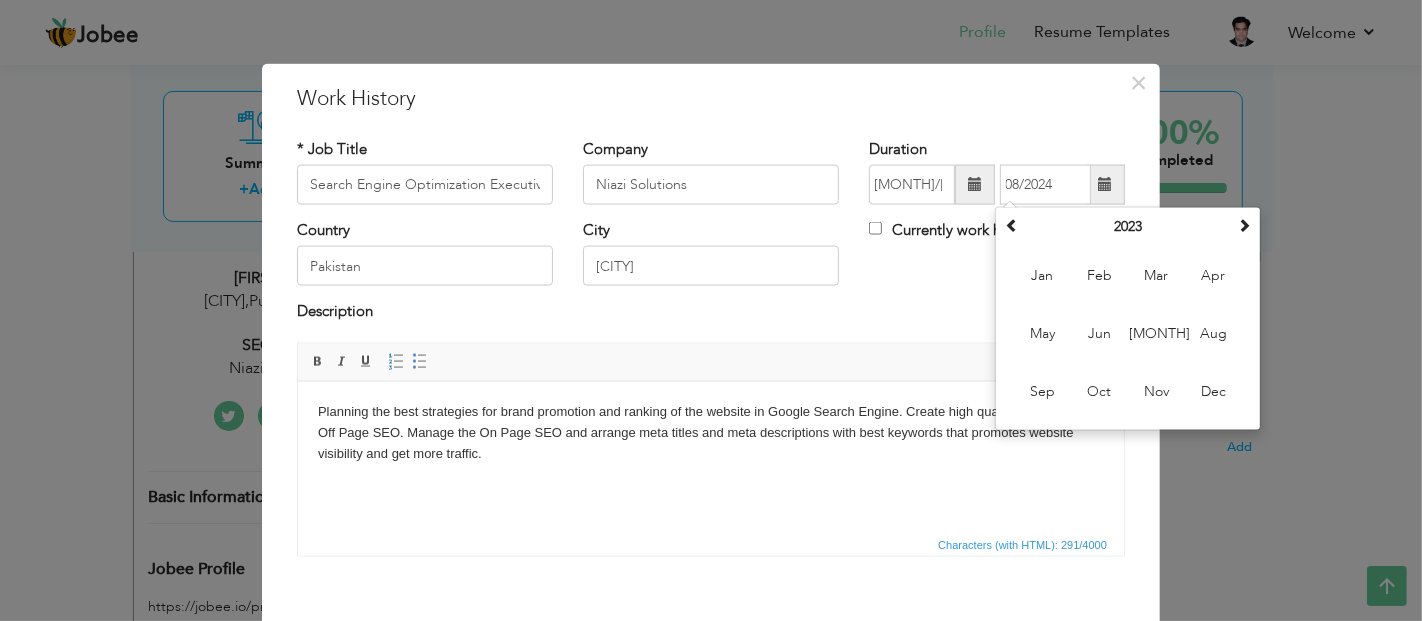 click on "Description" at bounding box center (711, 321) 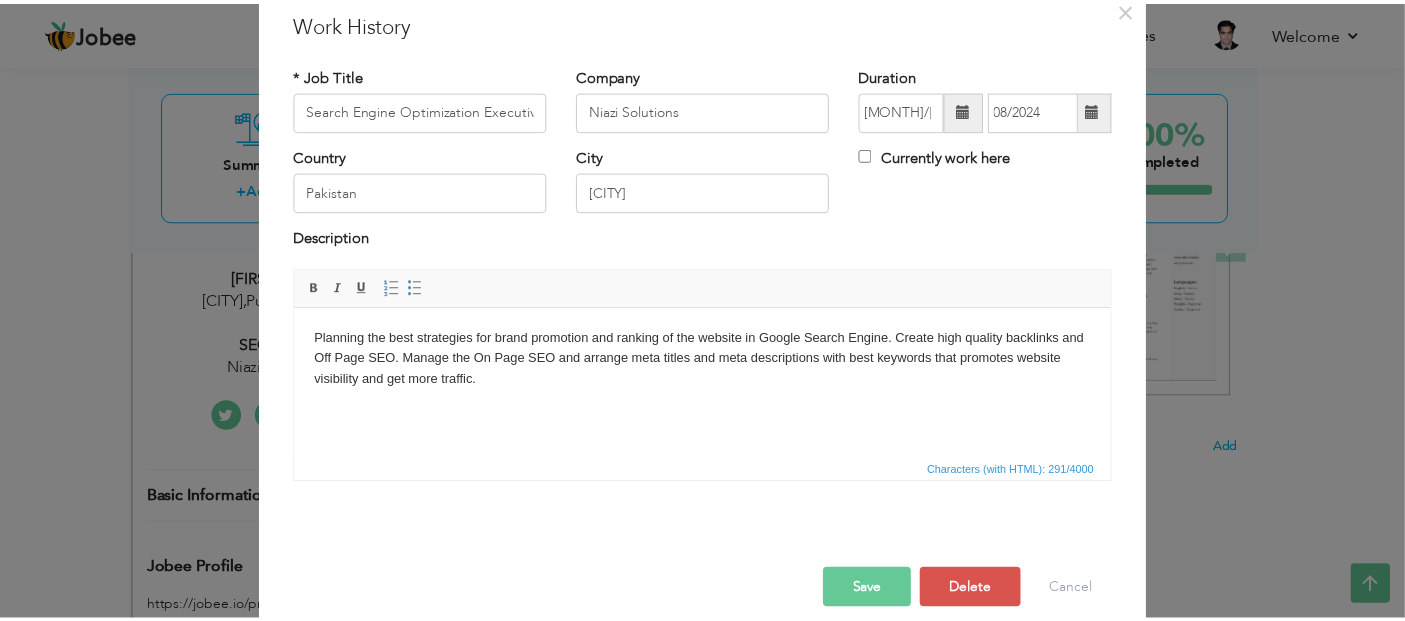 scroll, scrollTop: 97, scrollLeft: 0, axis: vertical 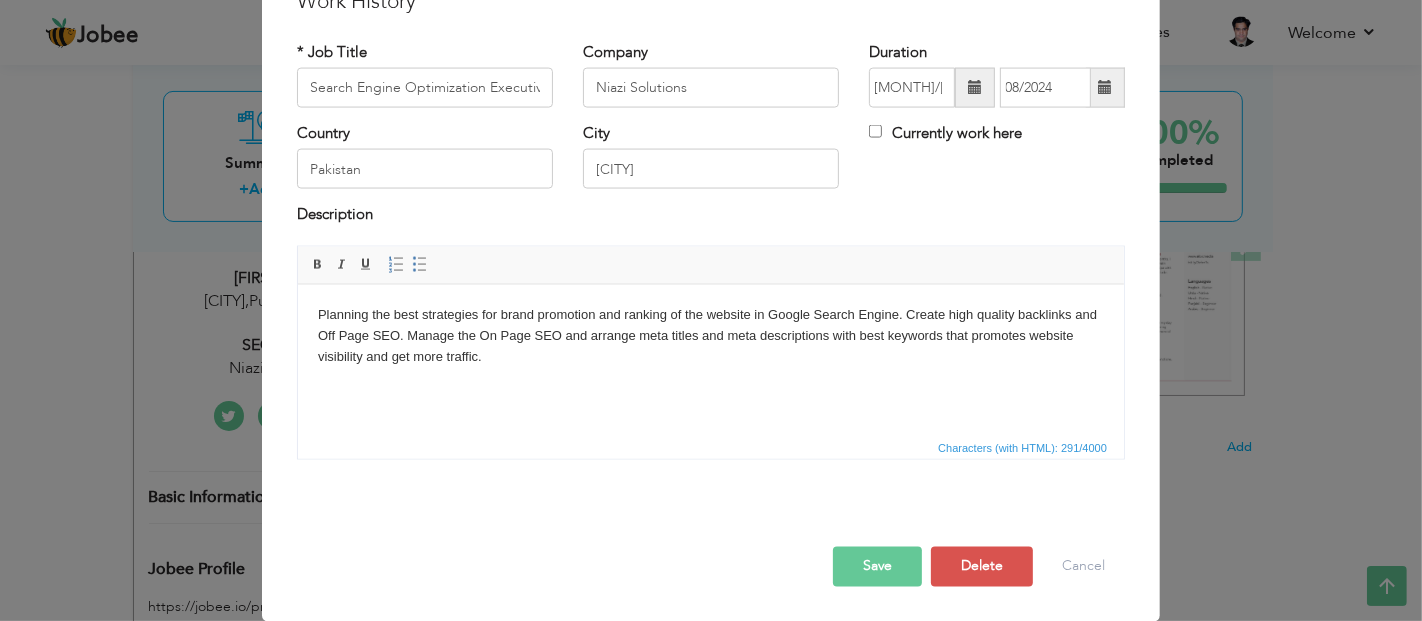 click on "Save" at bounding box center (877, 566) 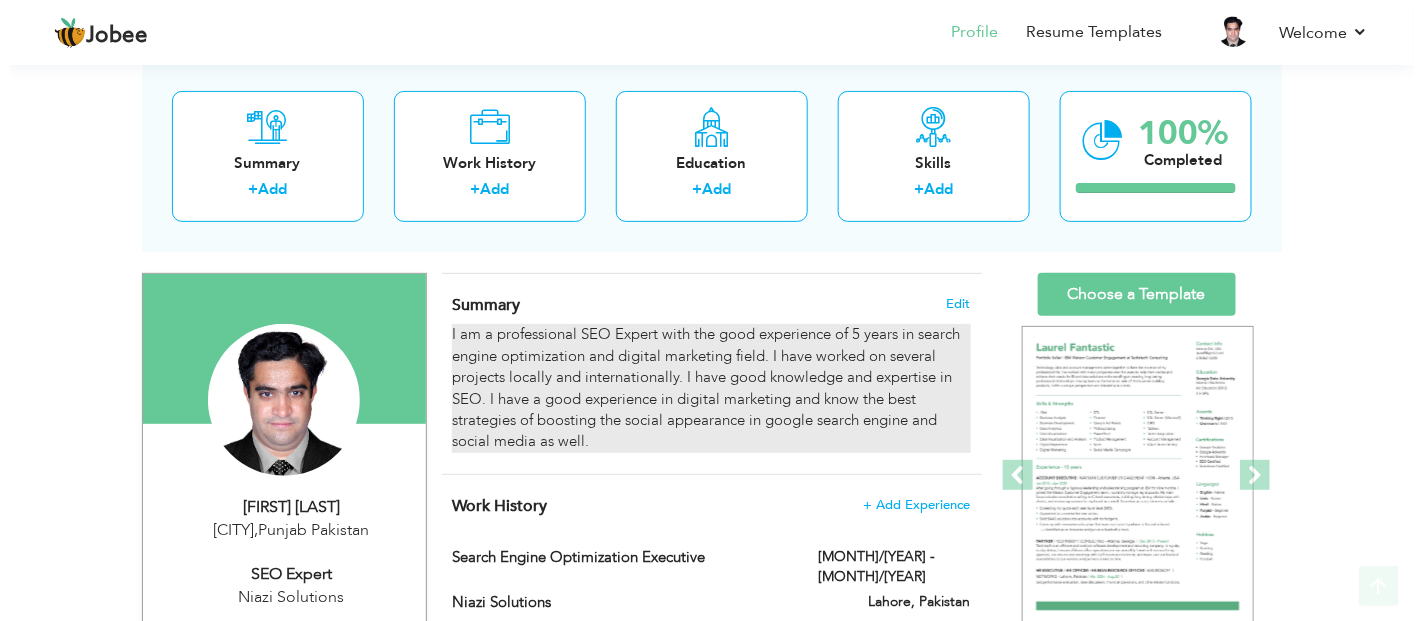 scroll, scrollTop: 222, scrollLeft: 0, axis: vertical 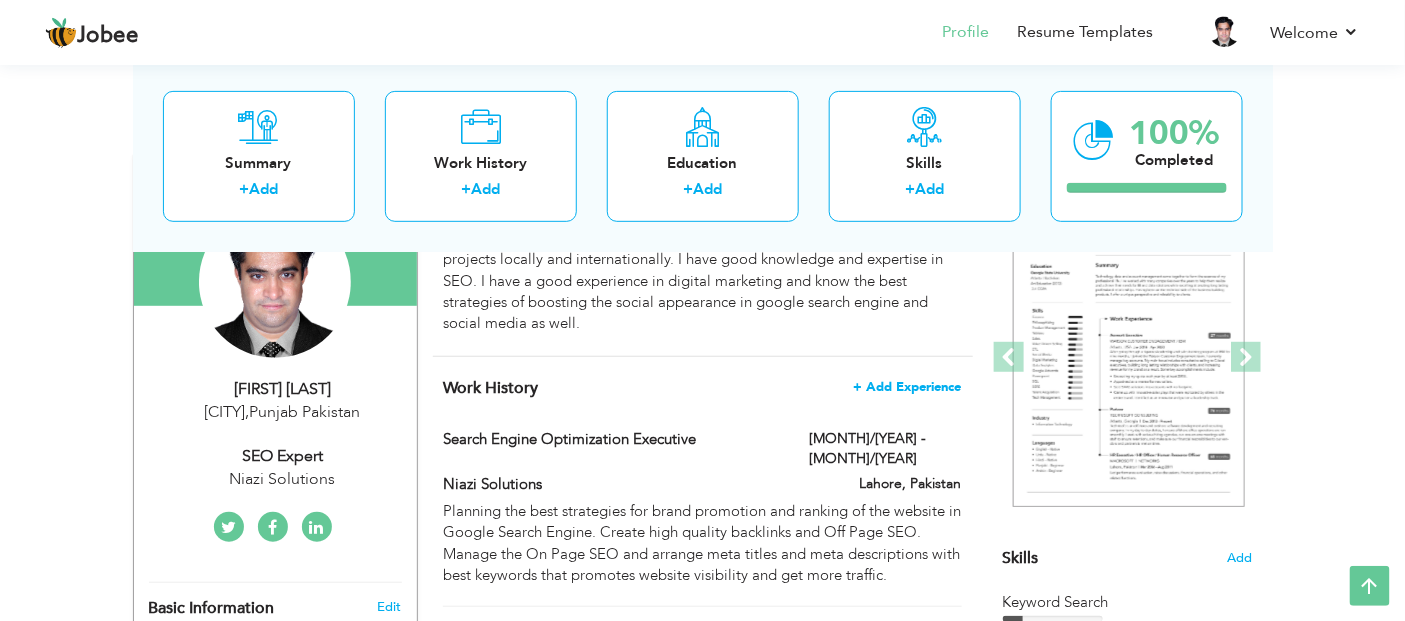 click on "+ Add Experience" at bounding box center [908, 387] 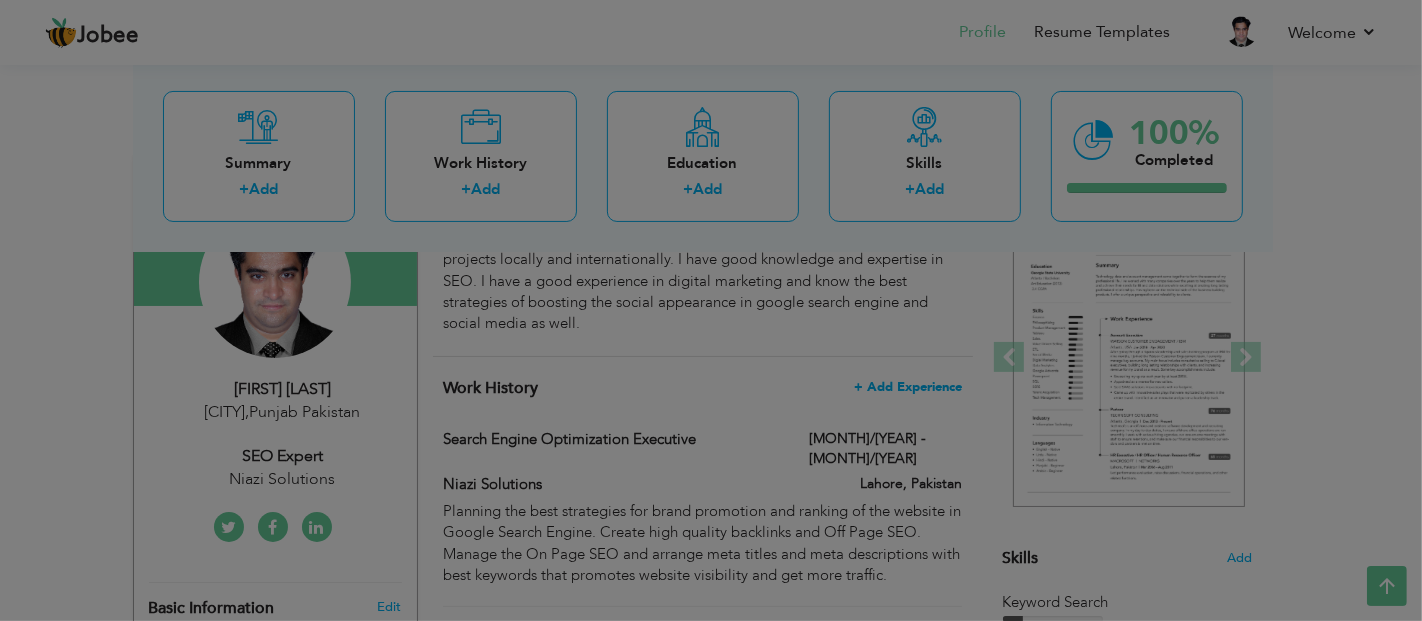 scroll, scrollTop: 0, scrollLeft: 0, axis: both 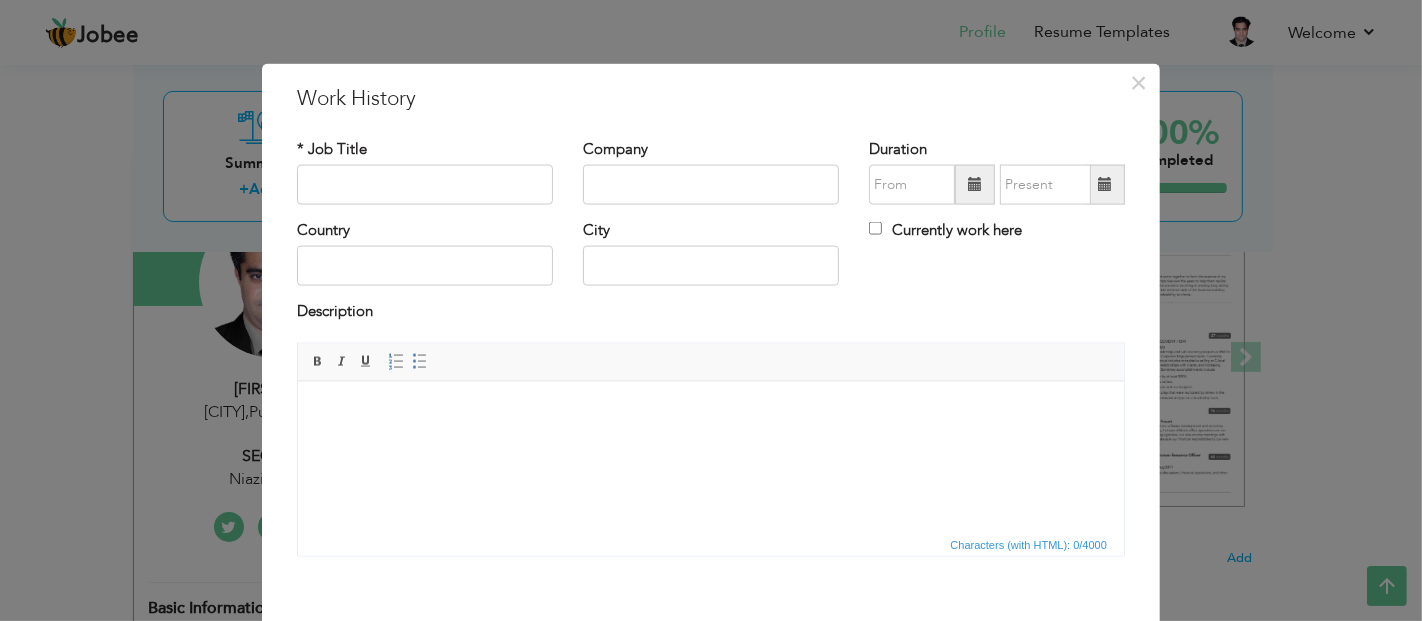 click at bounding box center [975, 184] 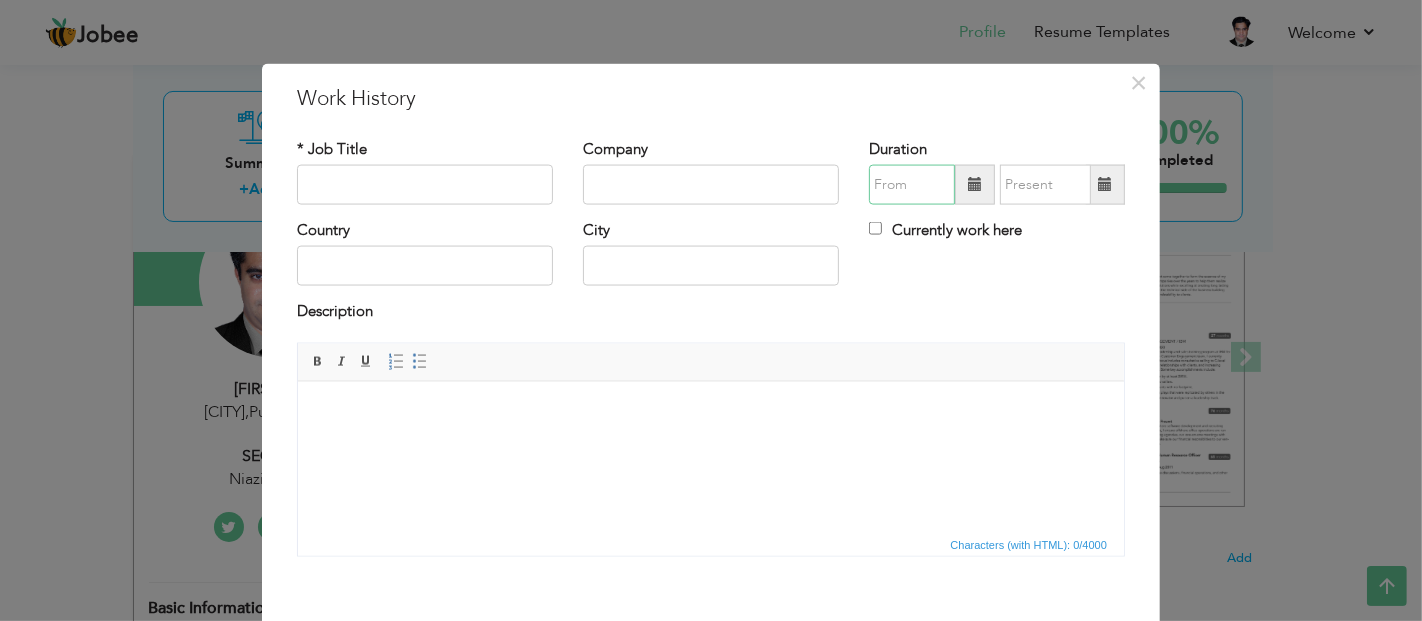 type on "08/2025" 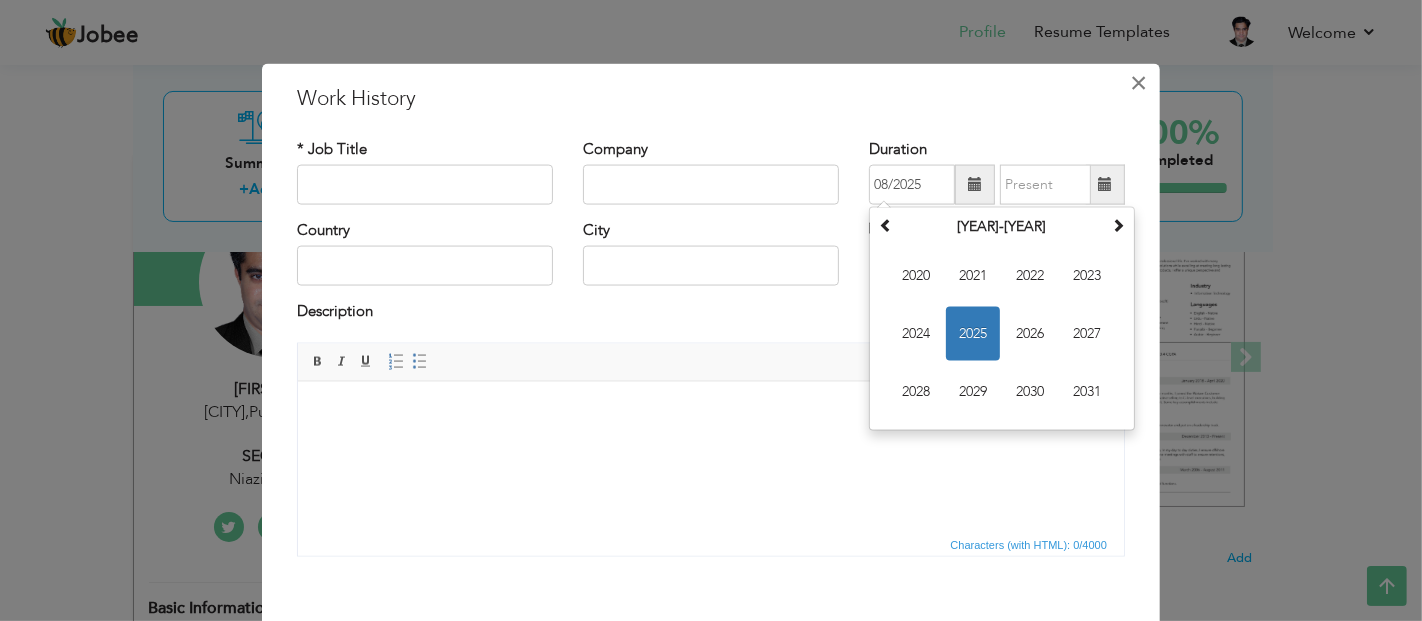 click on "×" at bounding box center (1139, 82) 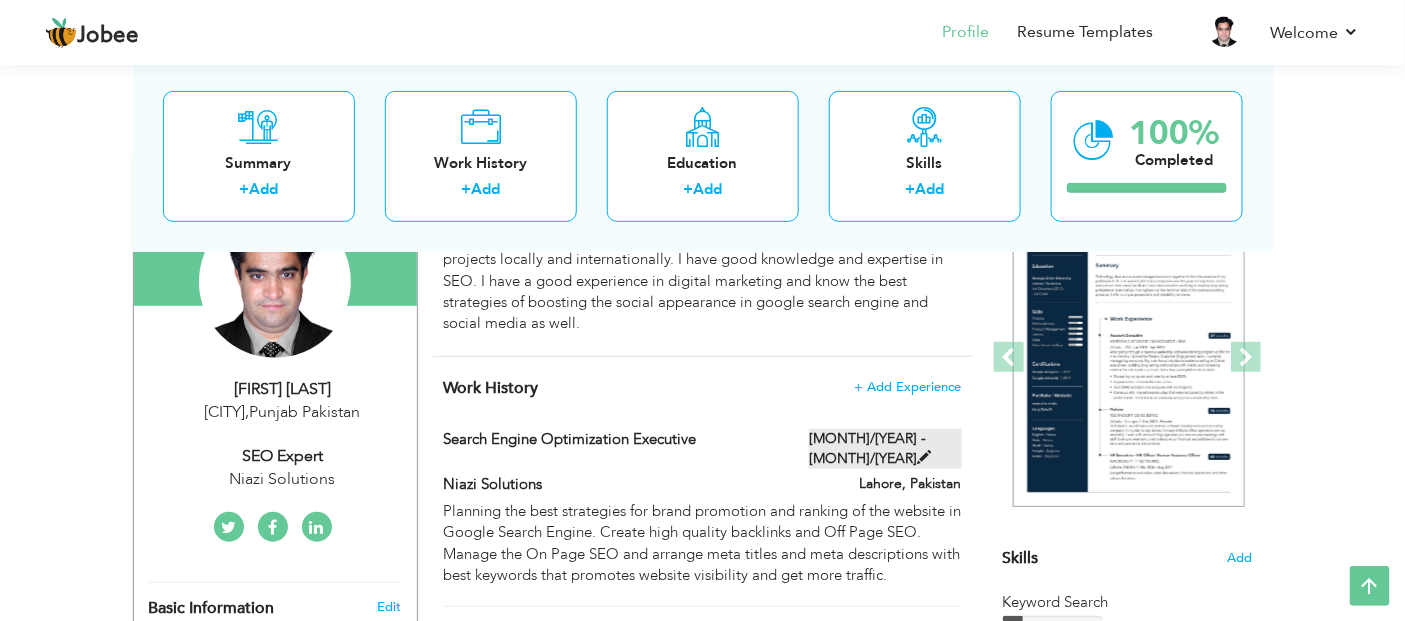 click at bounding box center (924, 457) 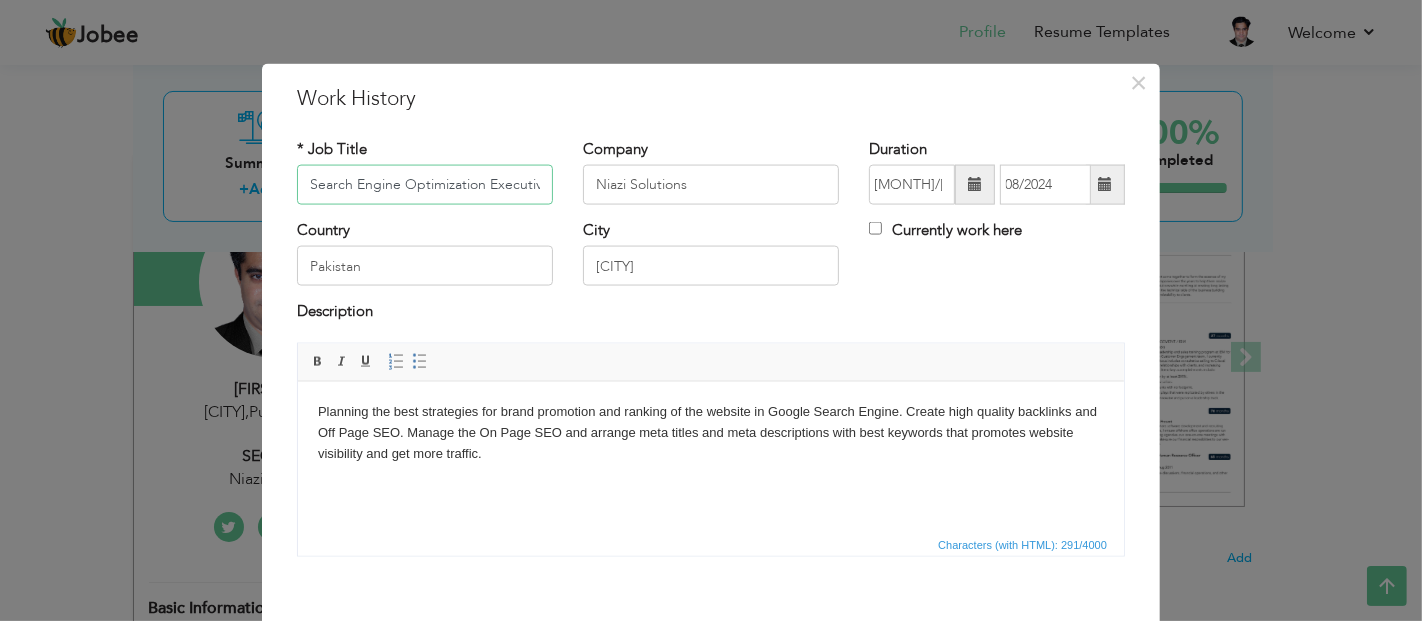 scroll, scrollTop: 0, scrollLeft: 6, axis: horizontal 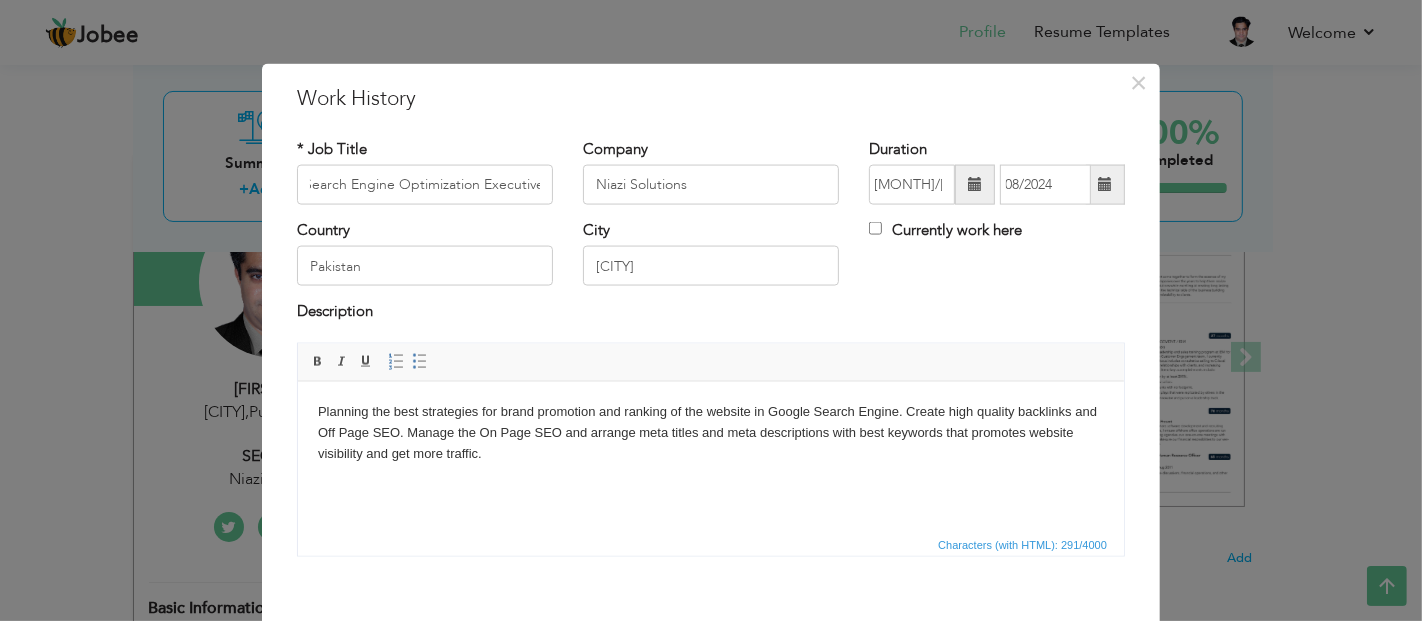 click at bounding box center [1105, 185] 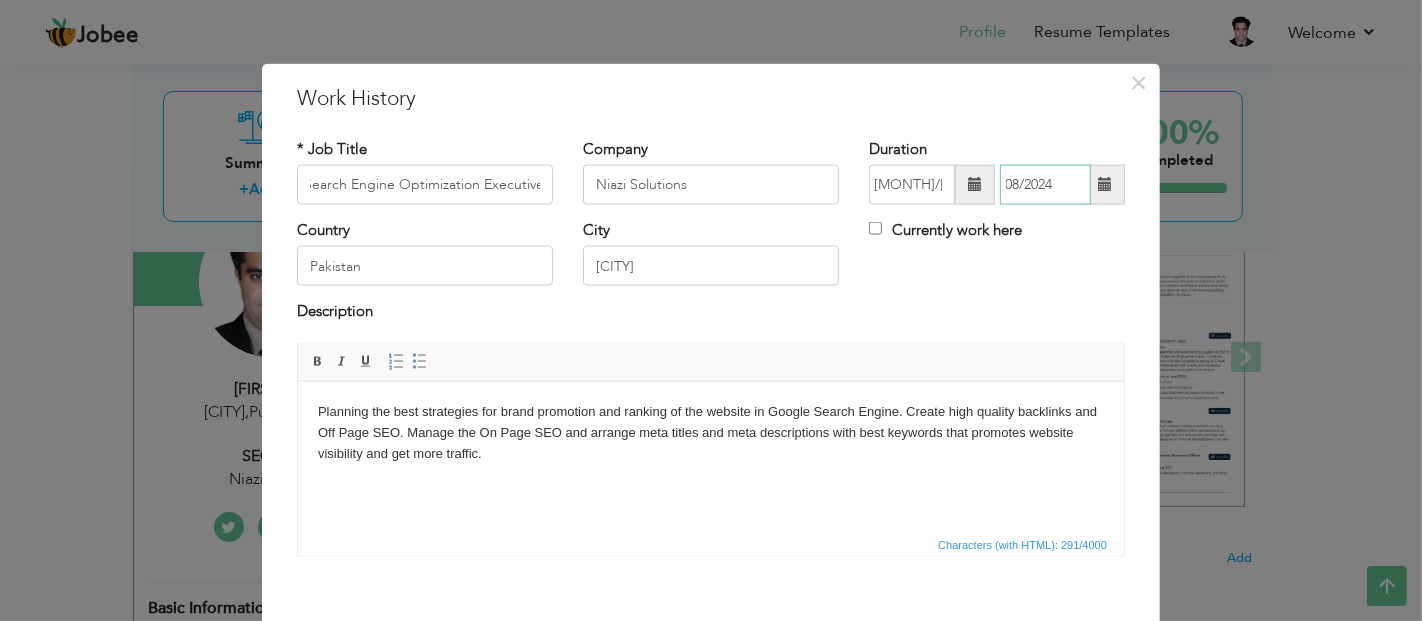 scroll, scrollTop: 0, scrollLeft: 0, axis: both 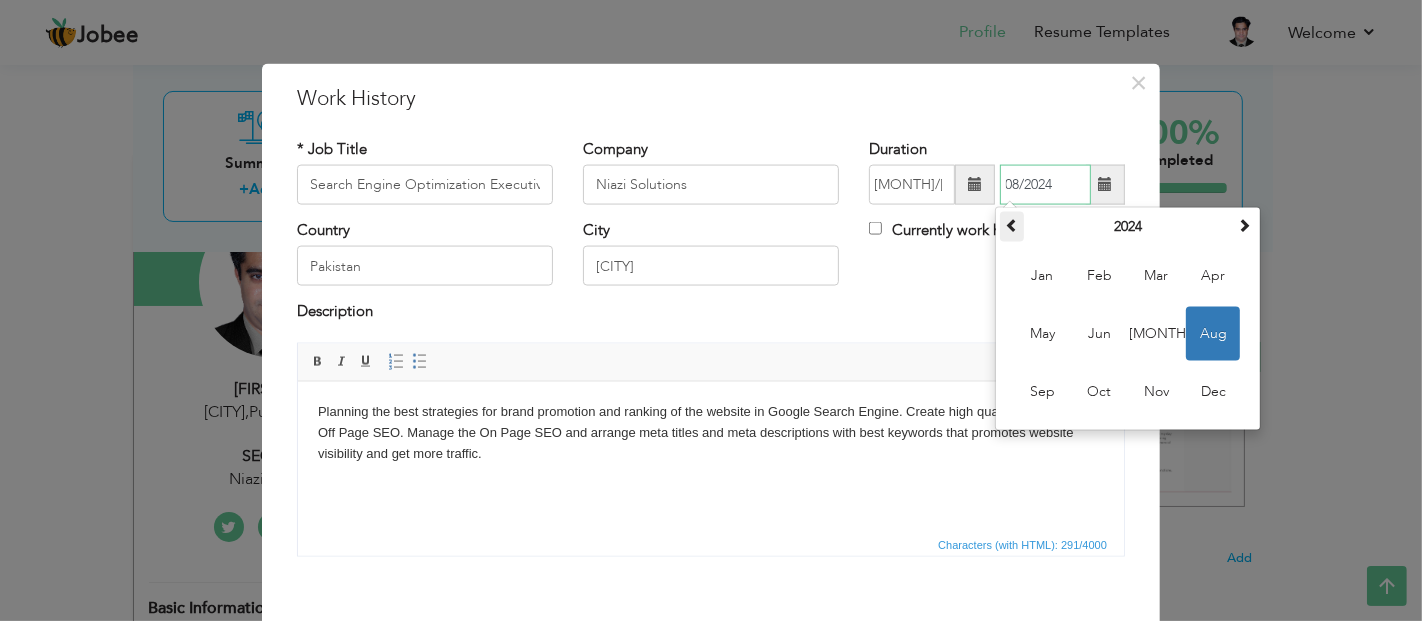 click at bounding box center [1012, 225] 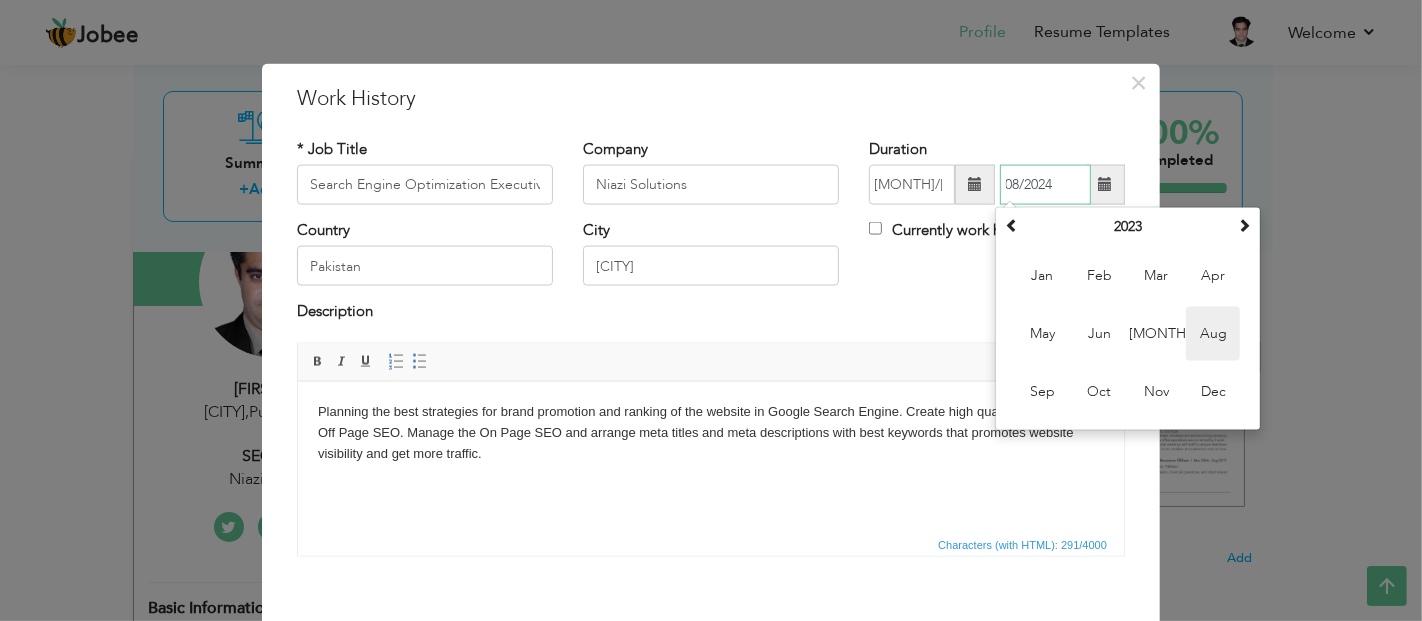 click on "Aug" at bounding box center (1213, 334) 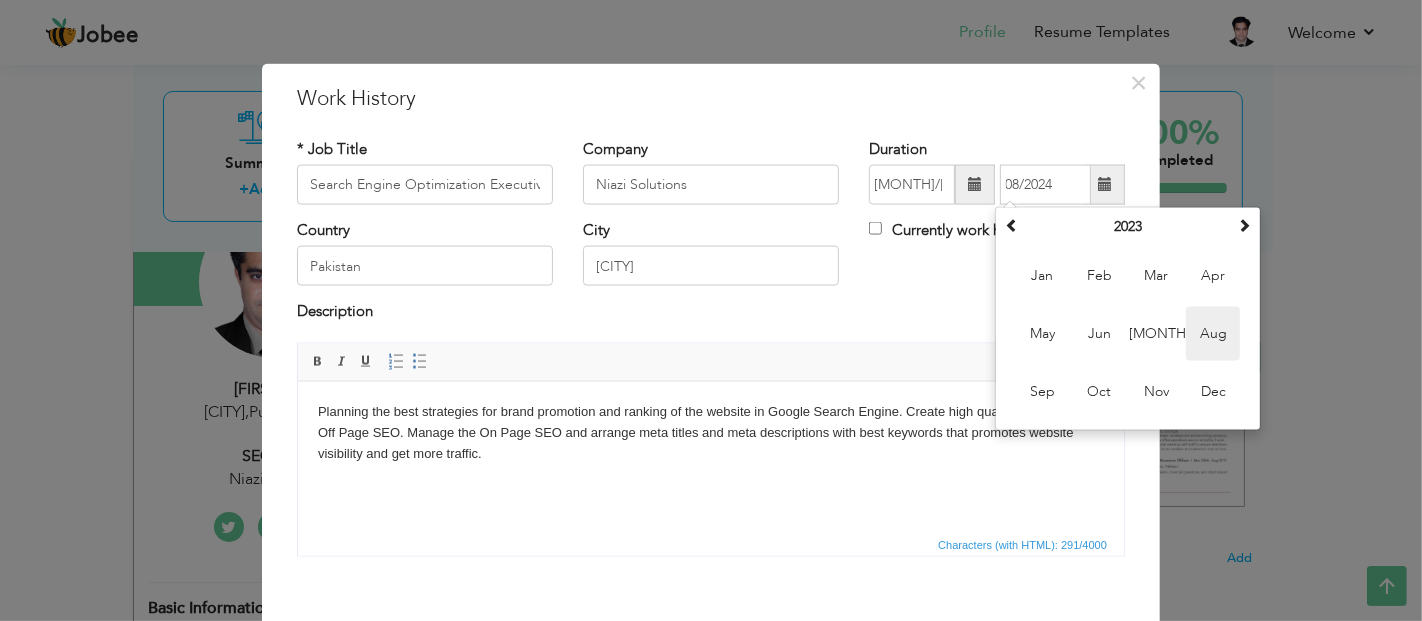 type on "08/2023" 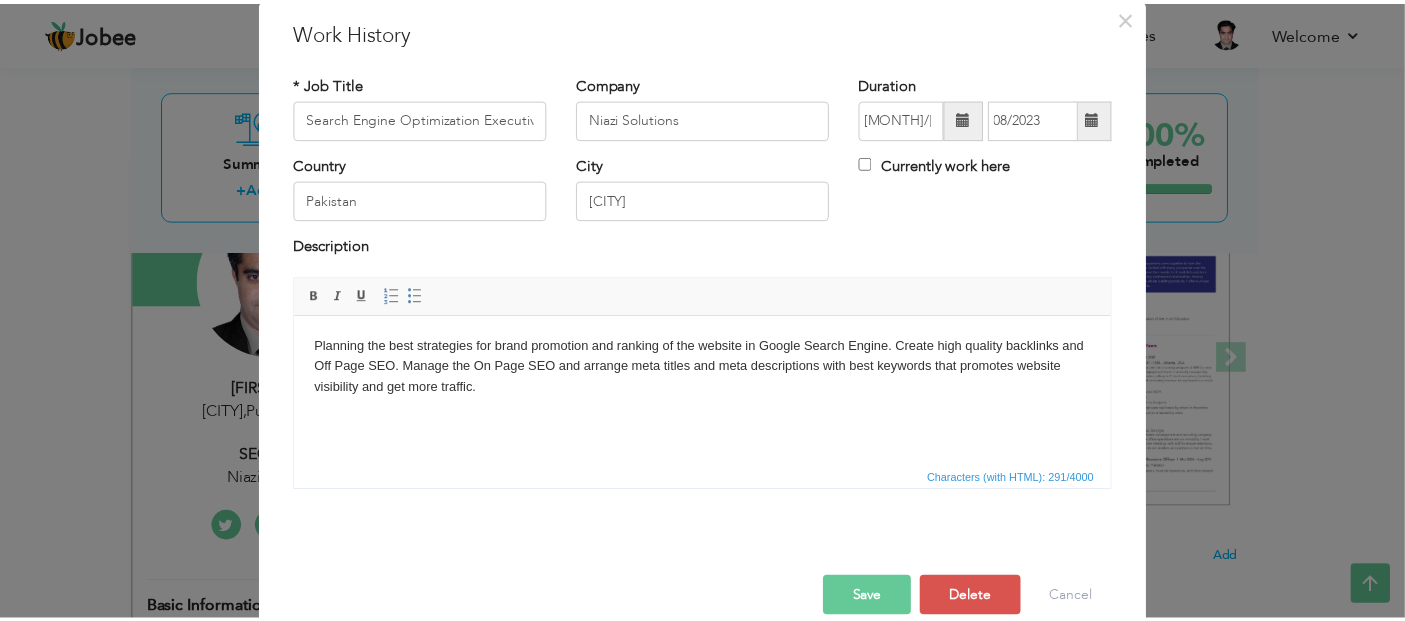 scroll, scrollTop: 97, scrollLeft: 0, axis: vertical 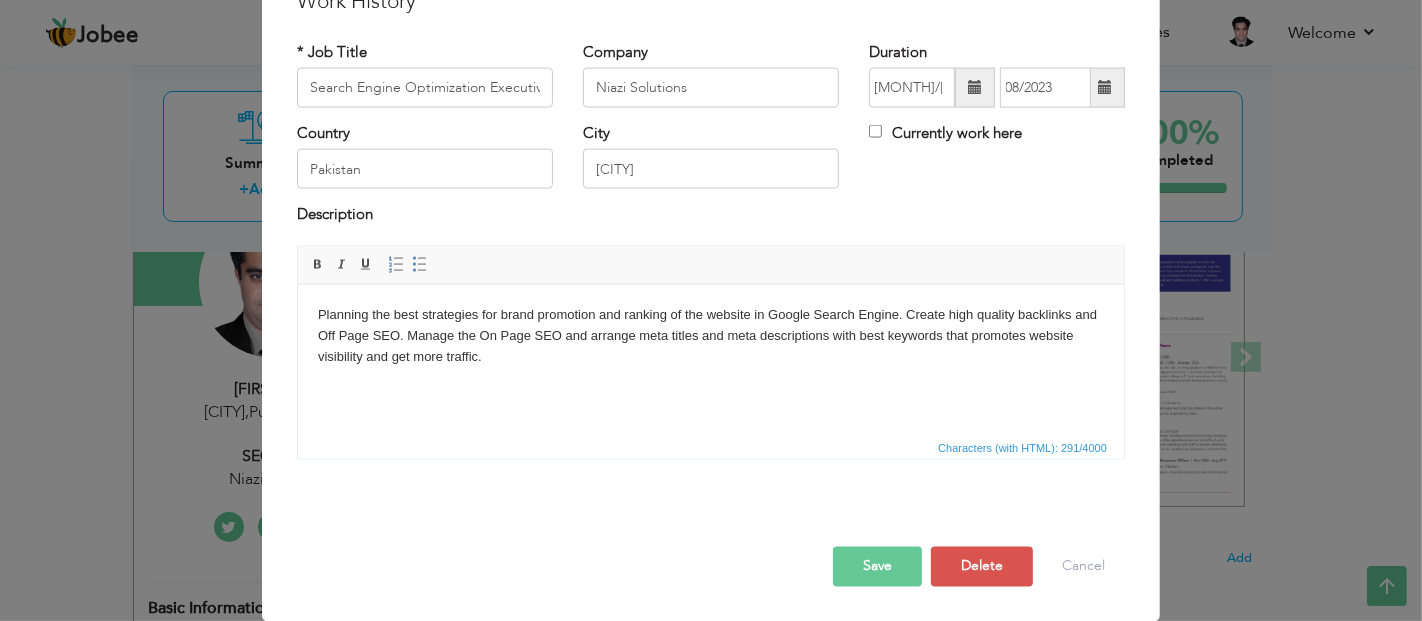 click on "Save" at bounding box center (877, 566) 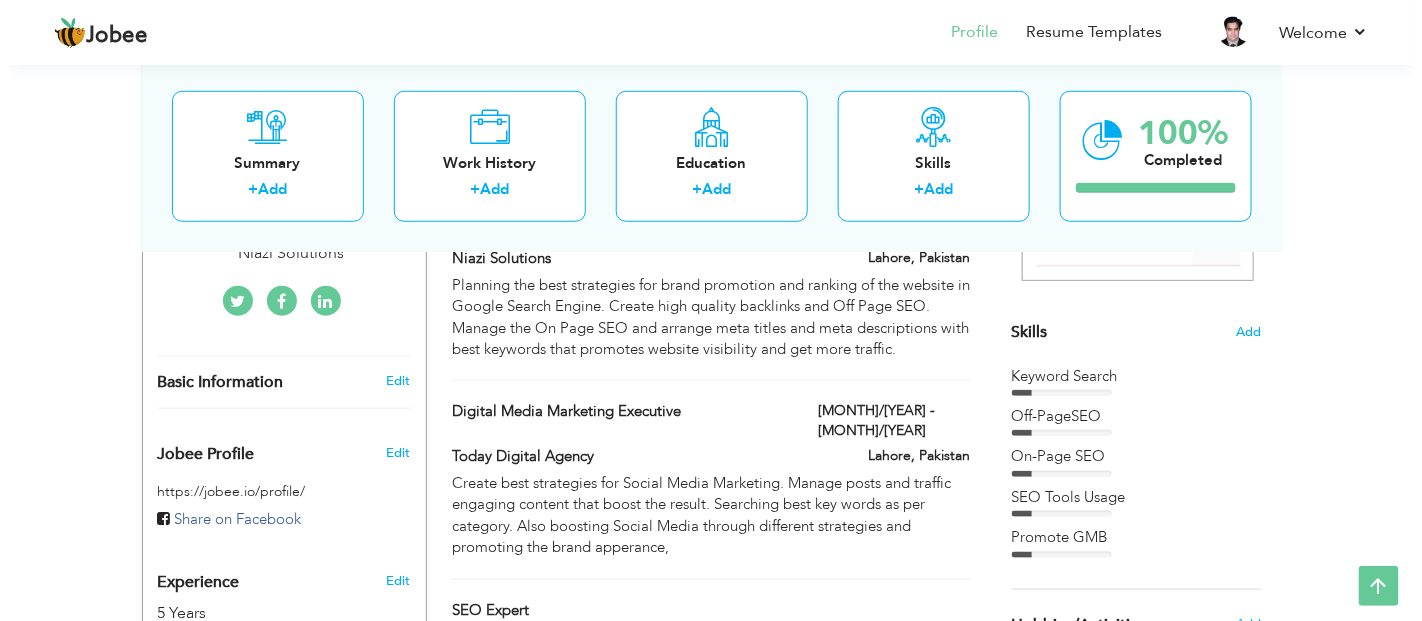 scroll, scrollTop: 555, scrollLeft: 0, axis: vertical 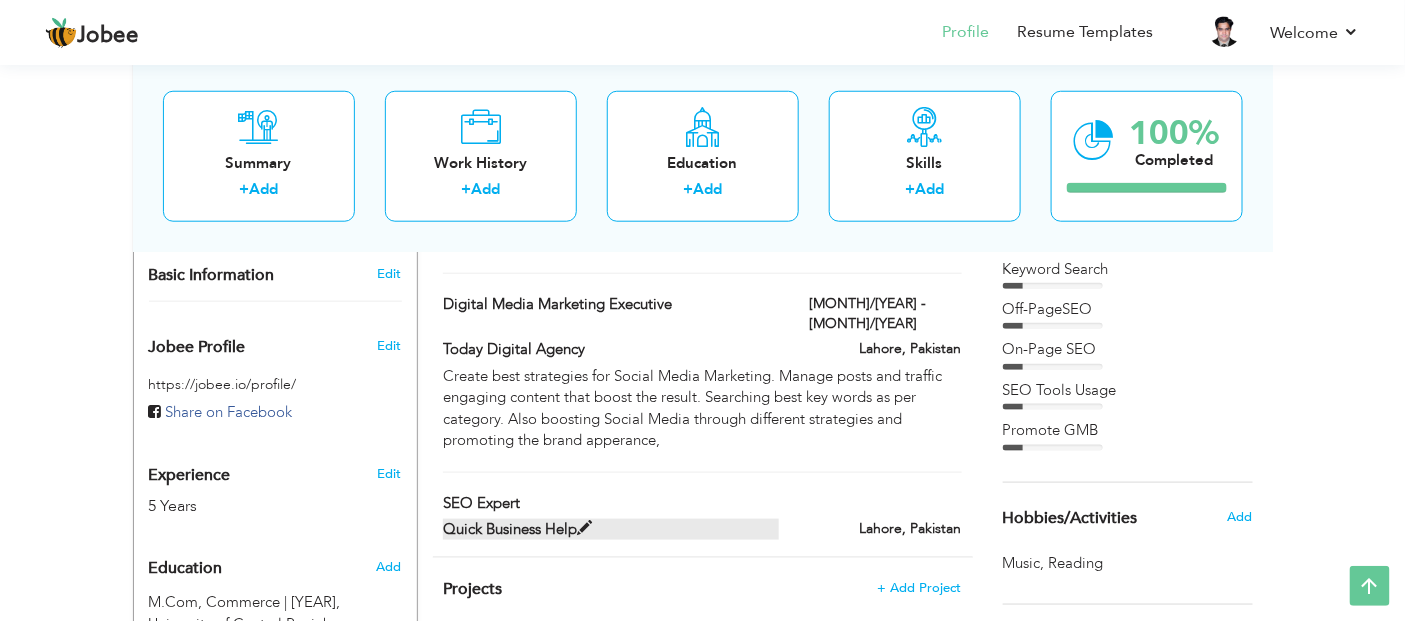 click at bounding box center [584, 528] 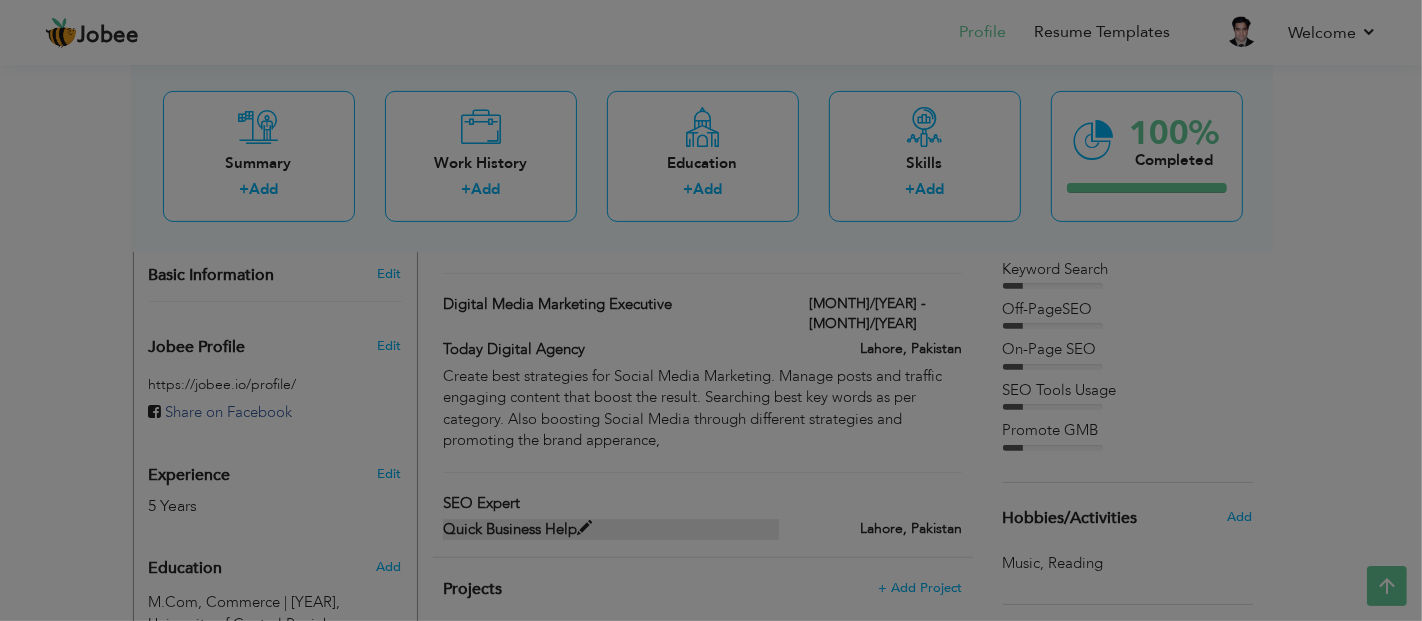 scroll, scrollTop: 0, scrollLeft: 0, axis: both 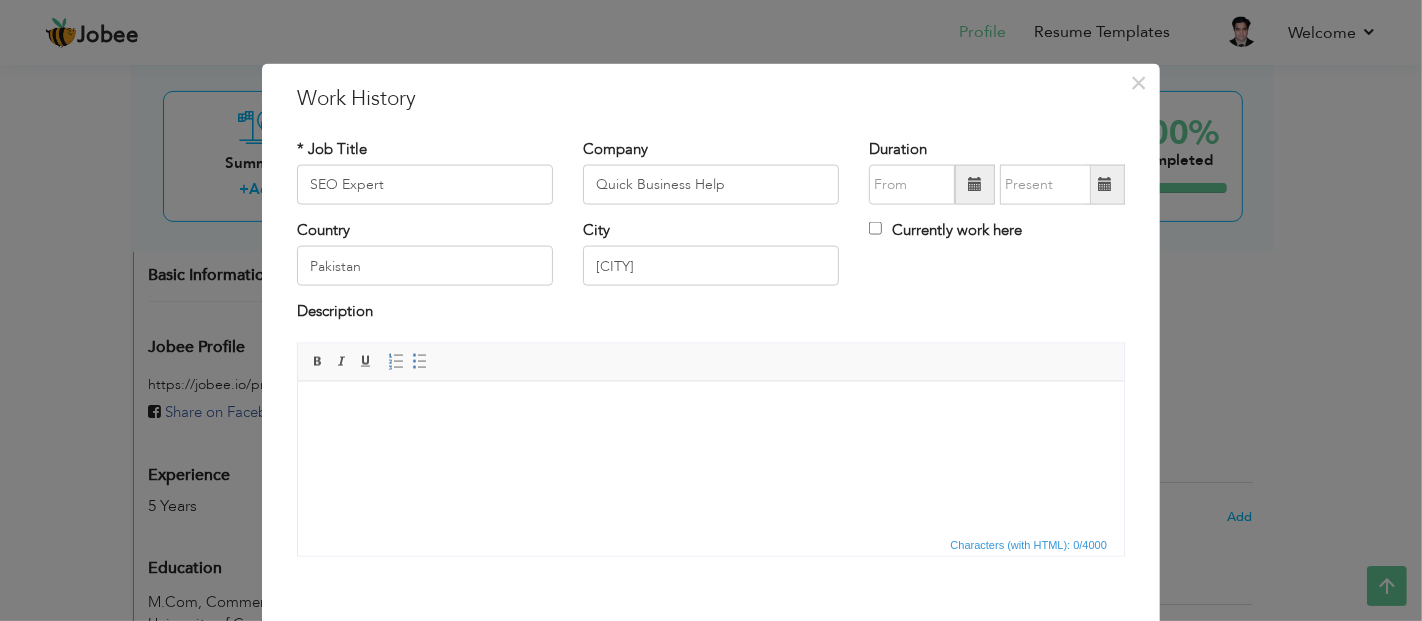 click at bounding box center (975, 185) 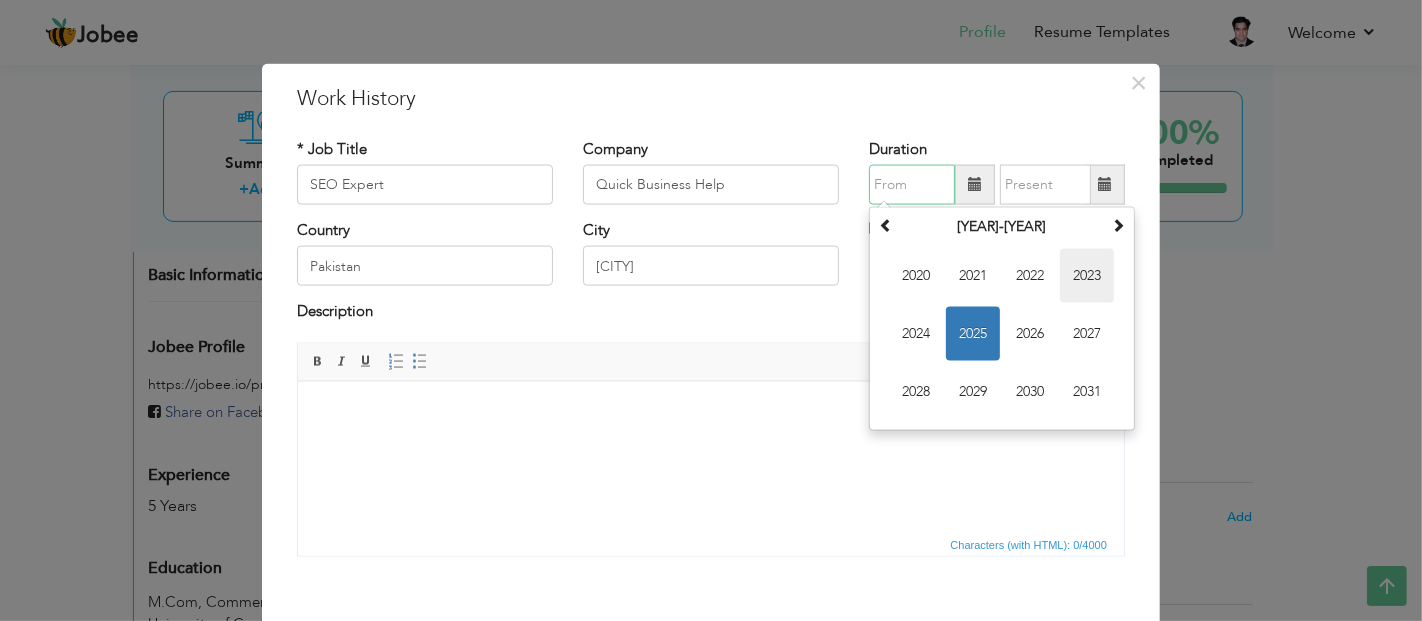 click on "2023" at bounding box center [1087, 276] 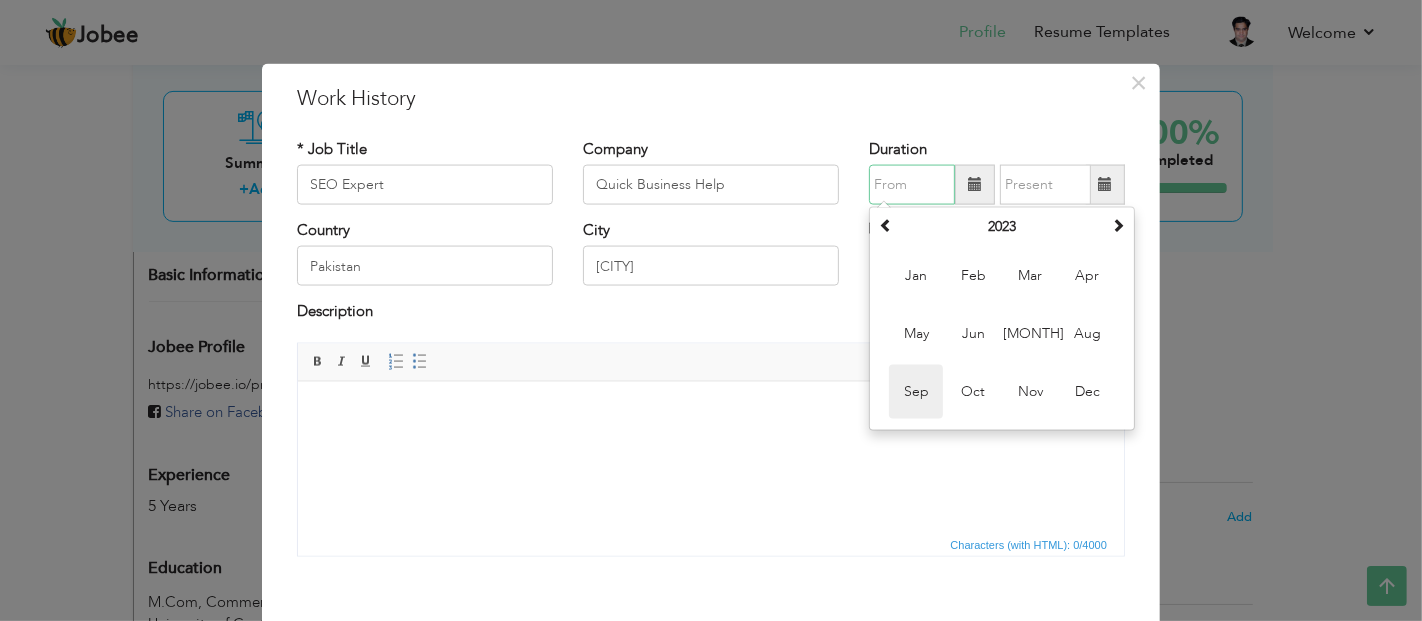 click on "Sep" at bounding box center (916, 392) 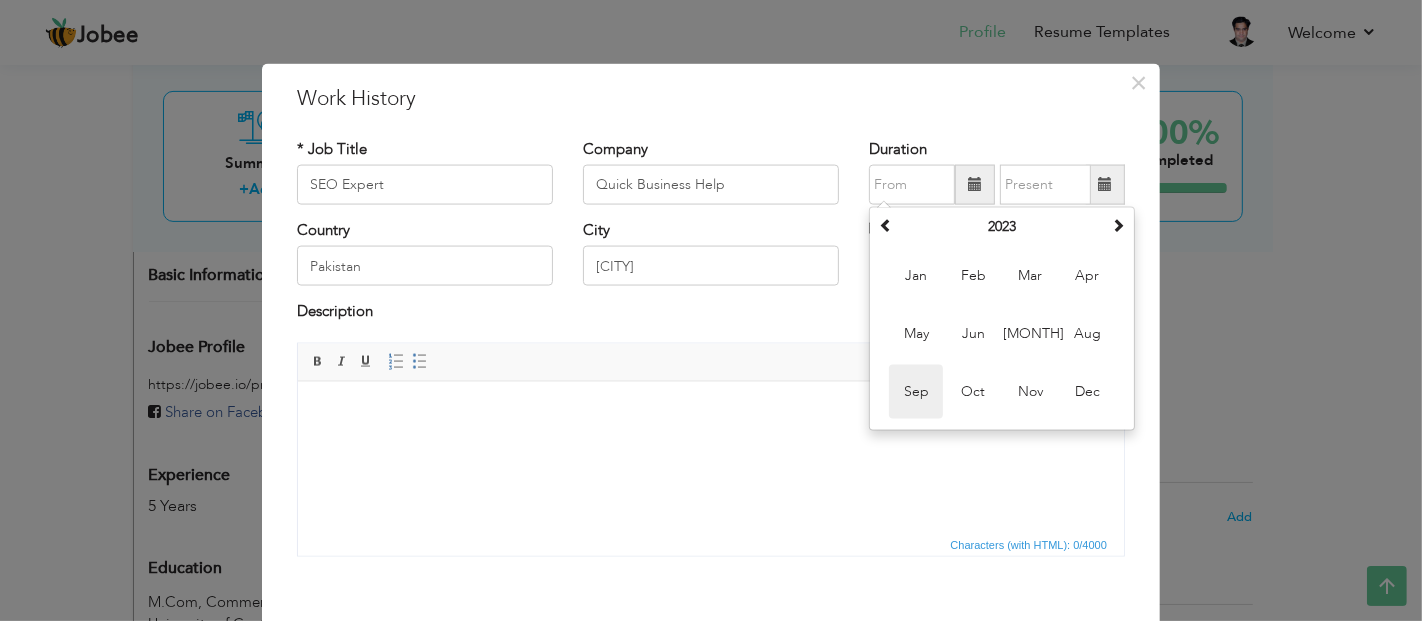 type on "09/2023" 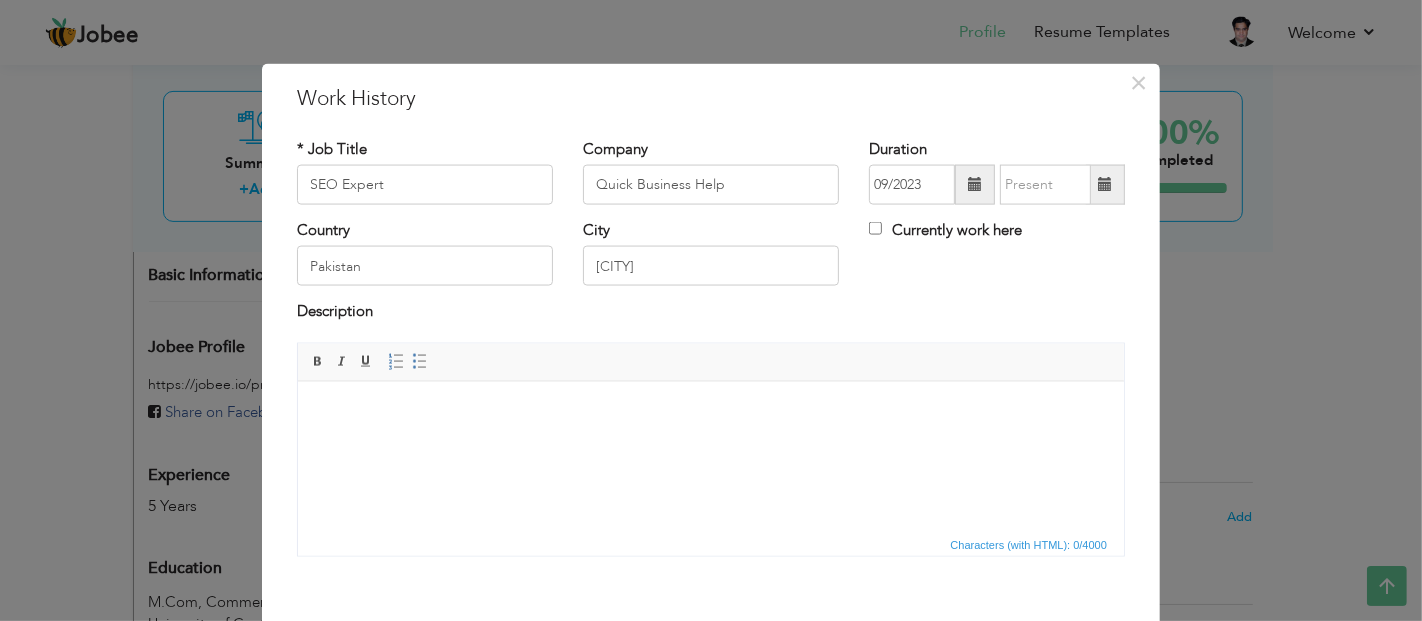 click at bounding box center (1105, 185) 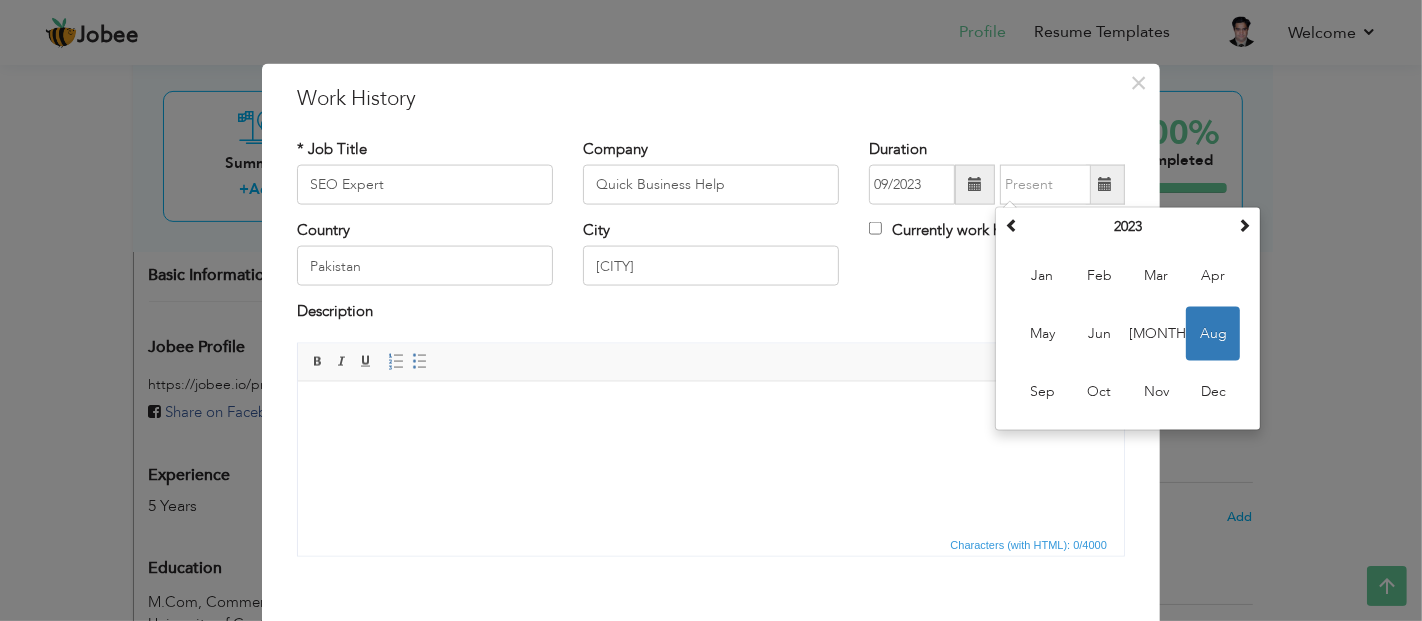 click at bounding box center [1105, 185] 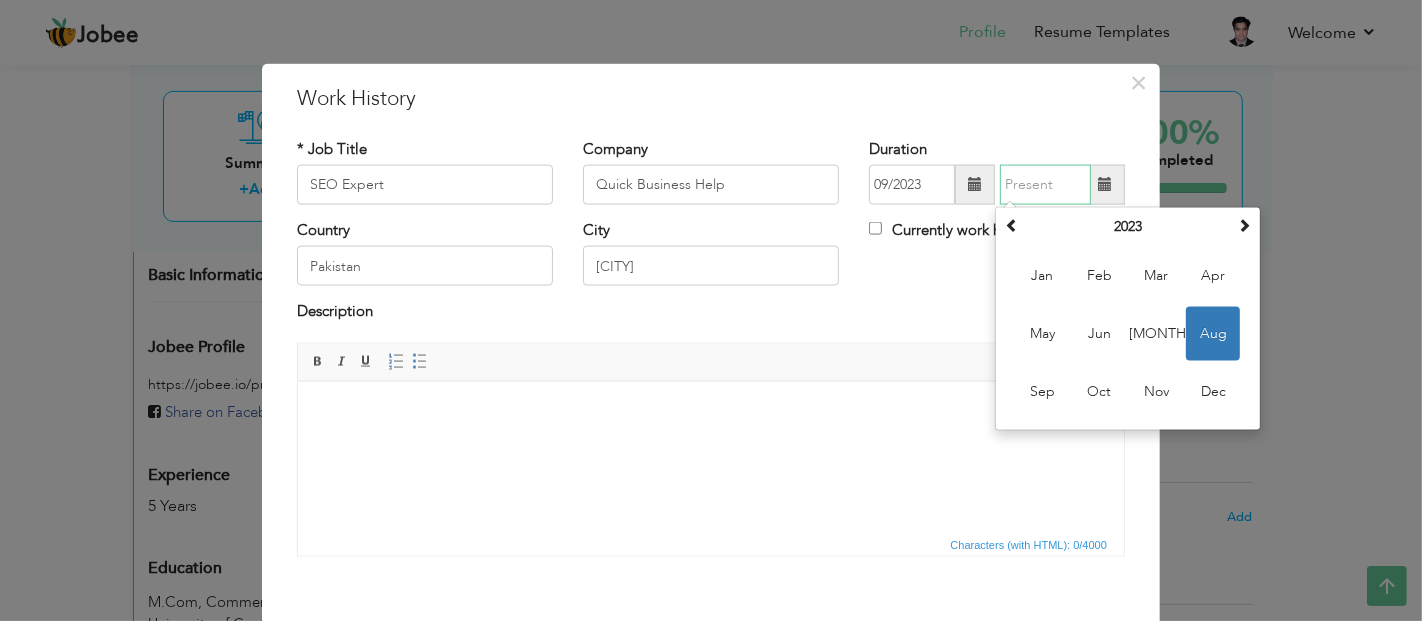 click on "Aug" at bounding box center (1213, 334) 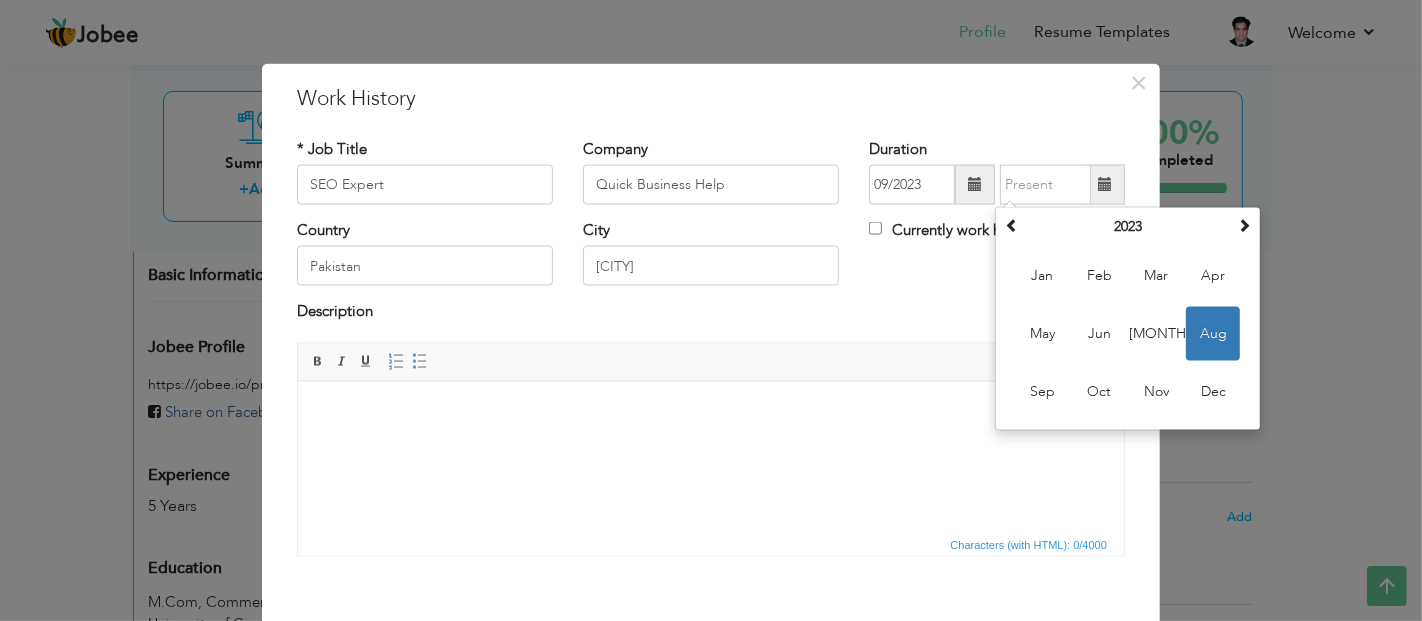 type on "08/2023" 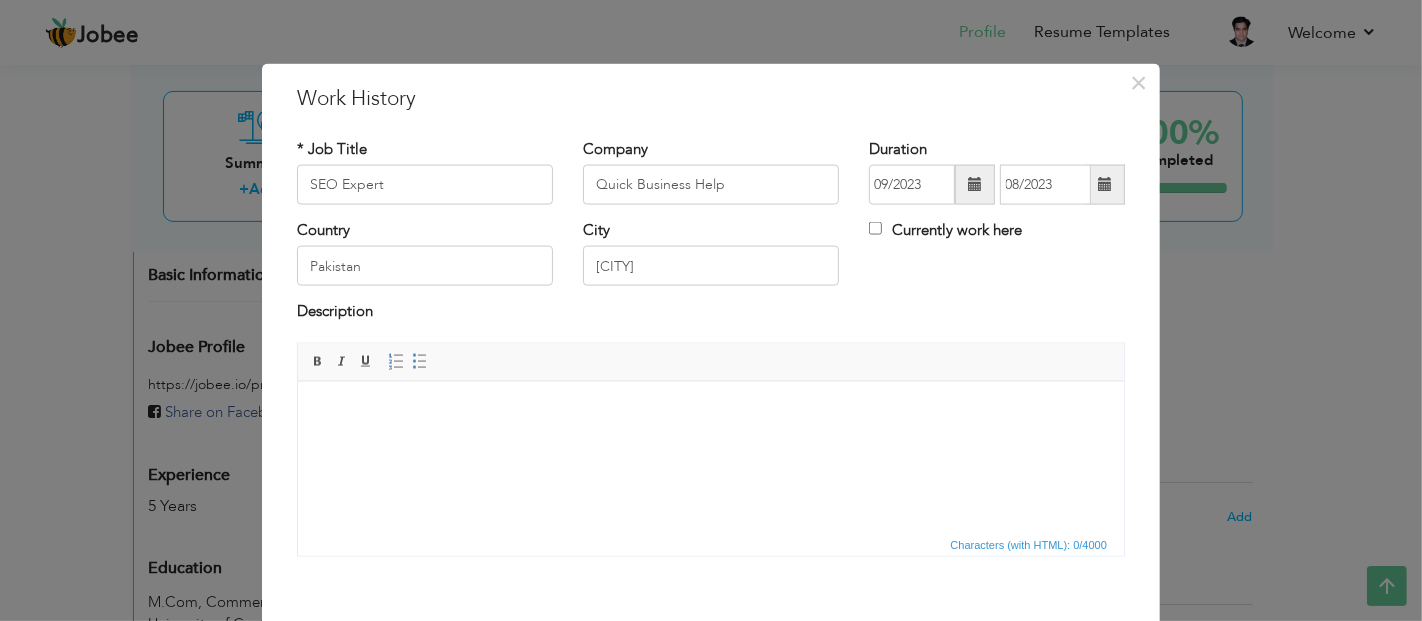 click at bounding box center [710, 411] 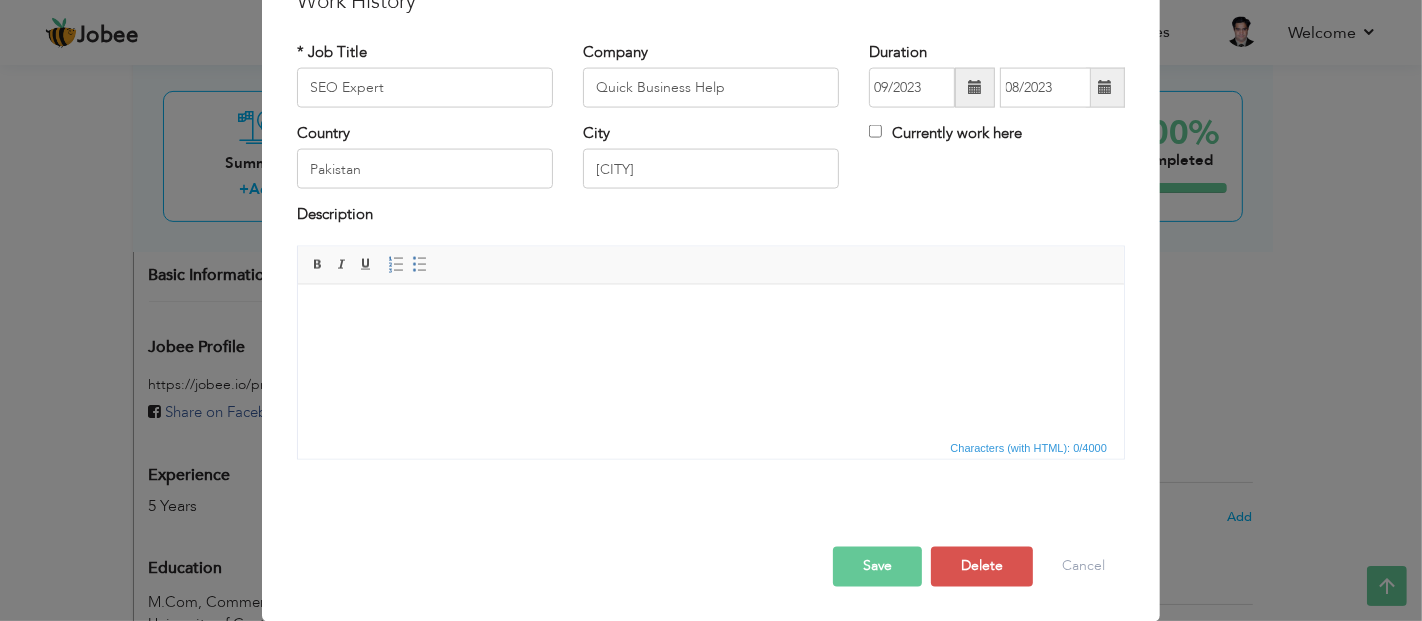 click on "Save" at bounding box center (877, 566) 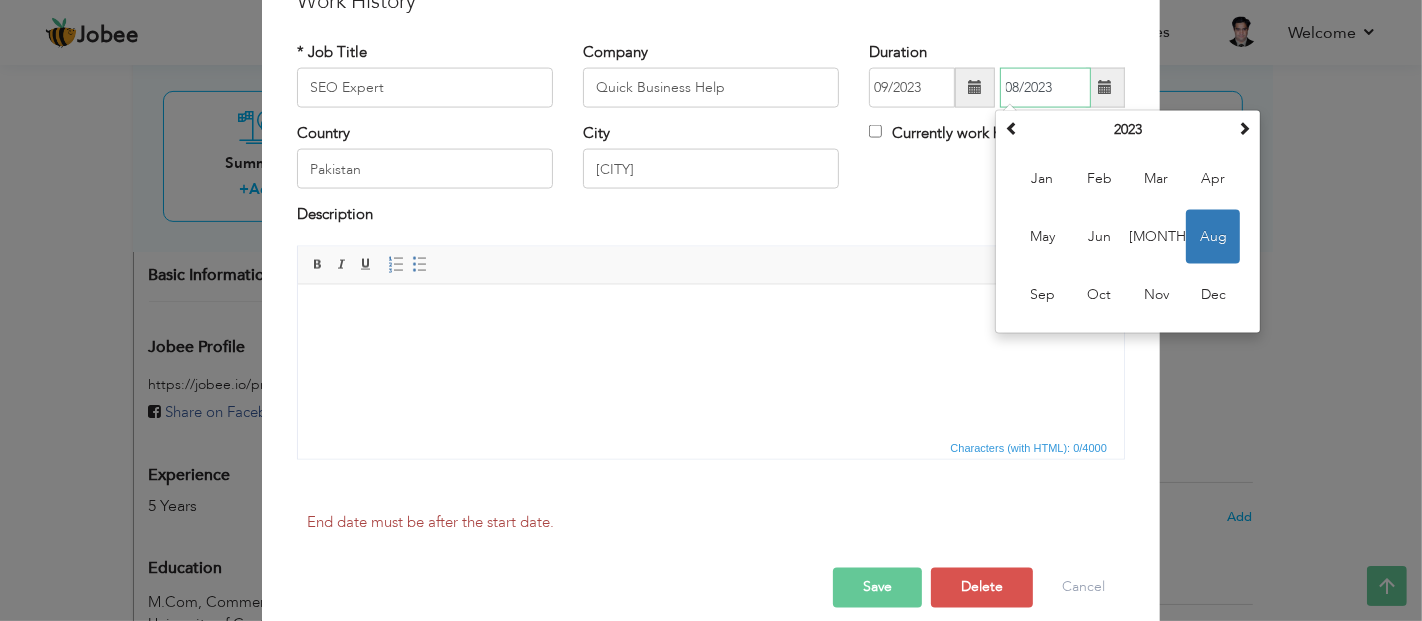 click on "Aug" at bounding box center [1213, 237] 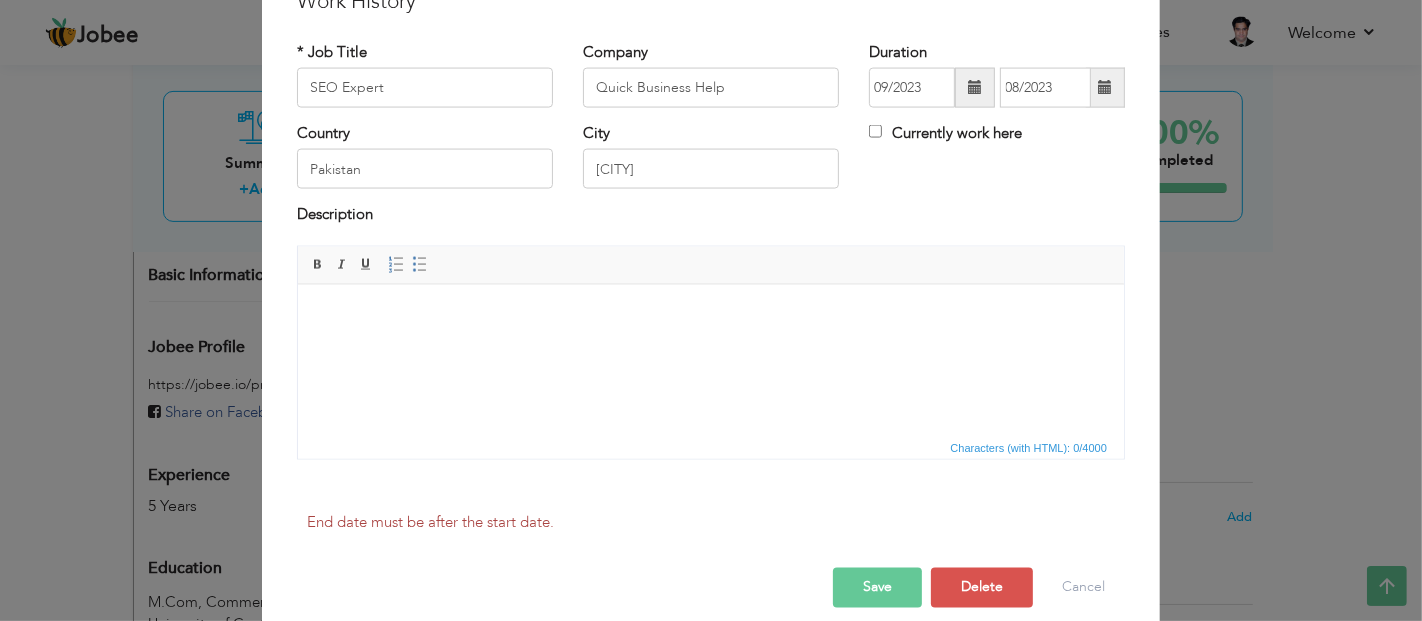 click on "Save" at bounding box center (877, 588) 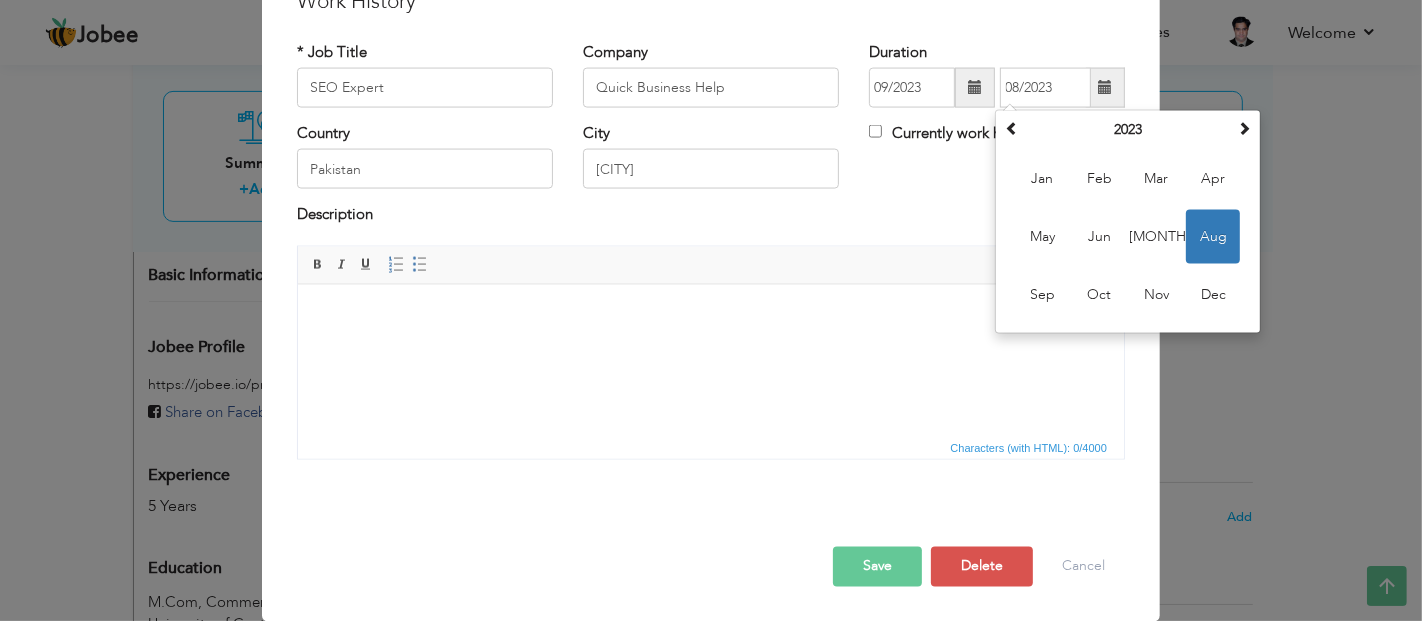 click at bounding box center (710, 314) 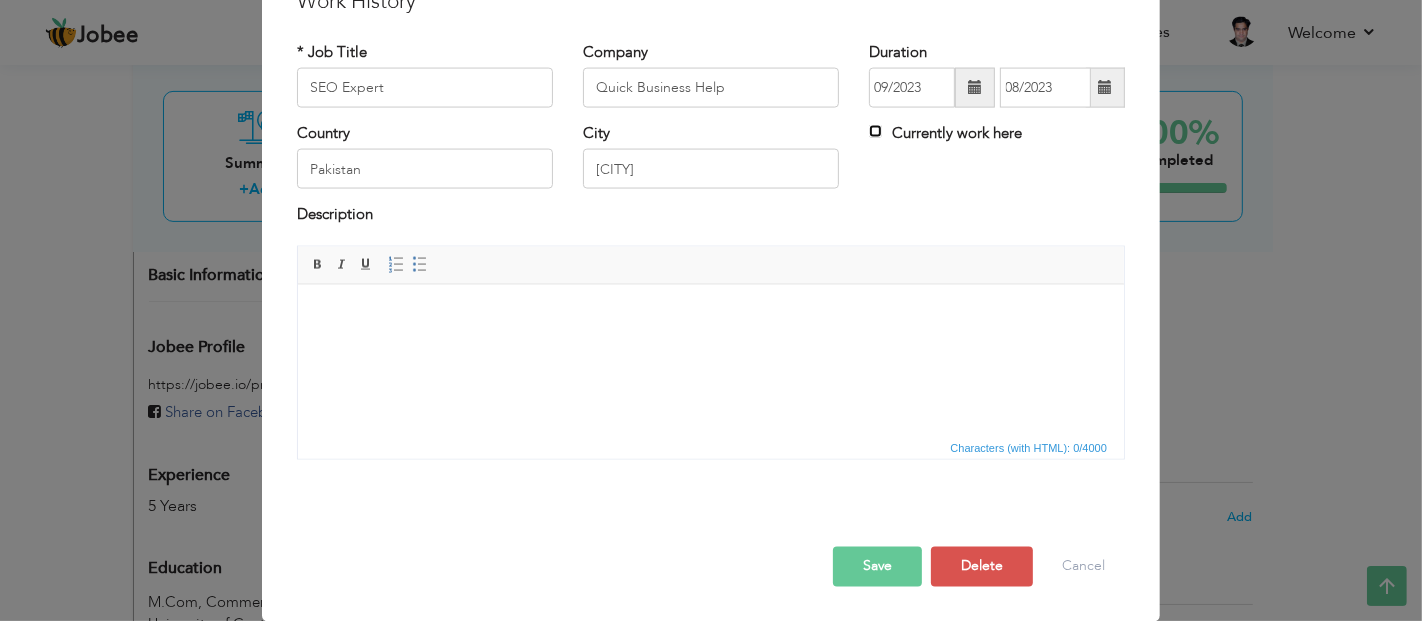 click on "Currently work here" at bounding box center (875, 131) 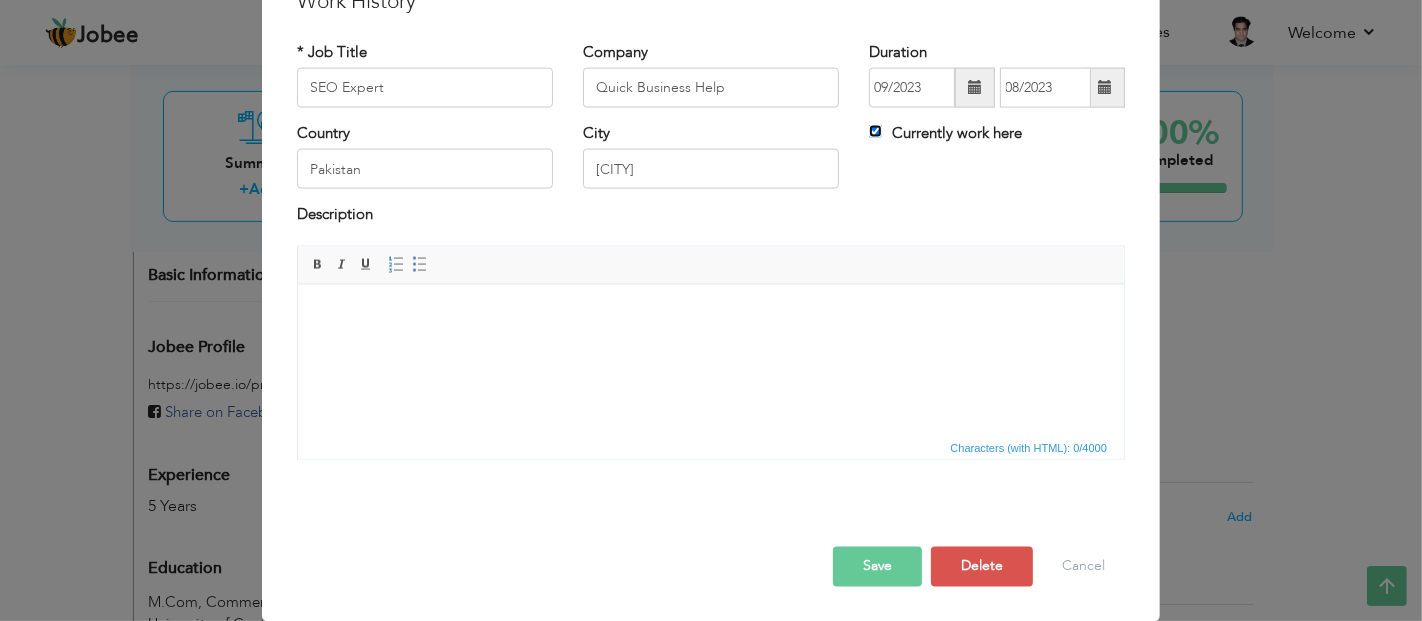 type 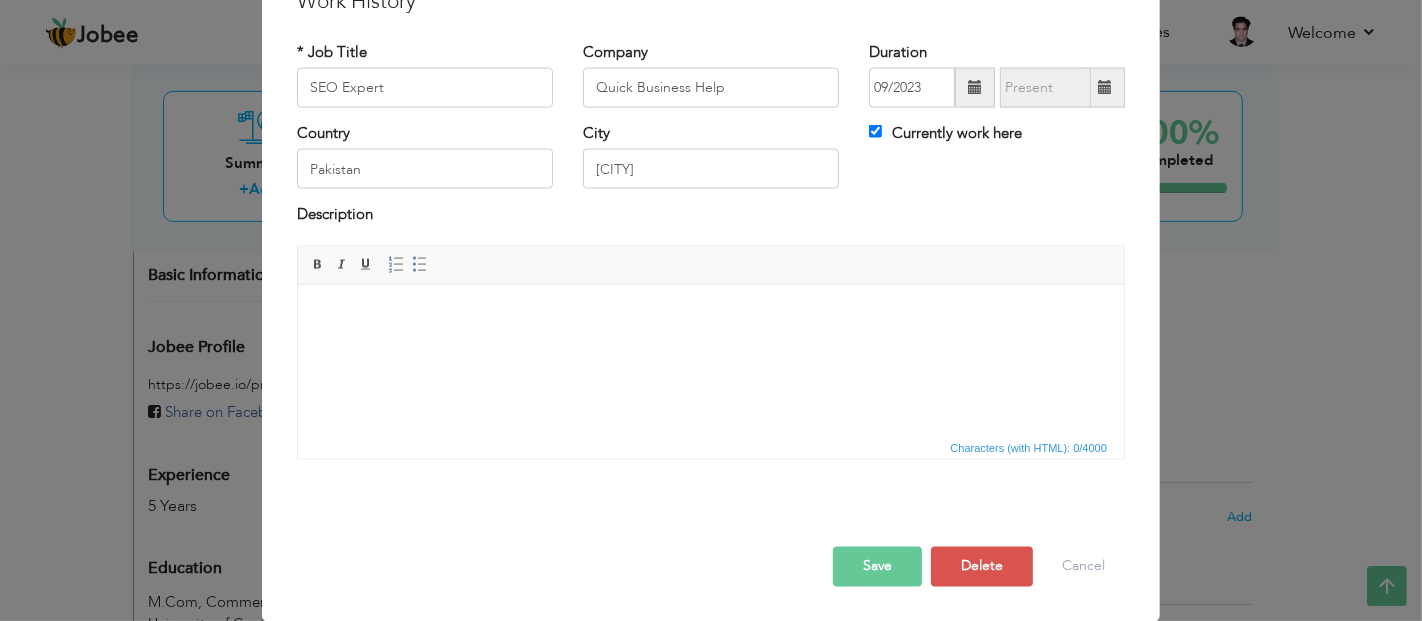 click at bounding box center [710, 314] 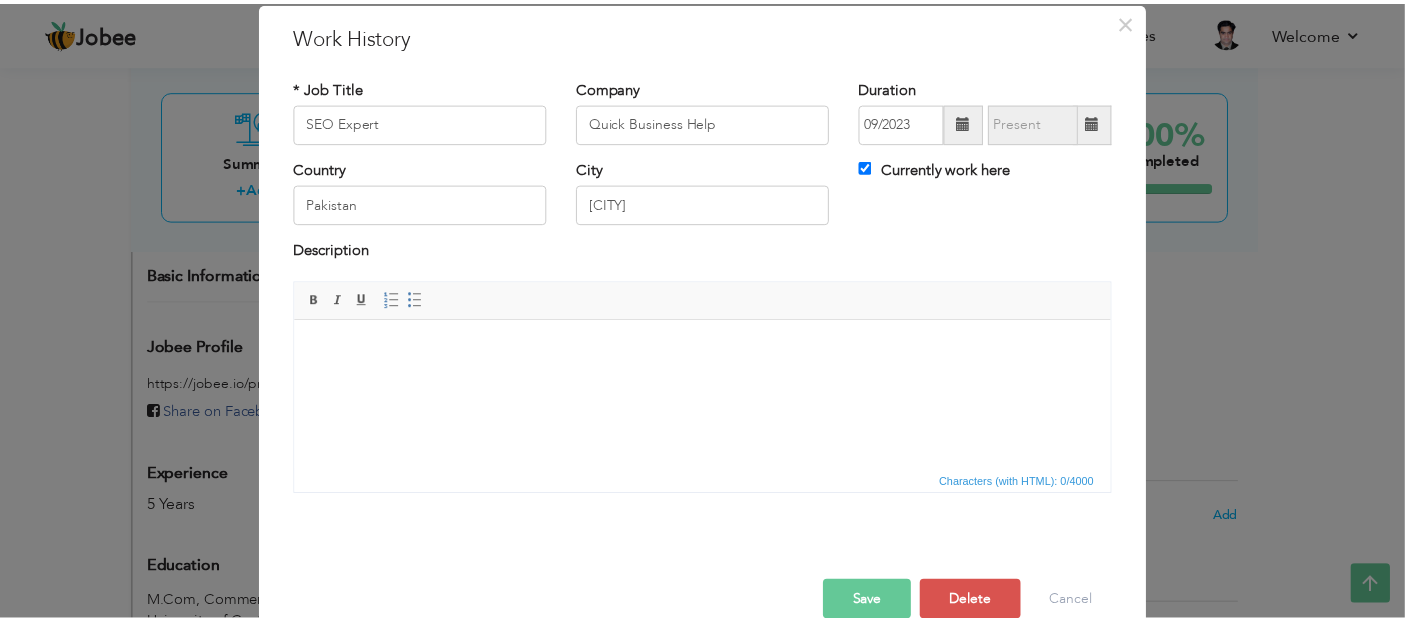 scroll, scrollTop: 97, scrollLeft: 0, axis: vertical 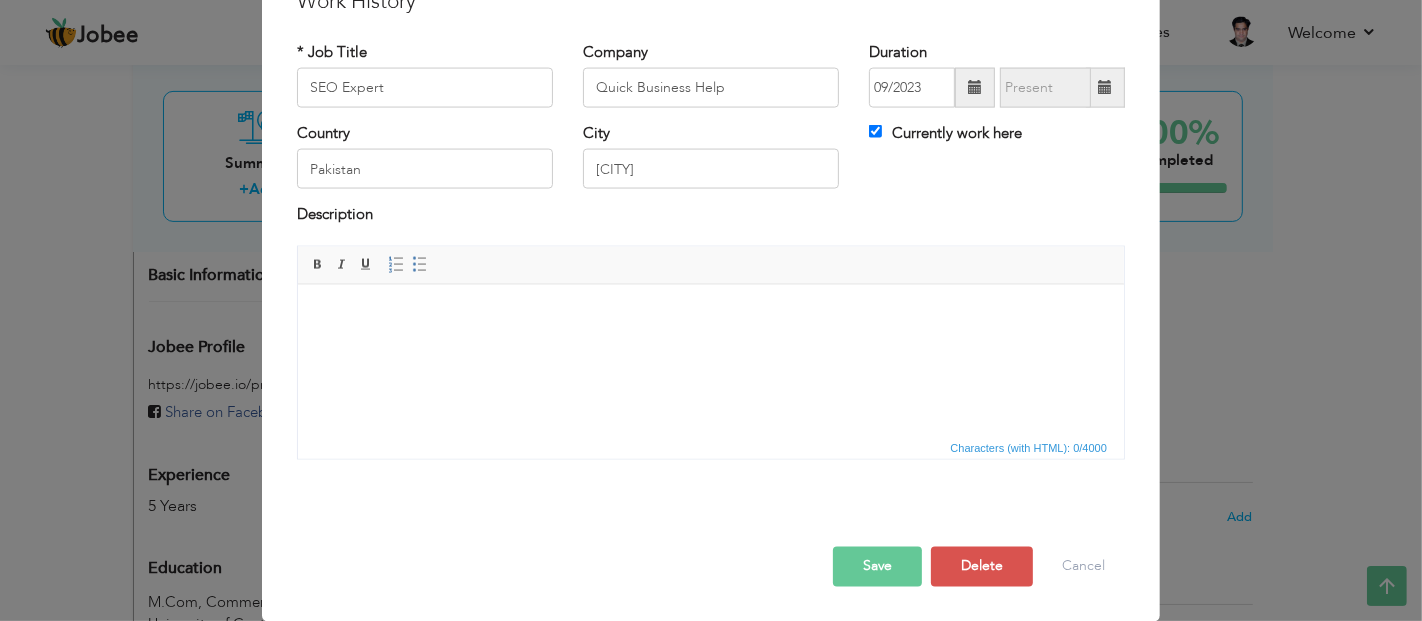 type 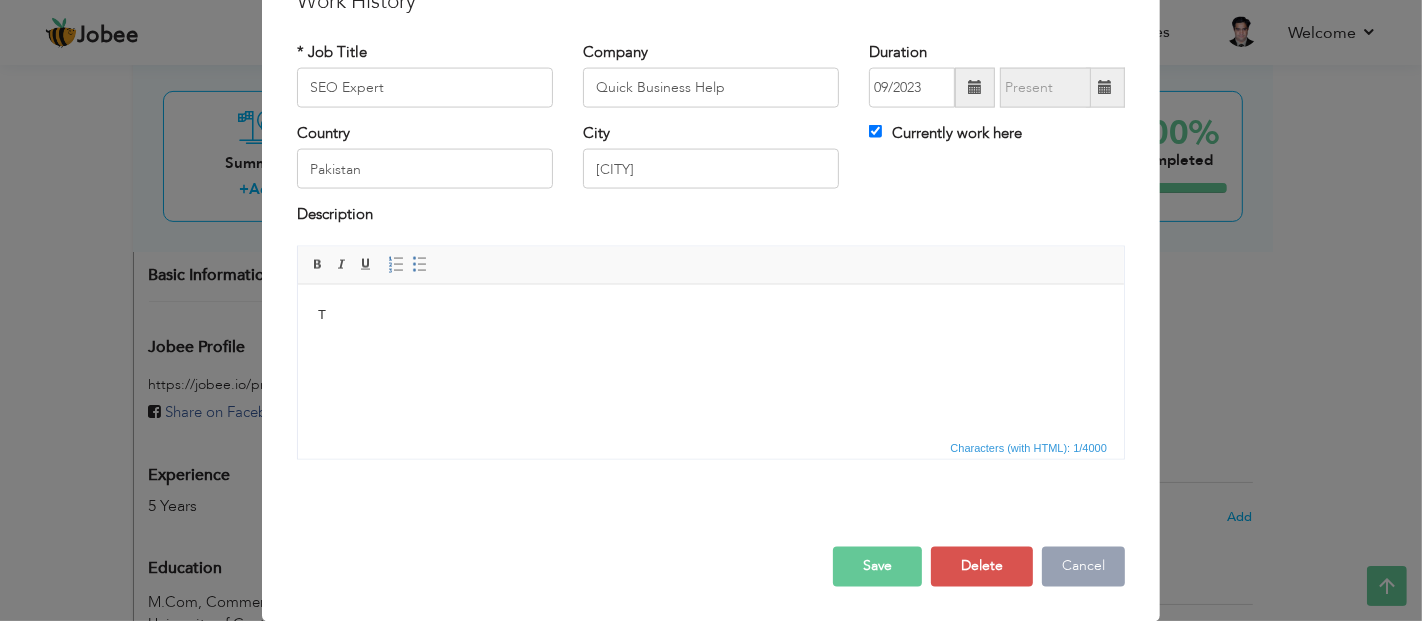 click on "Cancel" at bounding box center (1083, 566) 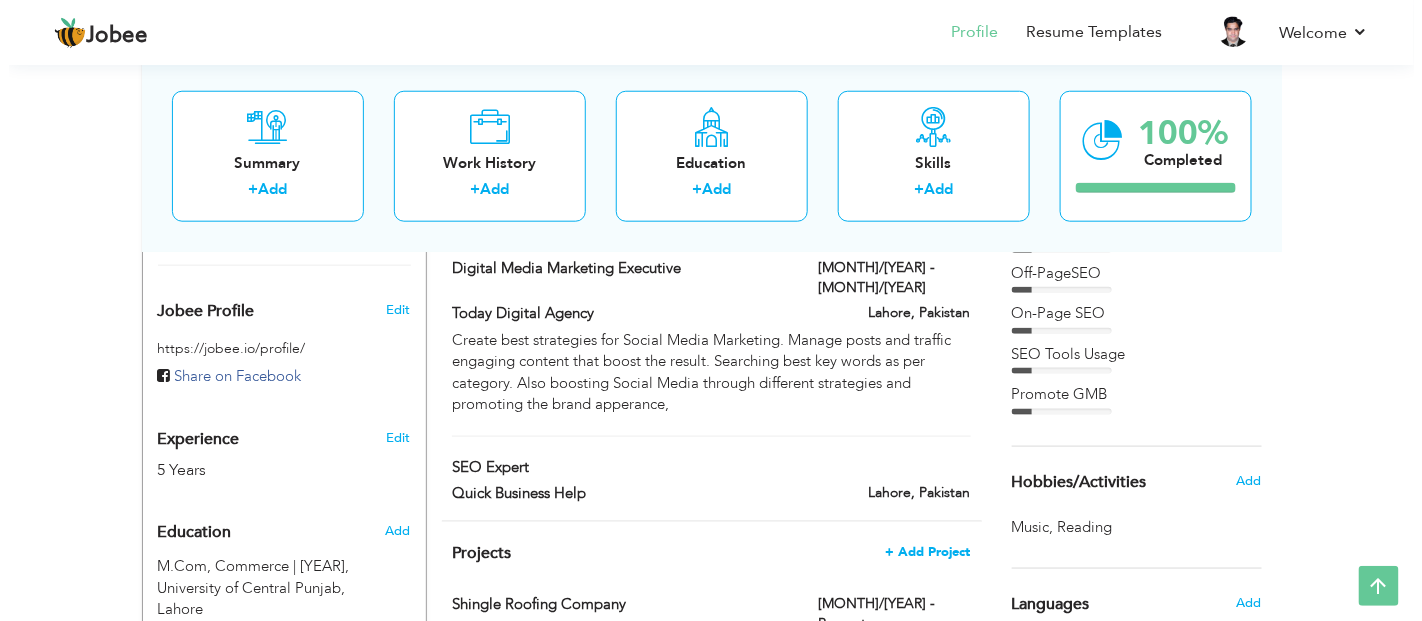 scroll, scrollTop: 555, scrollLeft: 0, axis: vertical 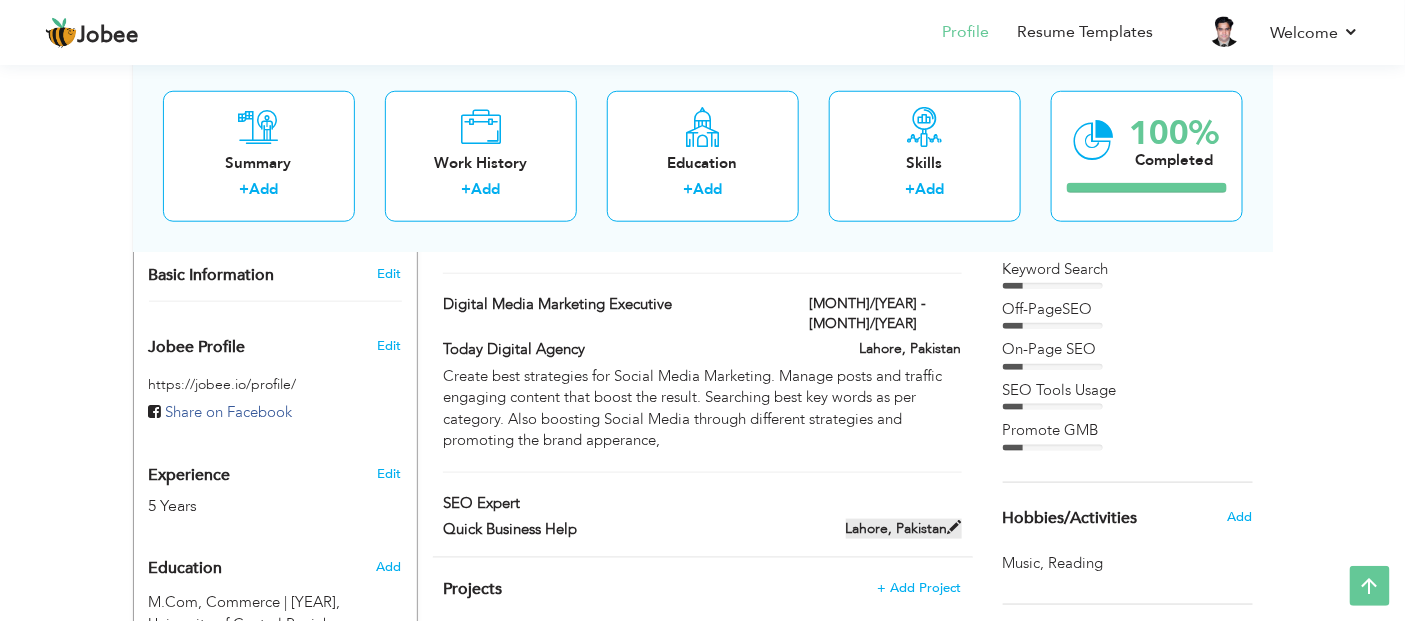 click on "Lahore, Pakistan" at bounding box center [904, 529] 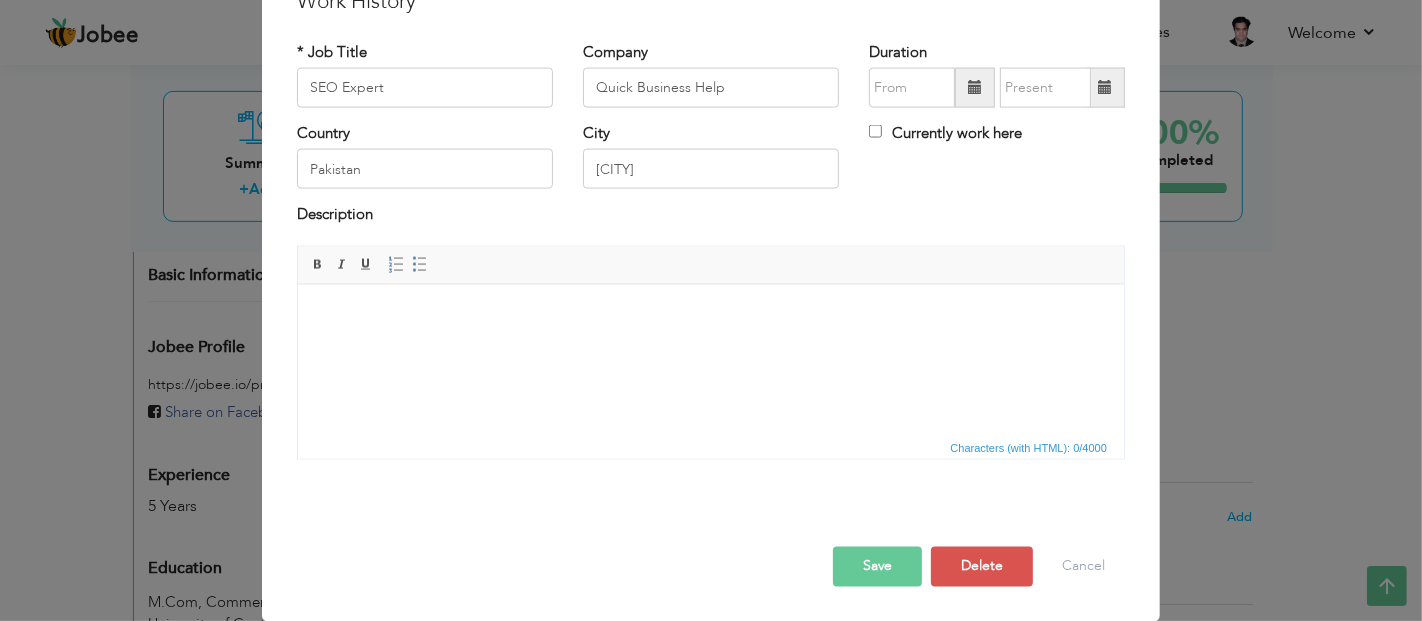 scroll, scrollTop: 0, scrollLeft: 0, axis: both 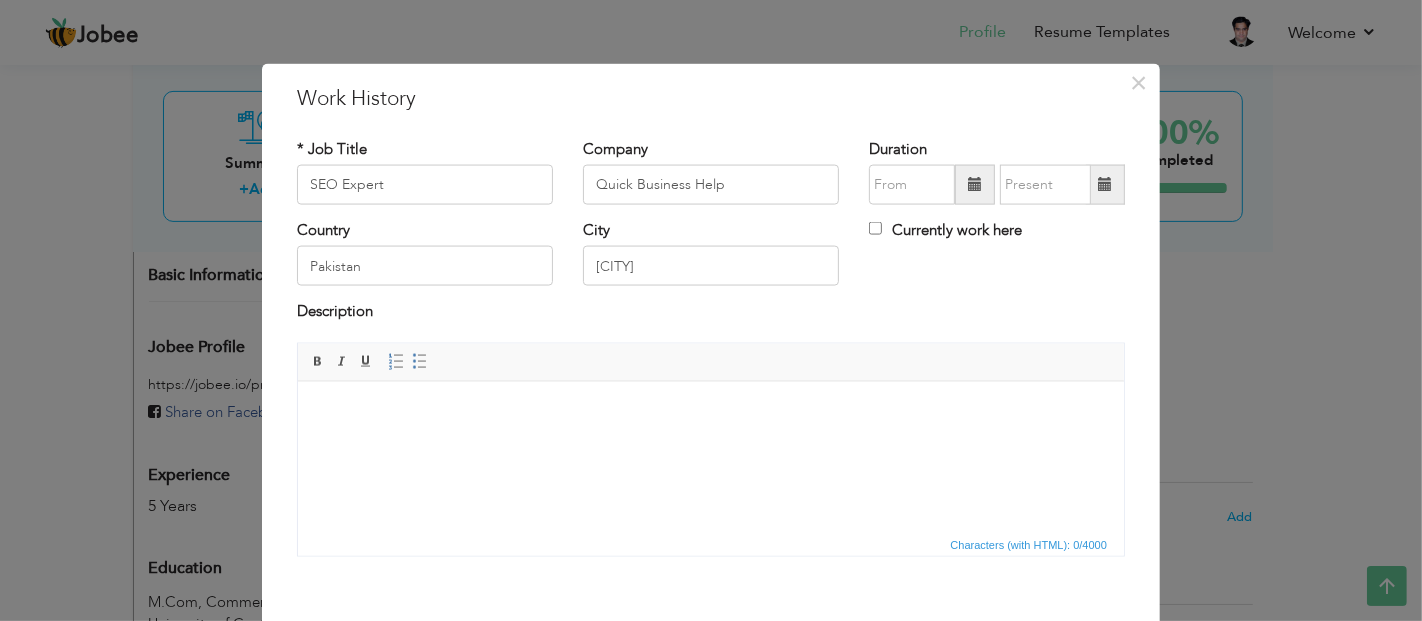 click at bounding box center [975, 184] 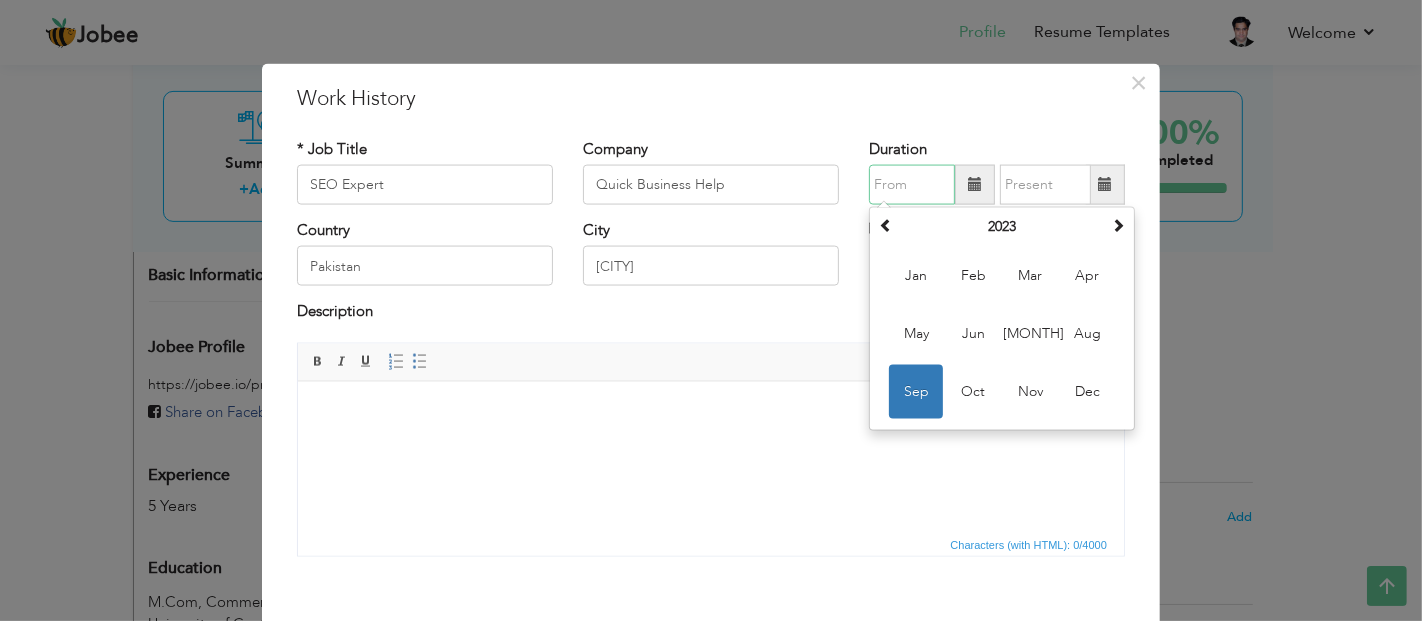click on "Sep" at bounding box center (916, 392) 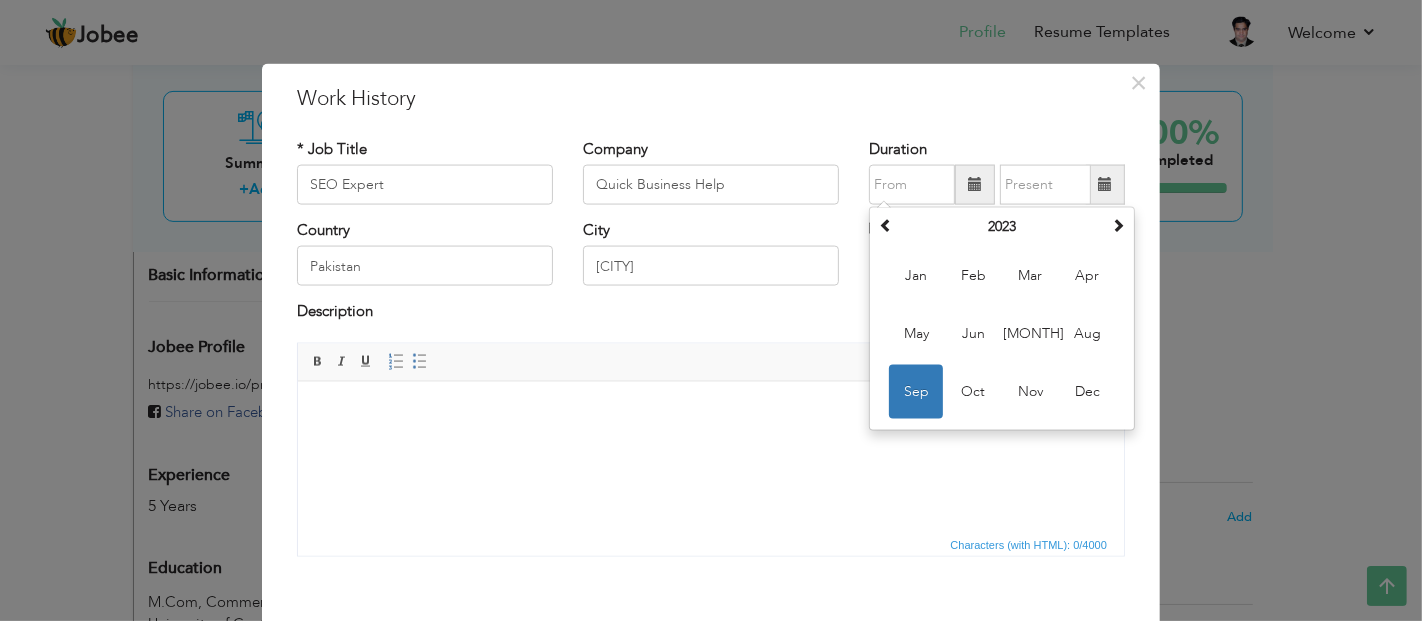 type on "09/2023" 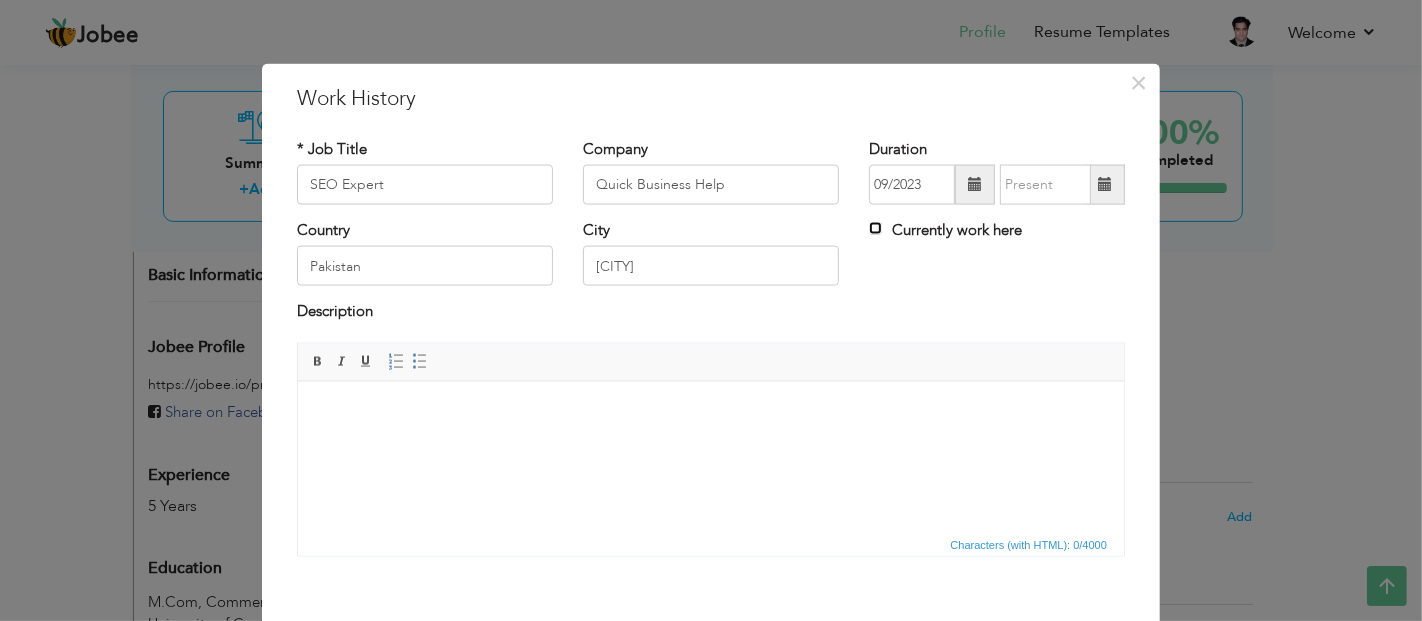 click on "Currently work here" at bounding box center (875, 228) 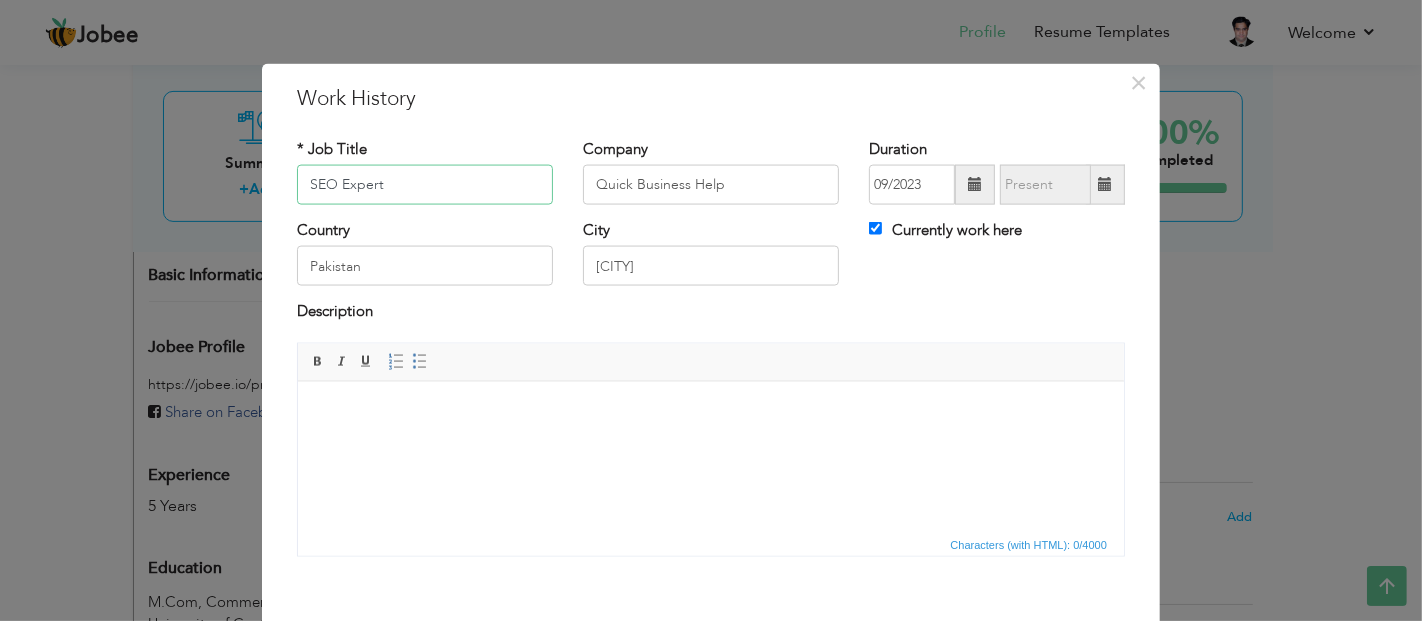 click on "SEO Expert" at bounding box center [425, 185] 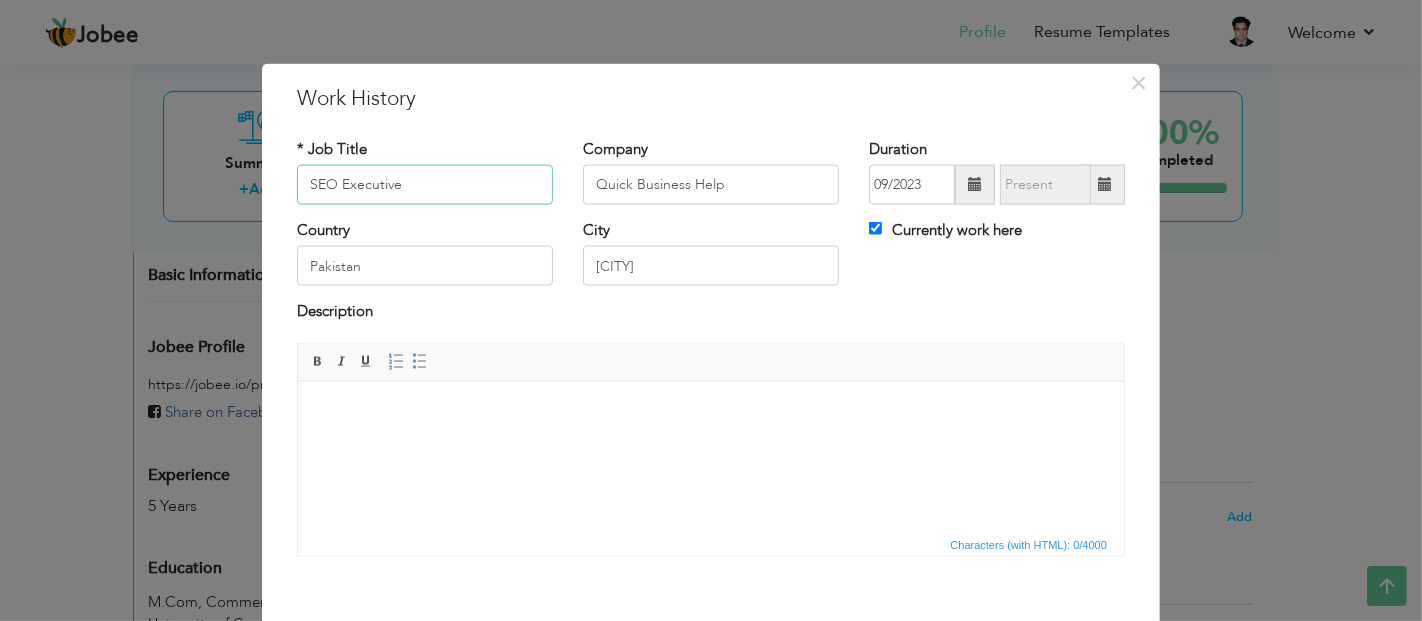 type on "SEO Executive" 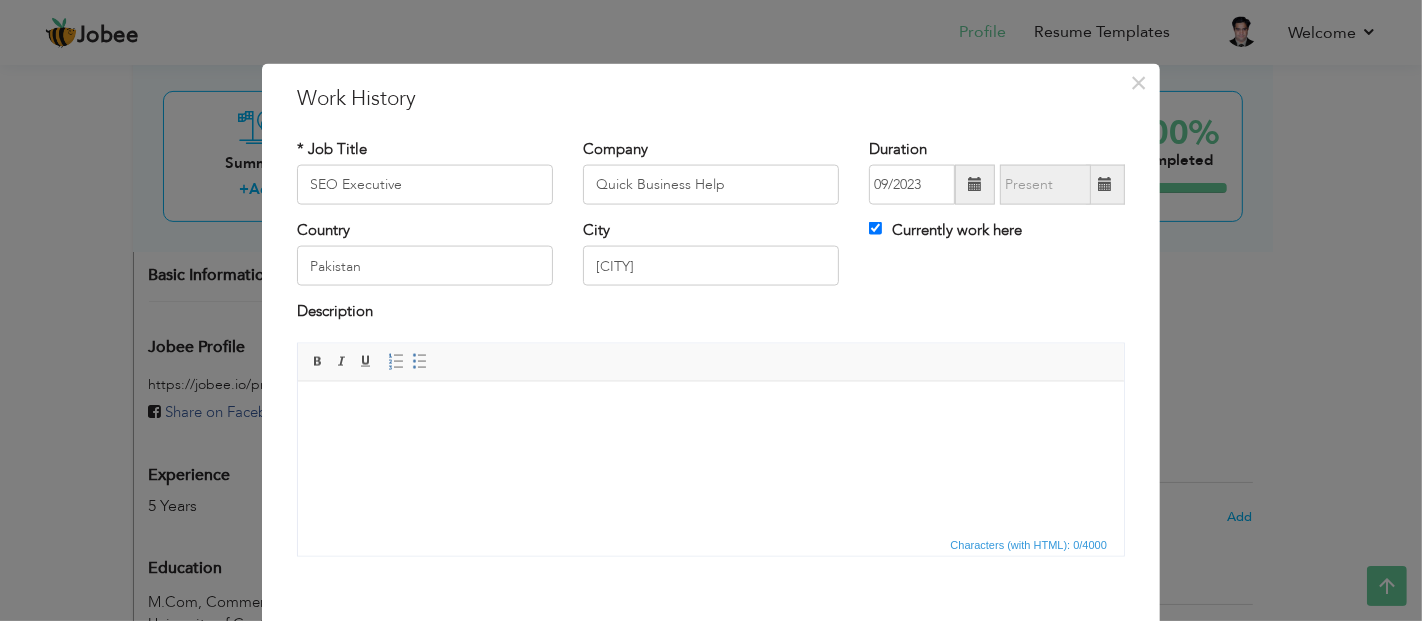 click at bounding box center [710, 411] 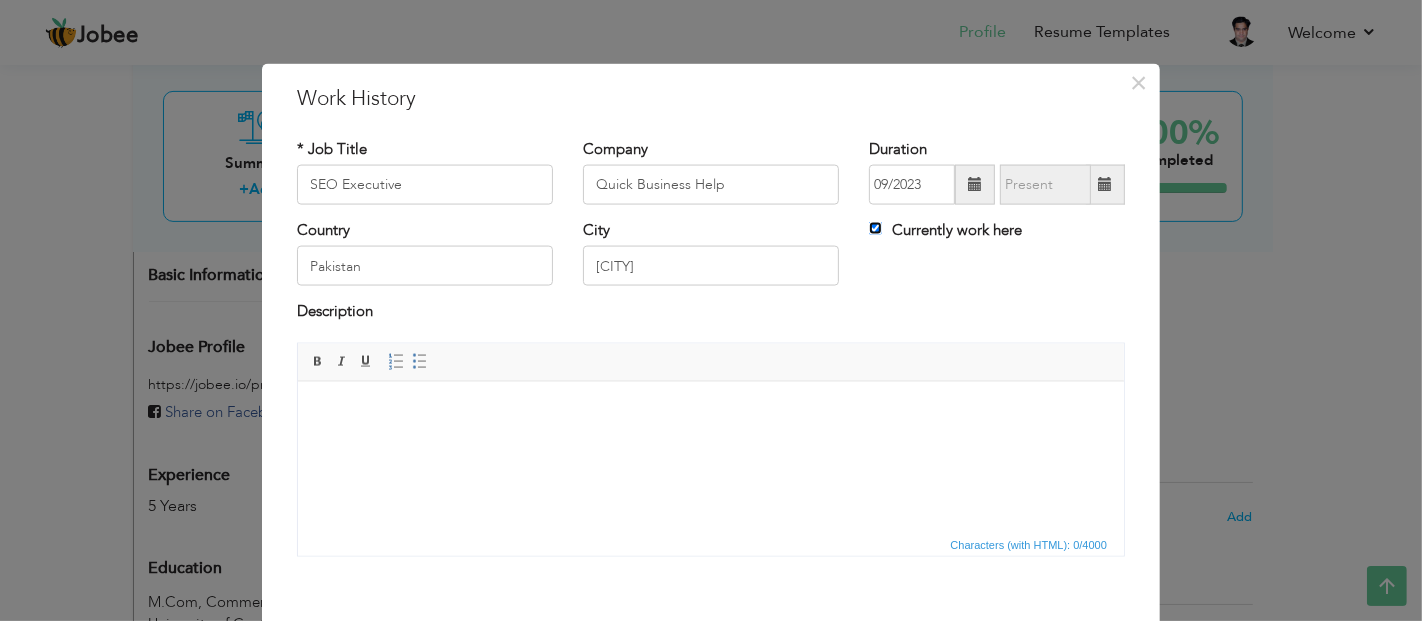 click on "Currently work here" at bounding box center (875, 228) 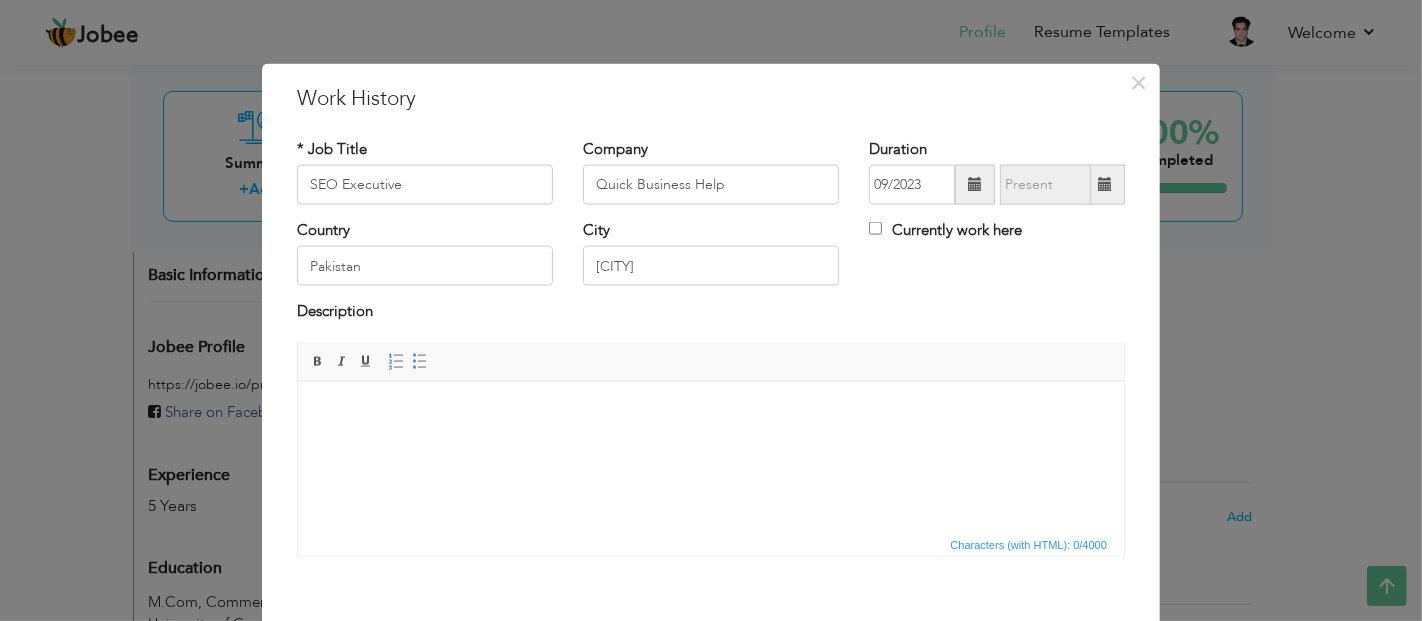 click on "Currently work here" at bounding box center (945, 230) 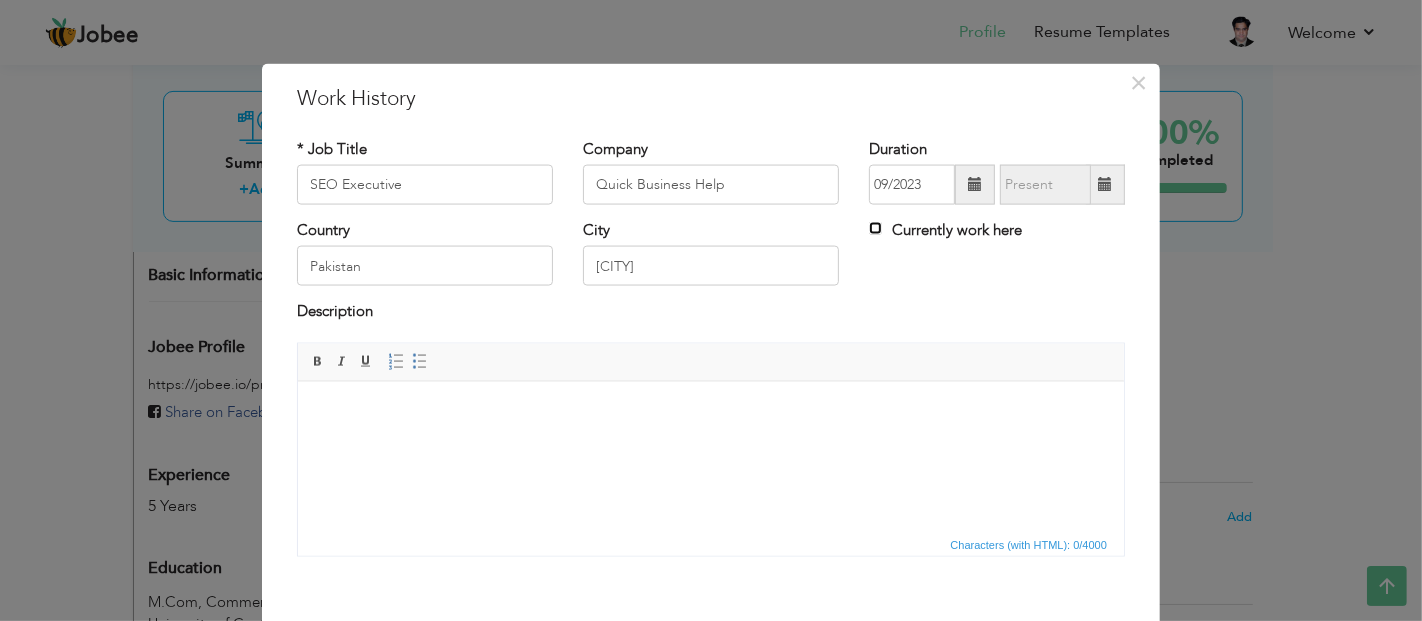 click on "Currently work here" at bounding box center (875, 228) 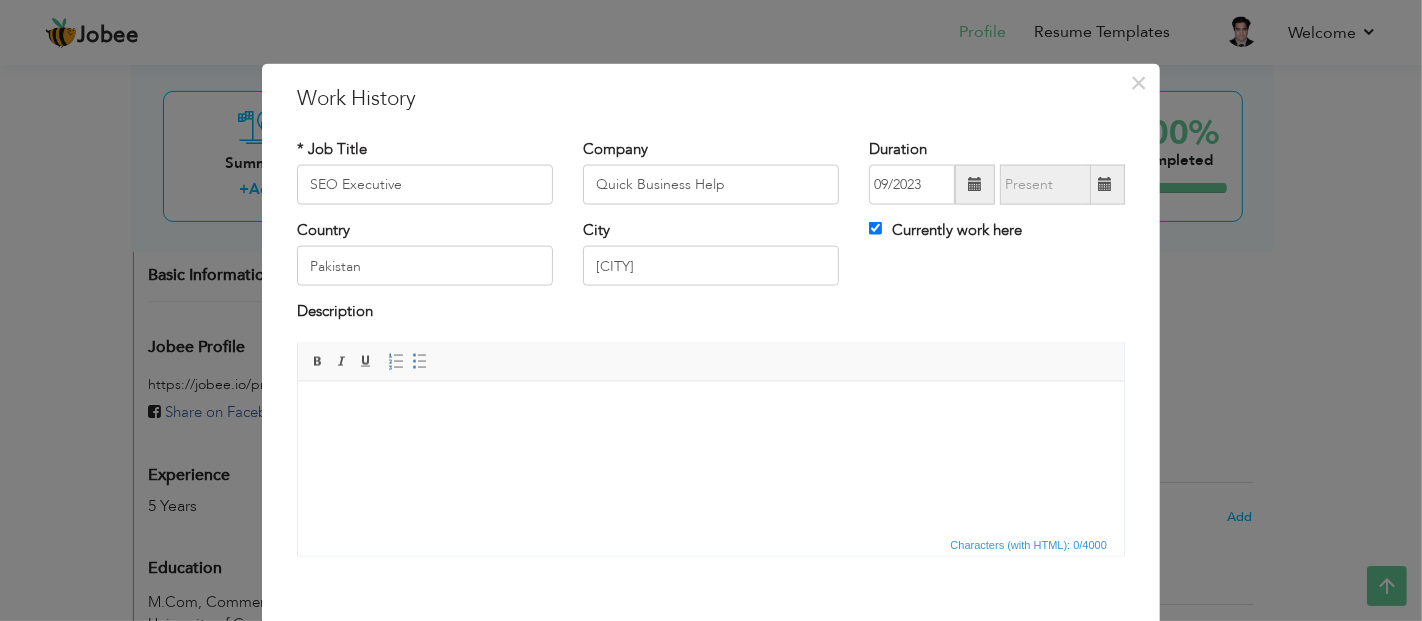 click at bounding box center (710, 411) 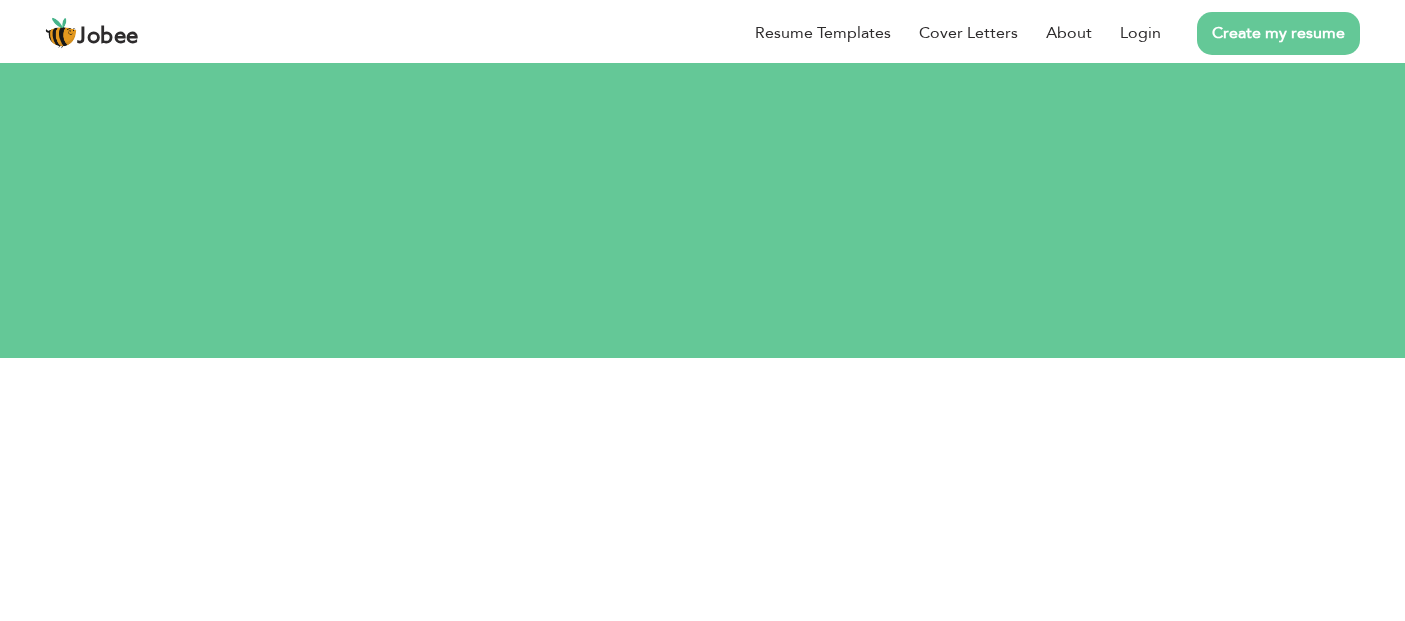 scroll, scrollTop: 0, scrollLeft: 0, axis: both 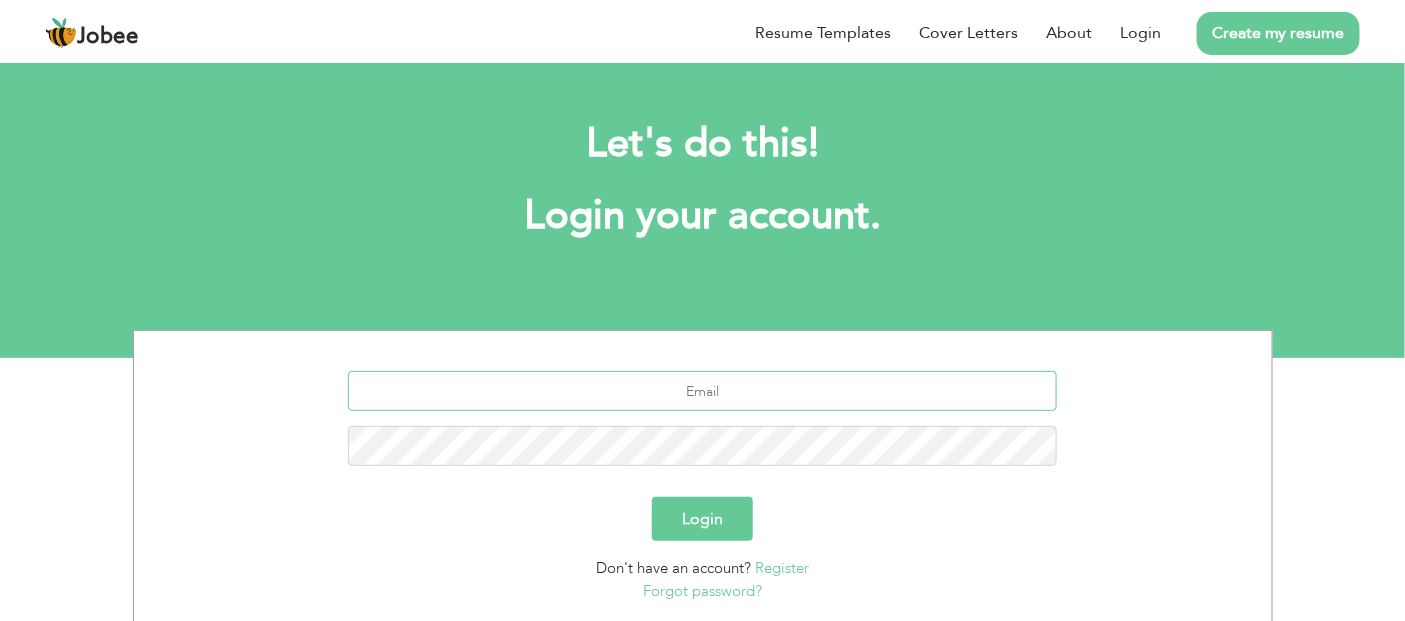 click at bounding box center [702, 391] 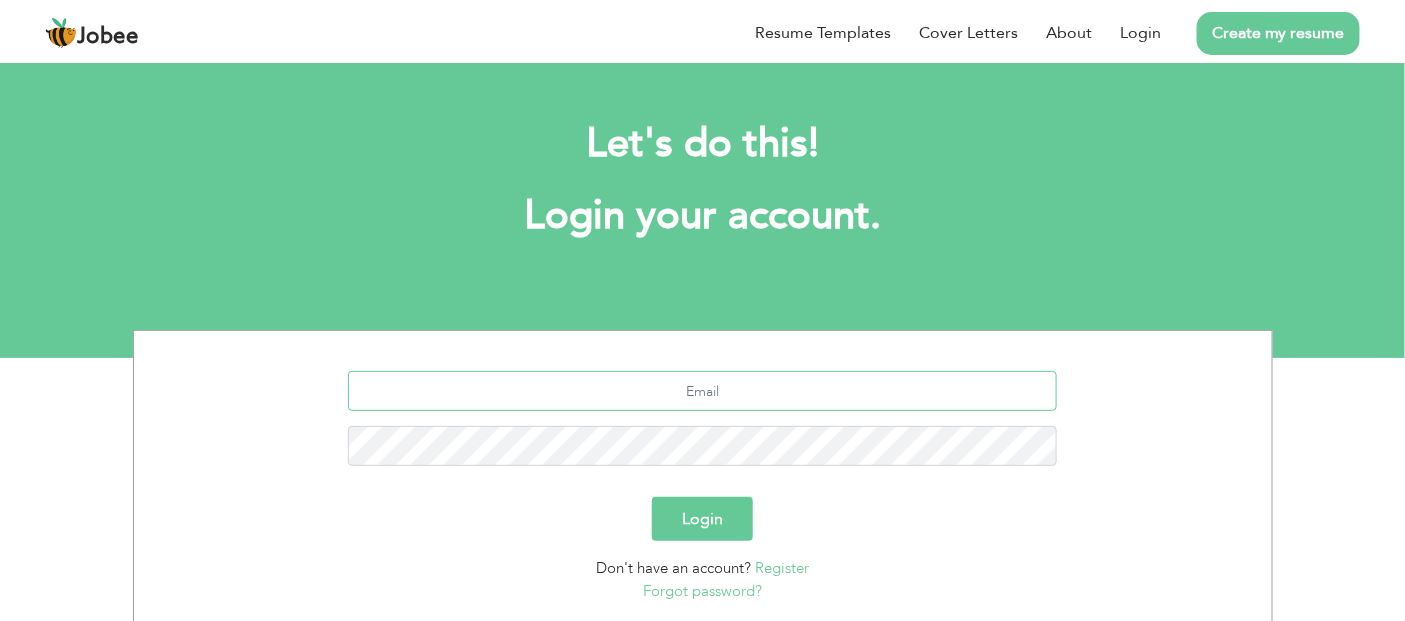 type on "mohammadtayyab1214@gmail.com" 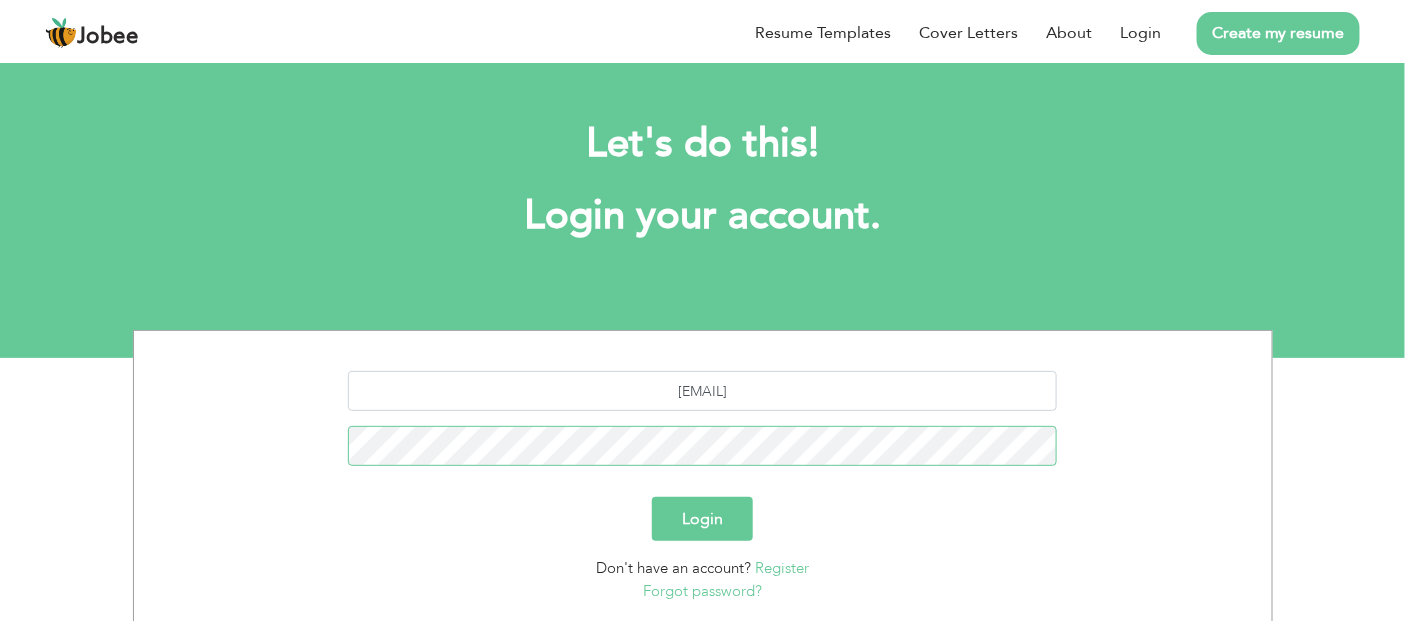click on "Login" at bounding box center (702, 519) 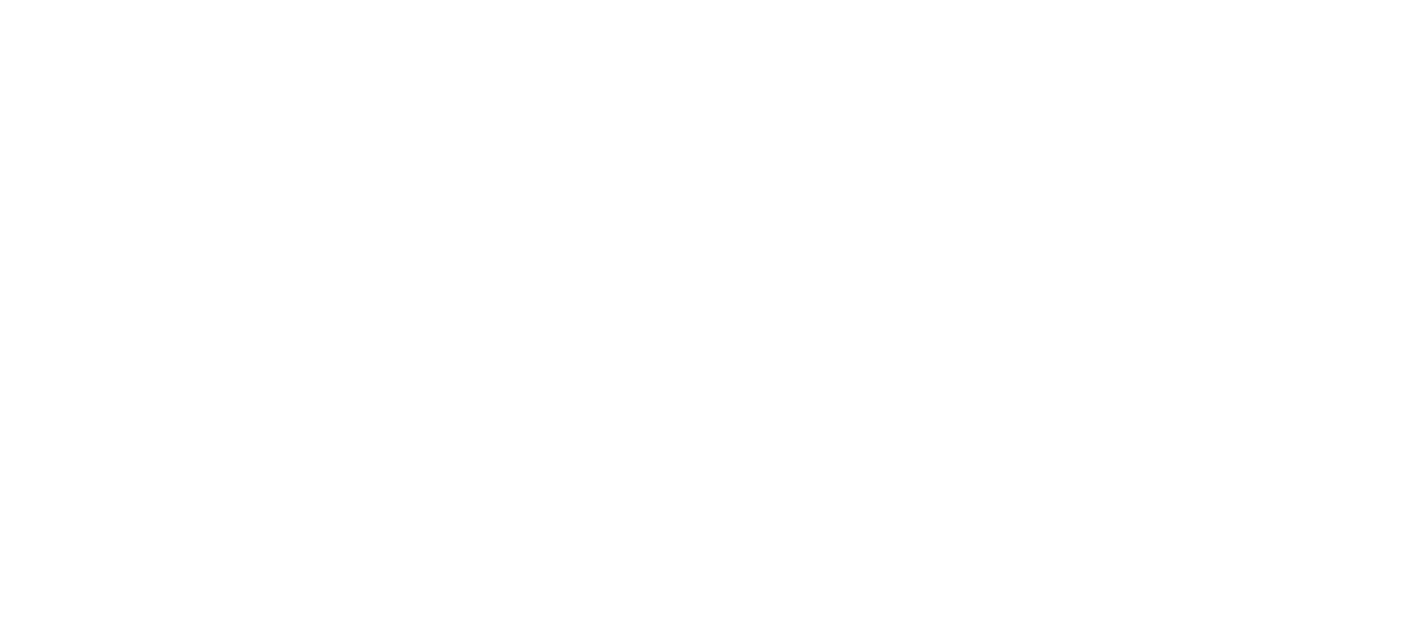 scroll, scrollTop: 0, scrollLeft: 0, axis: both 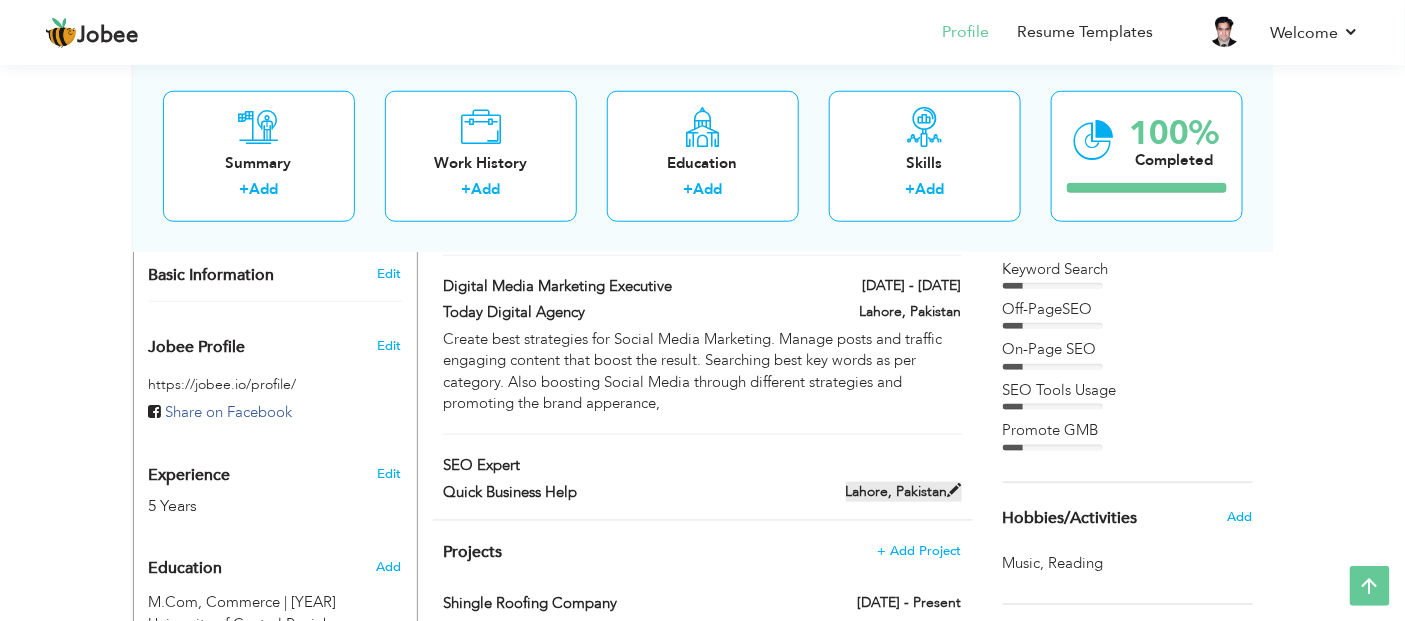 click on "Lahore, Pakistan" at bounding box center [904, 492] 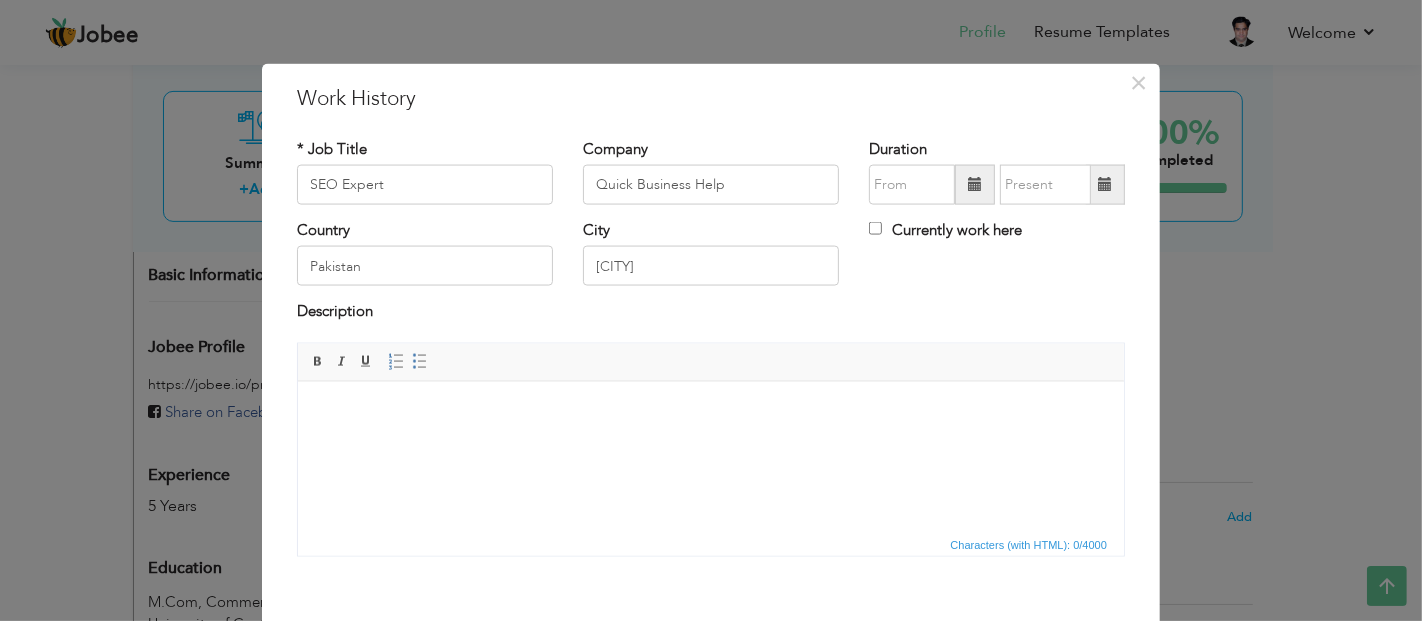 click at bounding box center (710, 411) 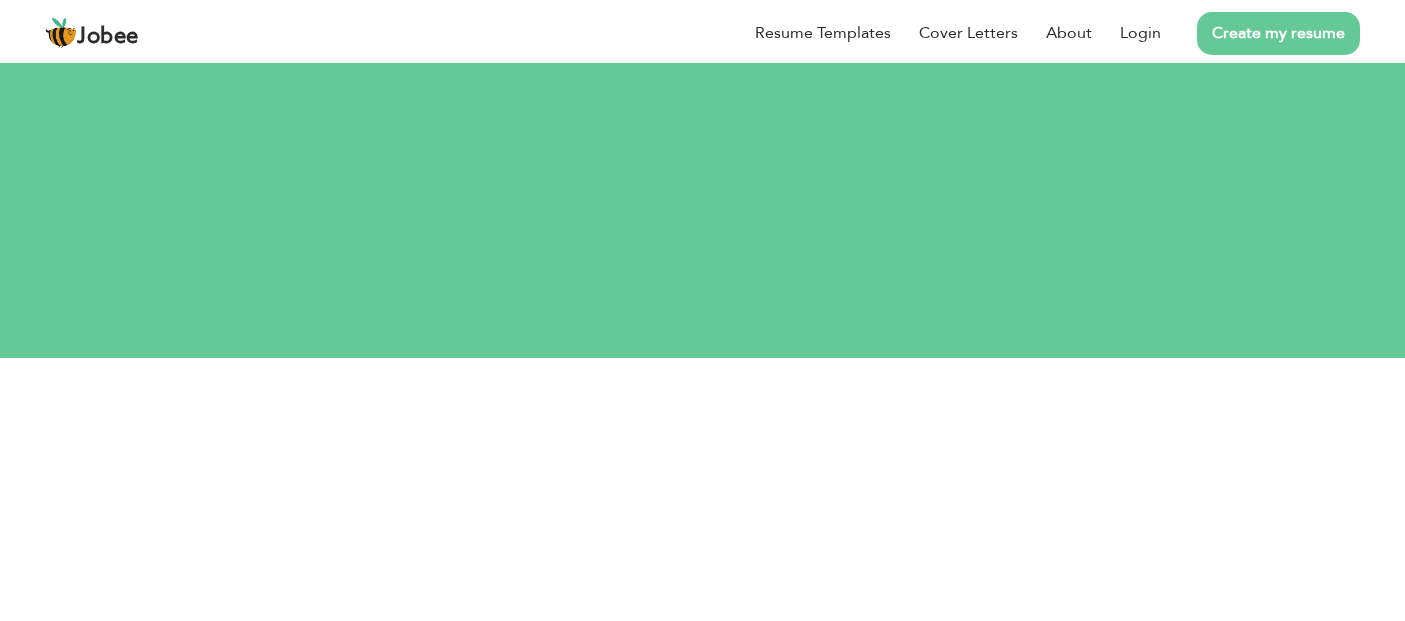 scroll, scrollTop: 0, scrollLeft: 0, axis: both 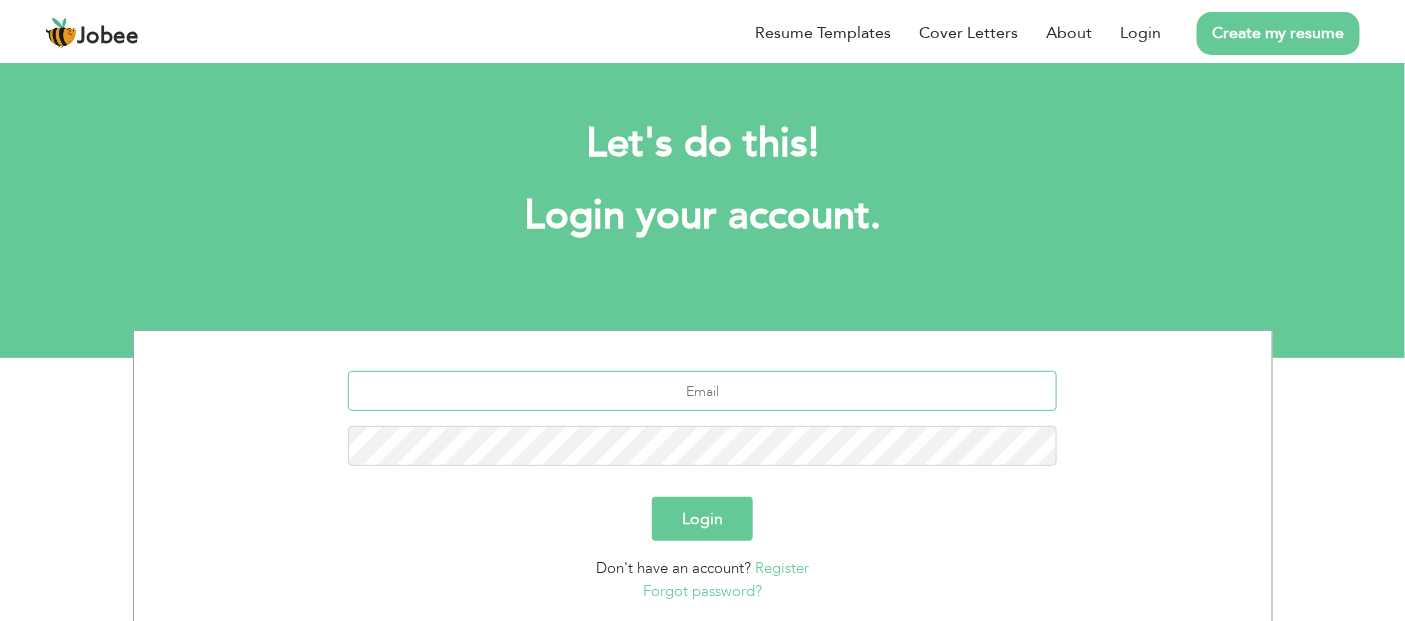 click at bounding box center [702, 391] 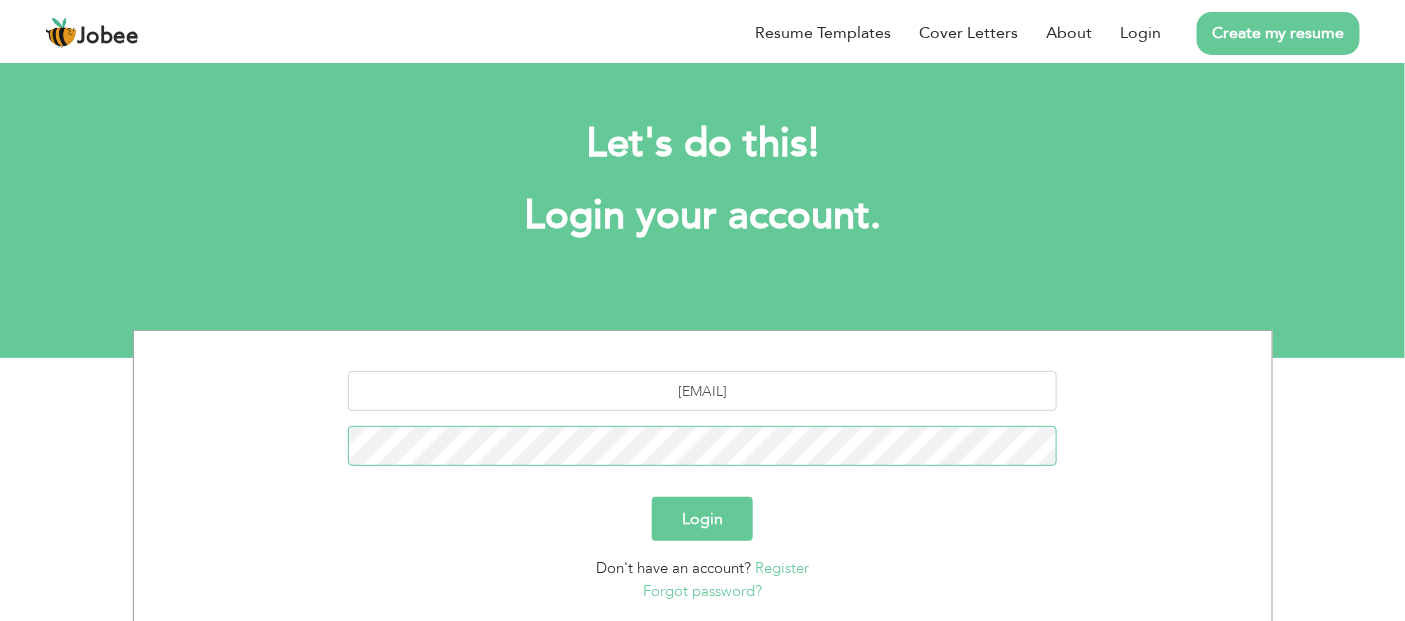 click on "Login" at bounding box center (702, 519) 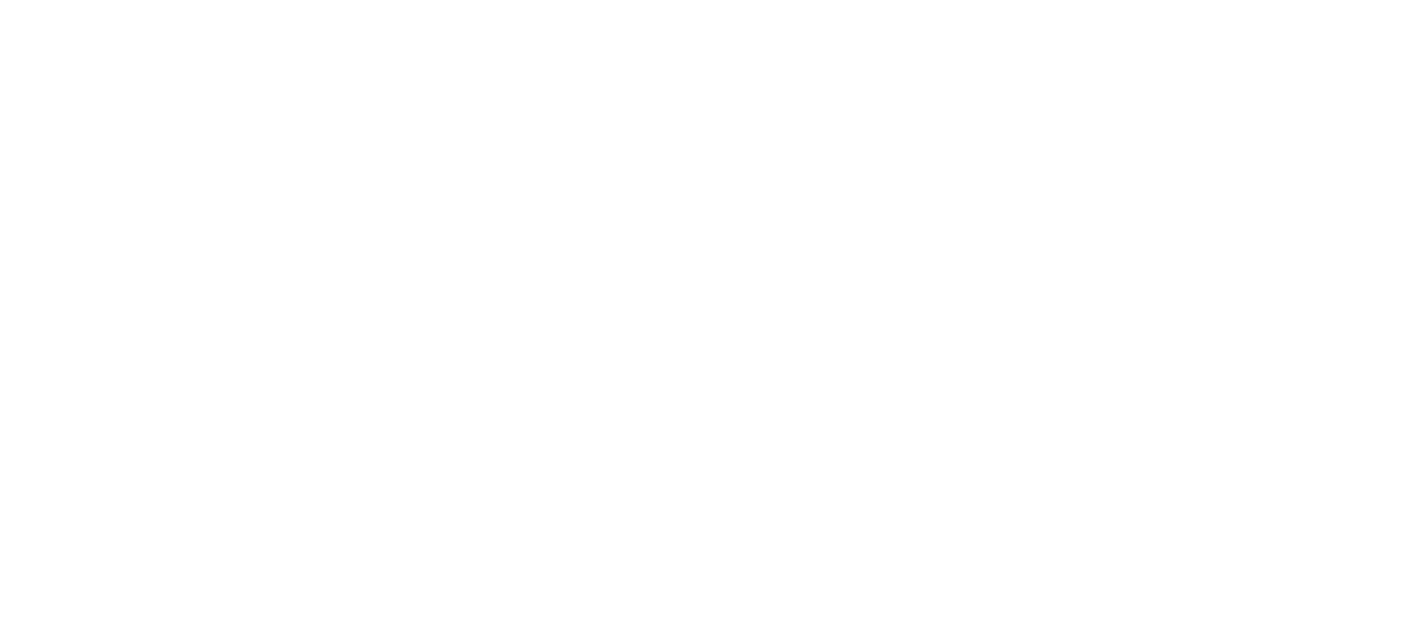 scroll, scrollTop: 0, scrollLeft: 0, axis: both 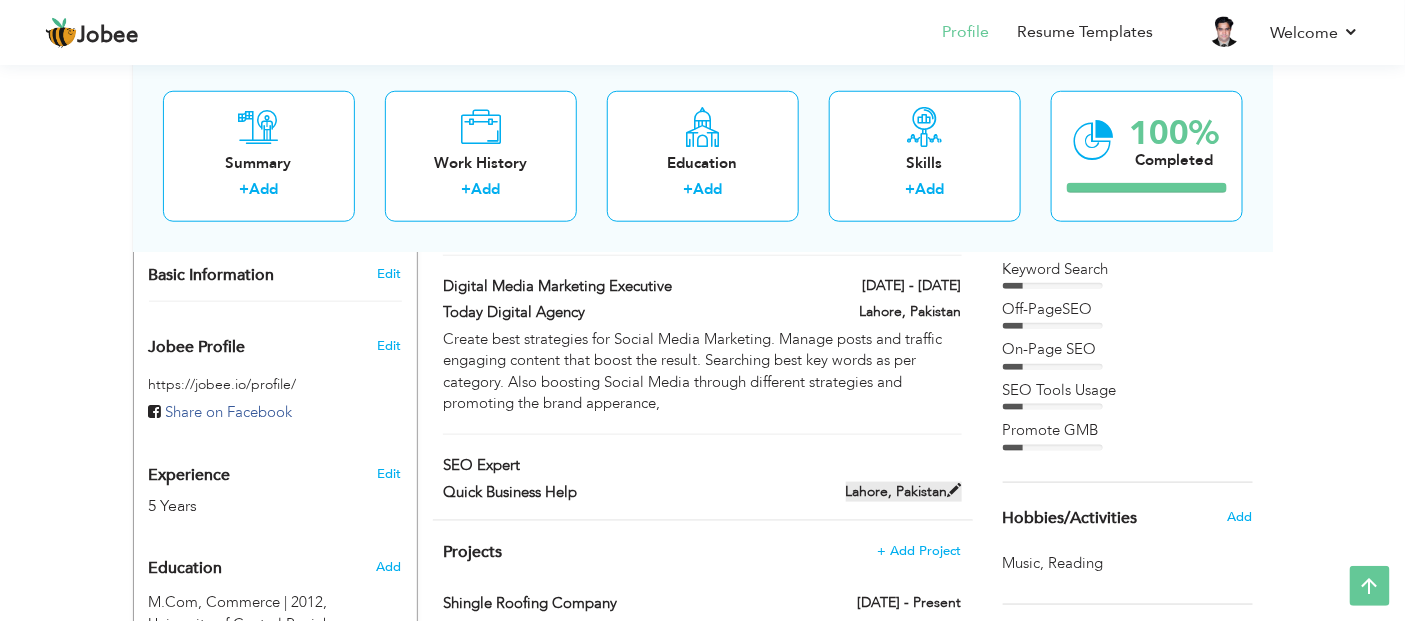 click on "Lahore, Pakistan" at bounding box center [904, 492] 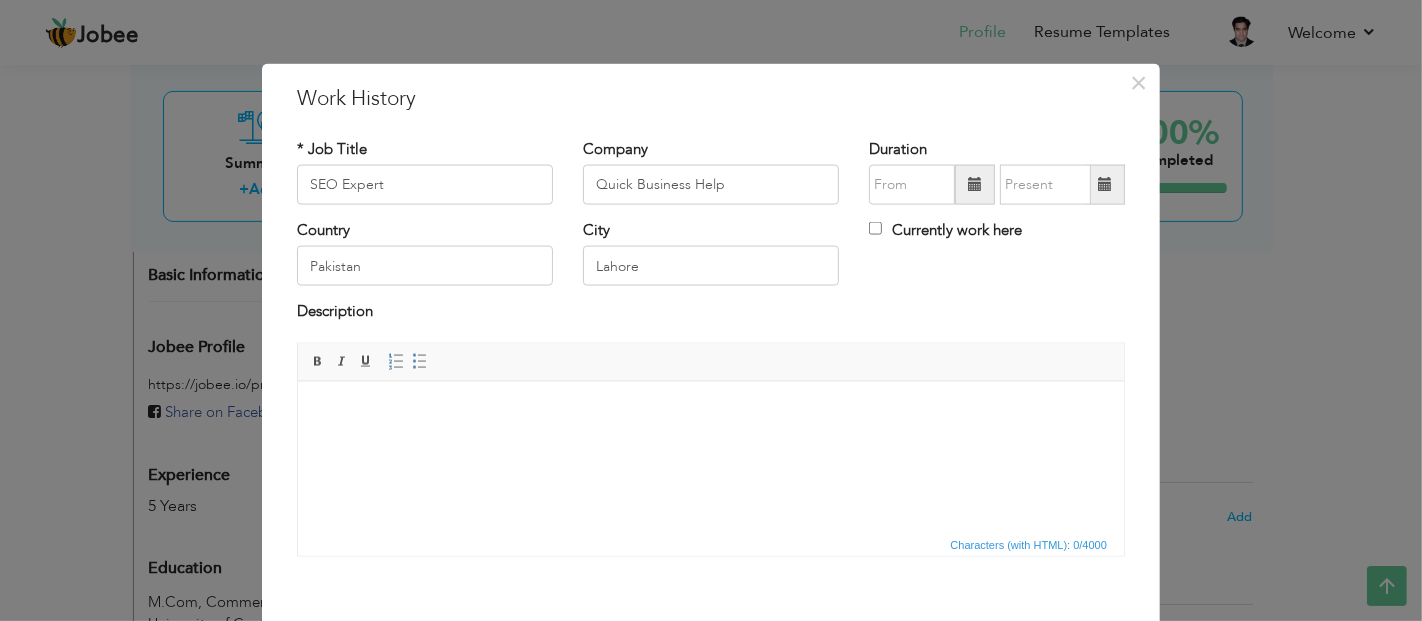 click at bounding box center [710, 411] 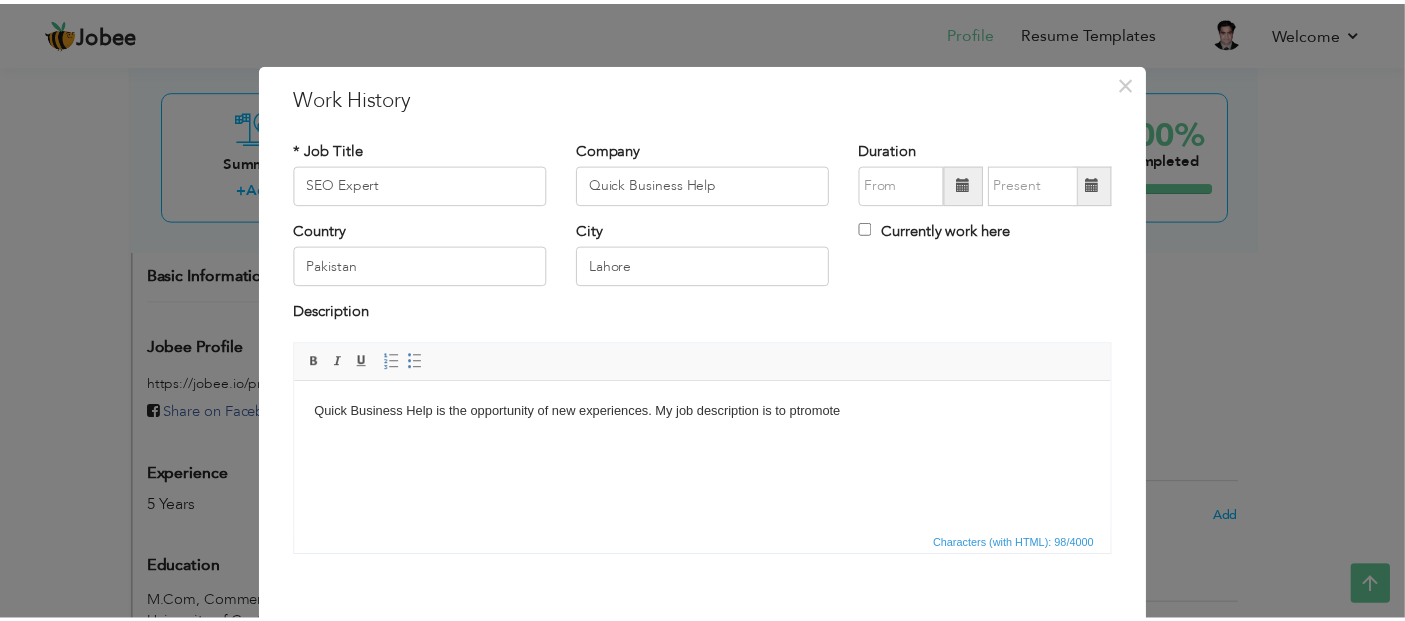 scroll, scrollTop: 97, scrollLeft: 0, axis: vertical 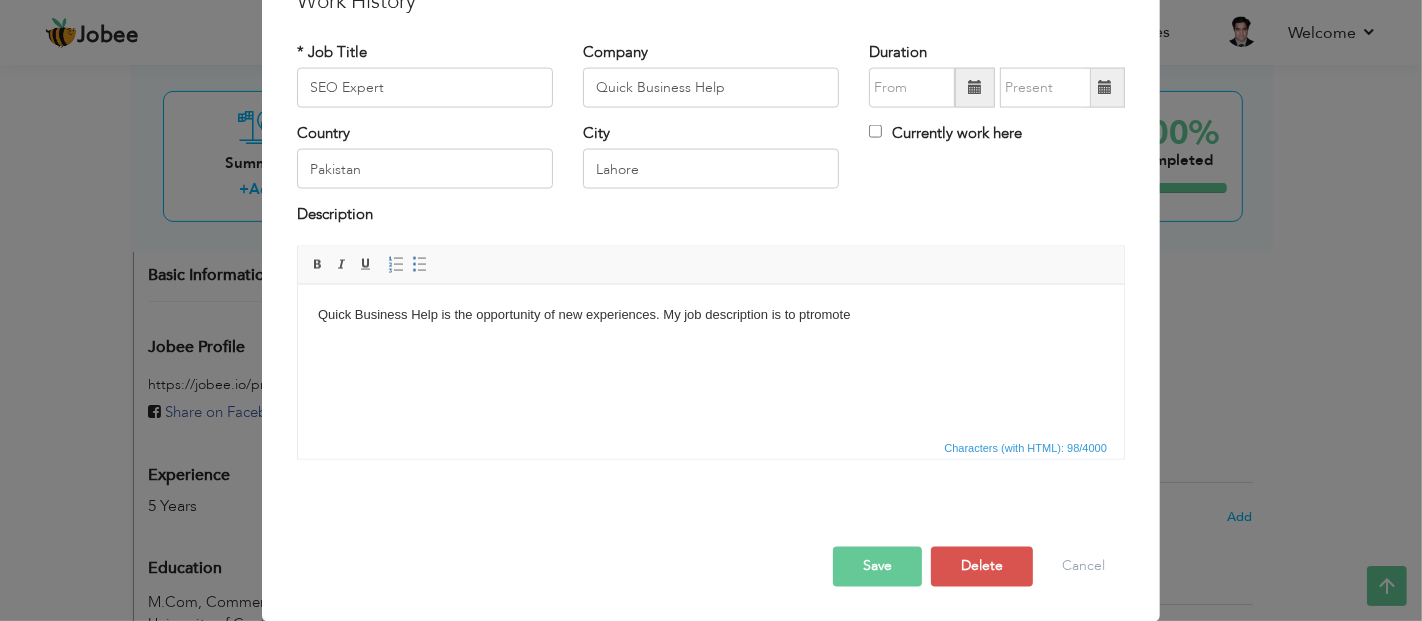 click on "Save" at bounding box center [877, 566] 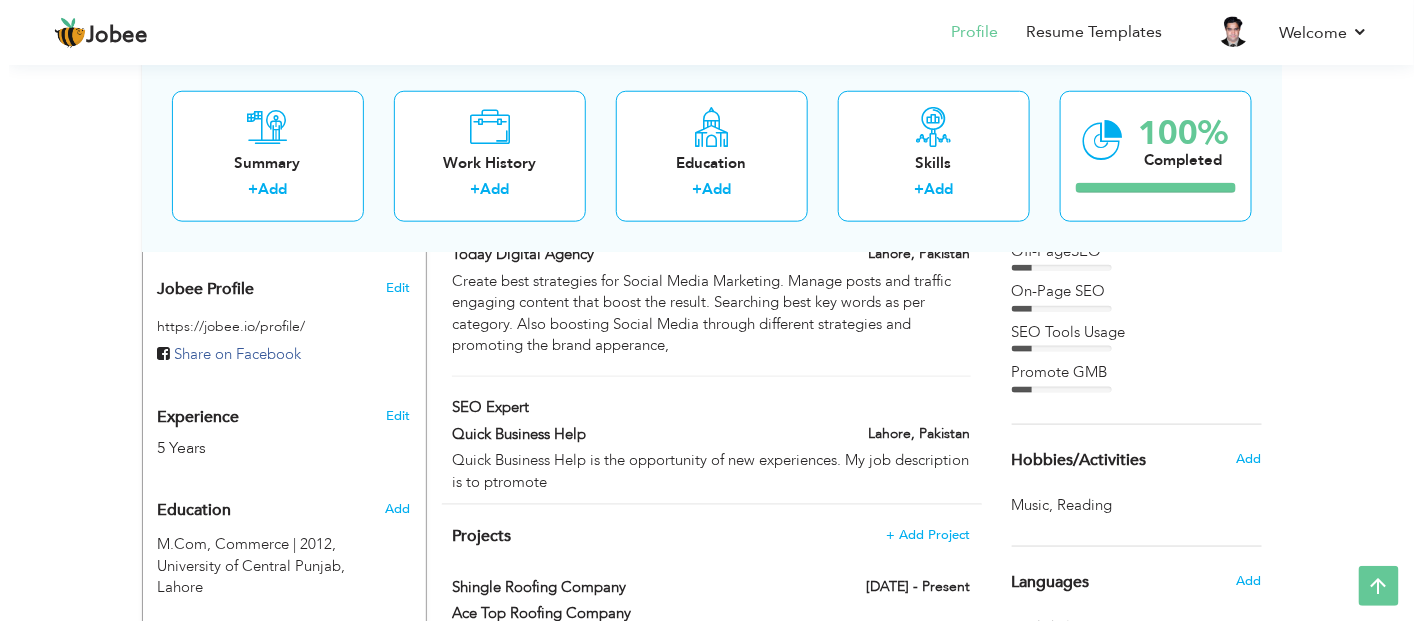 scroll, scrollTop: 555, scrollLeft: 0, axis: vertical 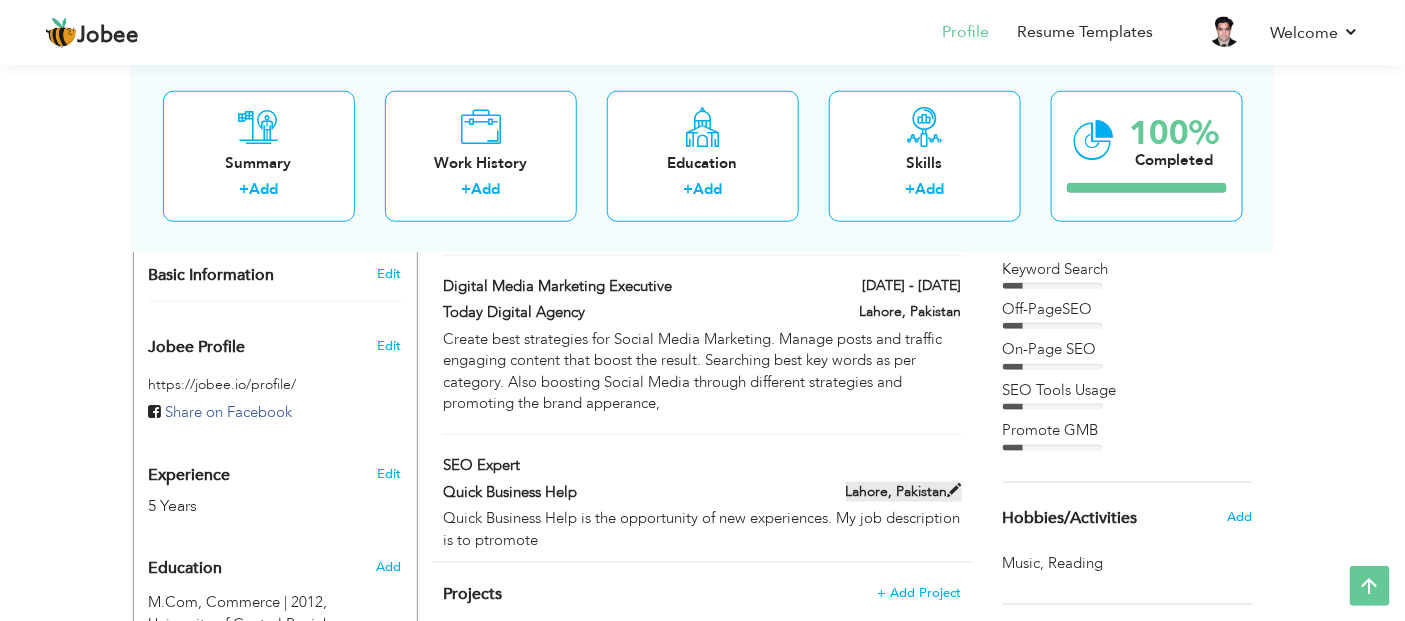 click on "Lahore, Pakistan" at bounding box center (904, 492) 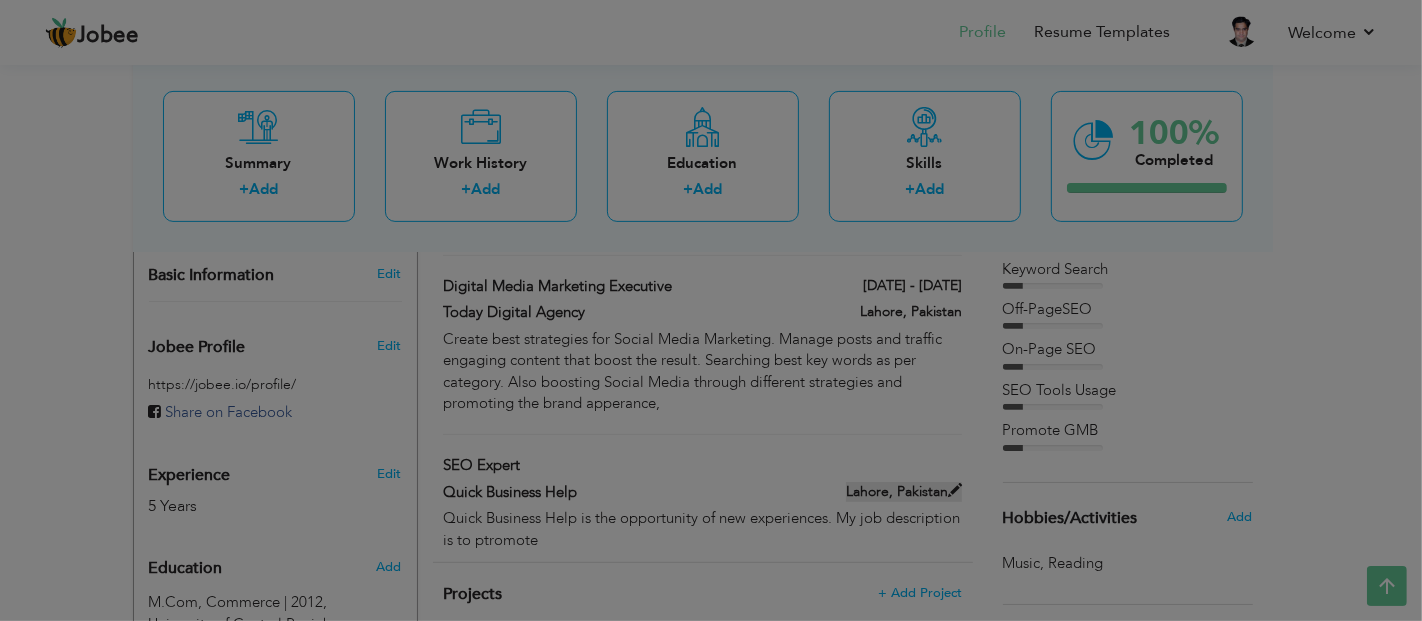 scroll, scrollTop: 0, scrollLeft: 0, axis: both 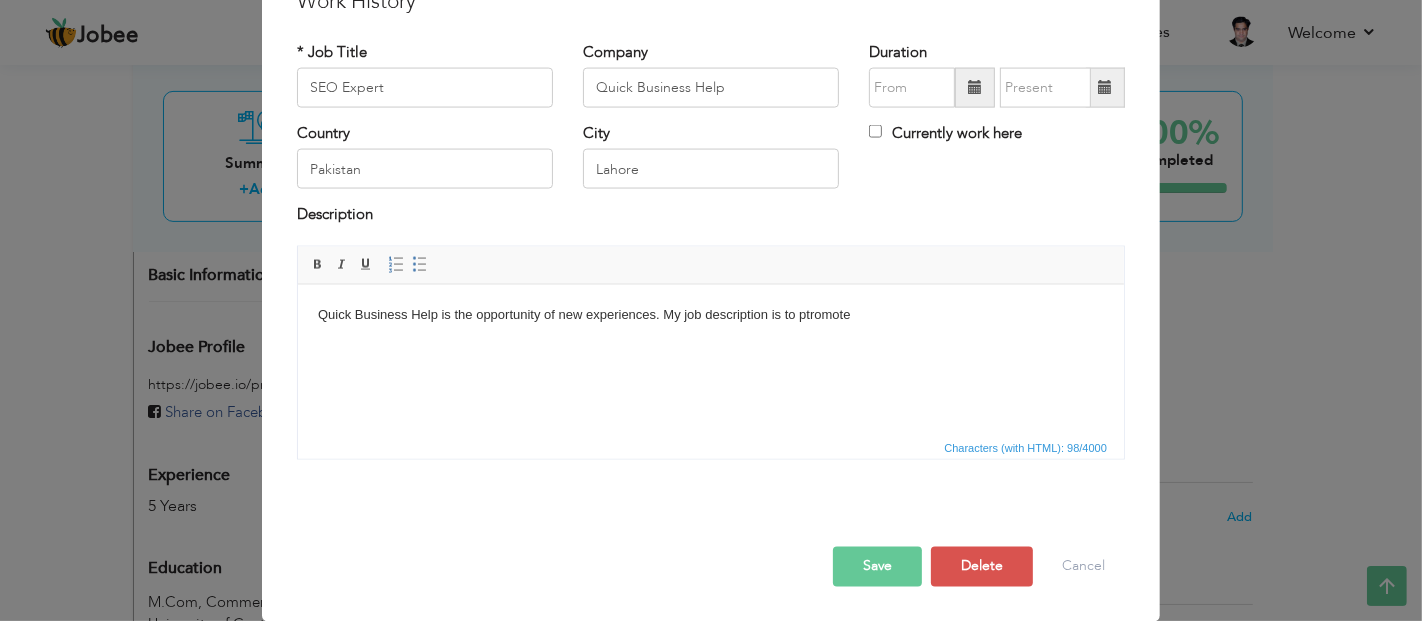 click on "Quick Business Help is the opportunity of new experiences. My job description is to ptromote" at bounding box center (710, 314) 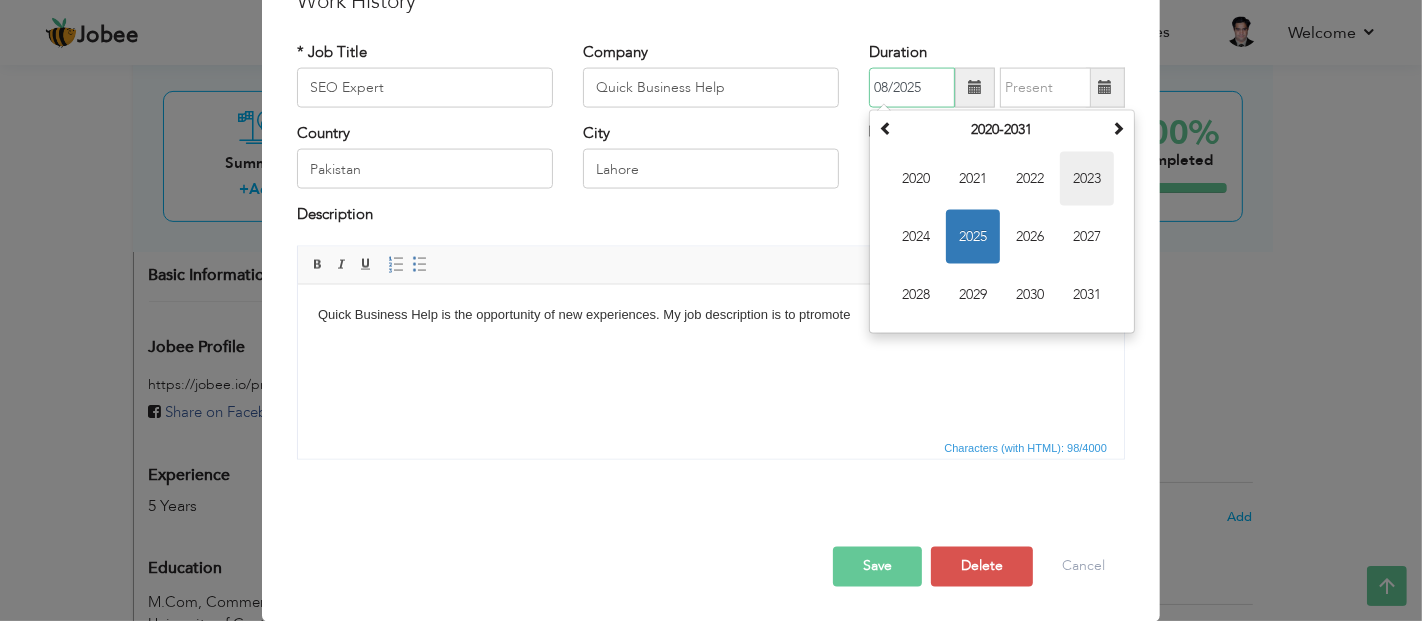click on "2023" at bounding box center (1087, 179) 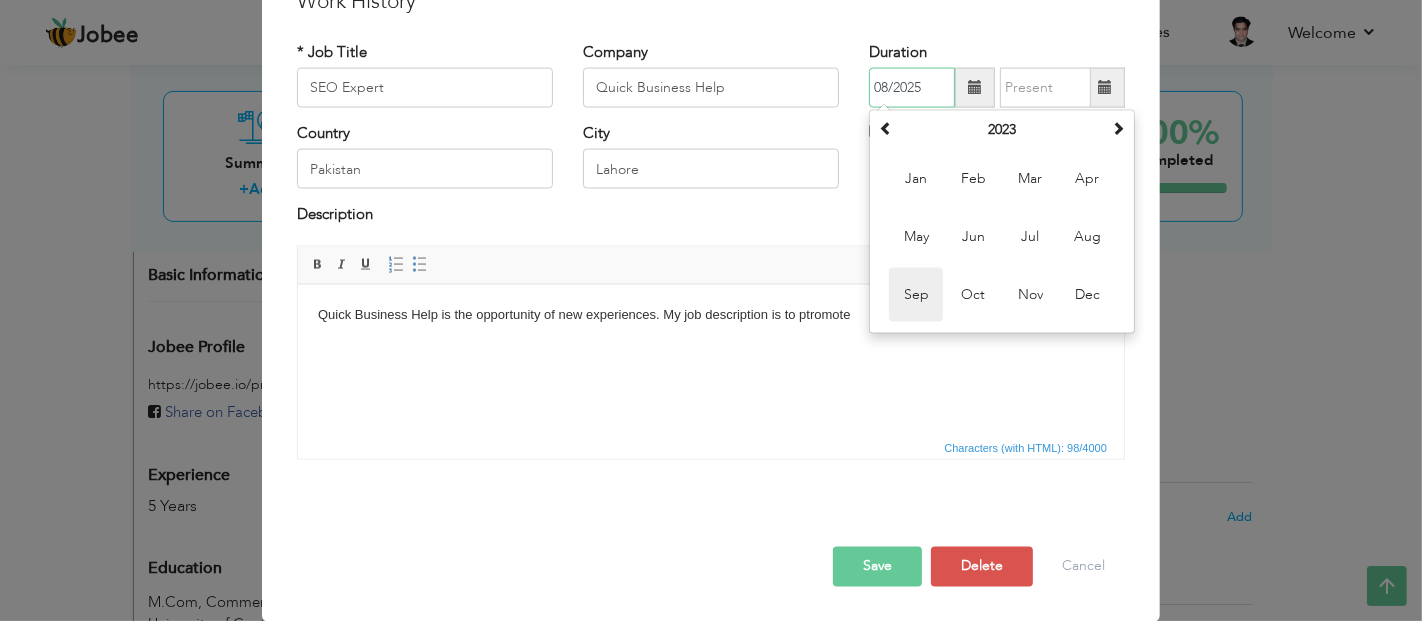 click on "Sep" at bounding box center (916, 295) 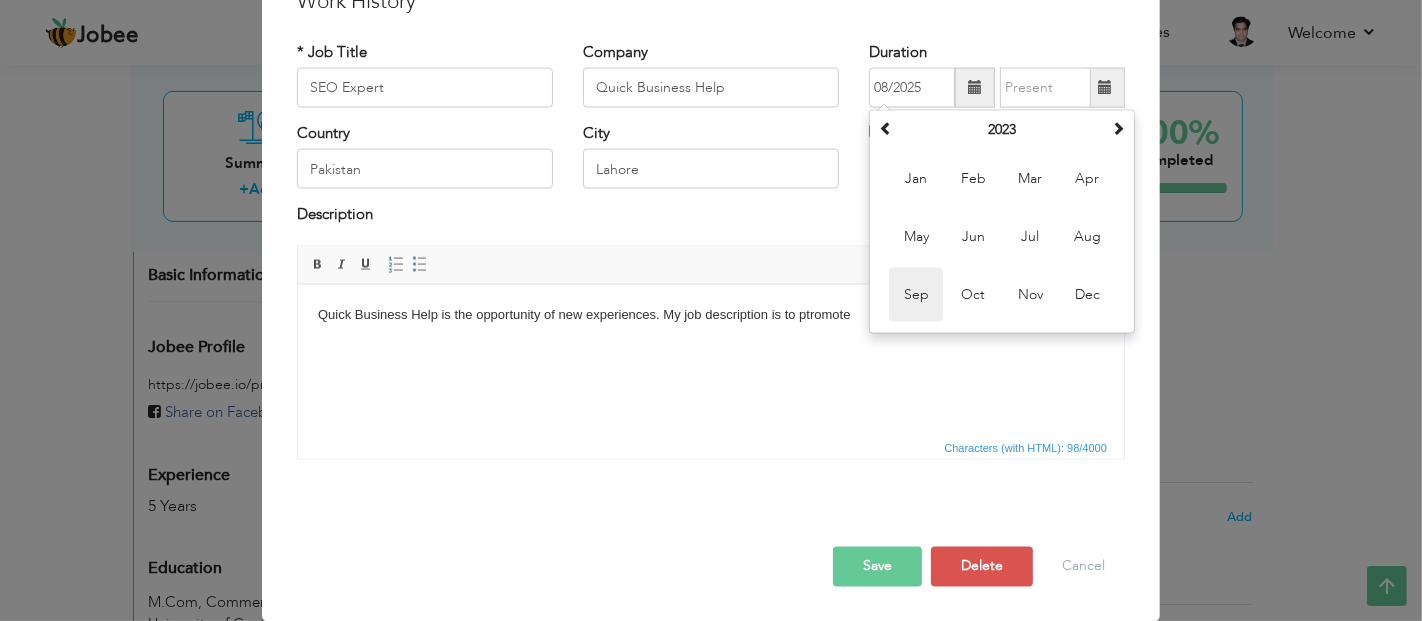 type on "09/2023" 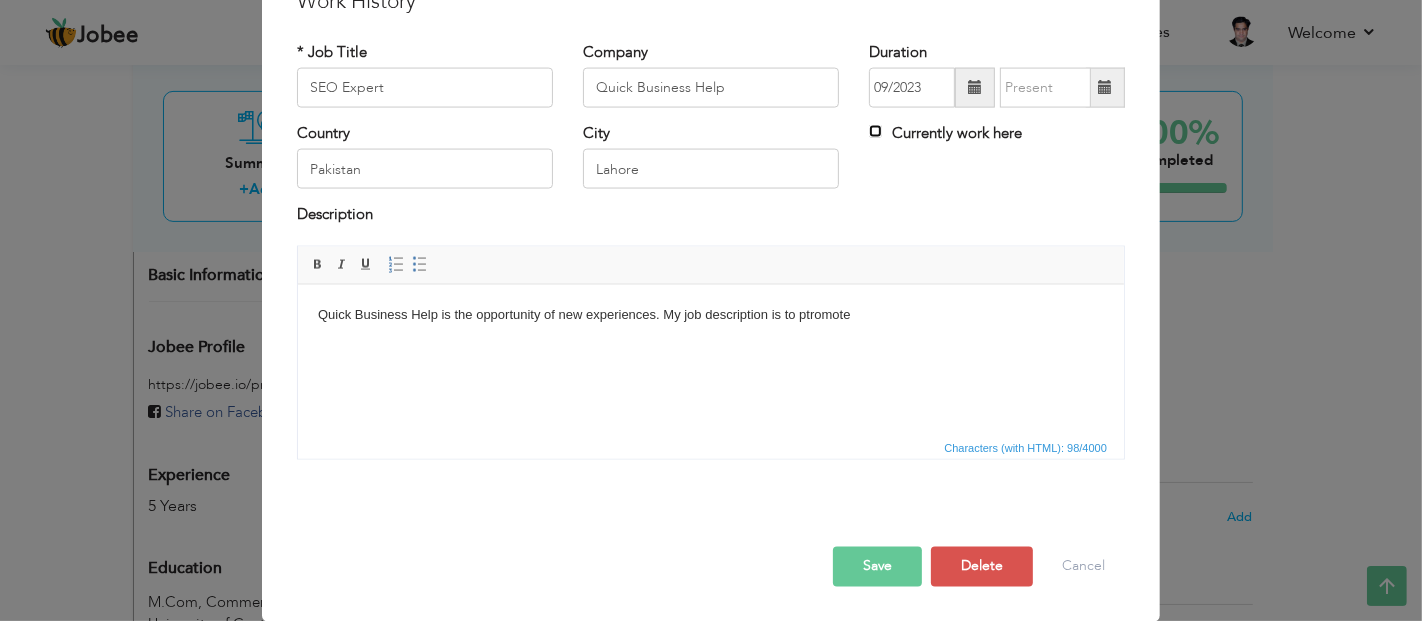 click on "Currently work here" at bounding box center (875, 131) 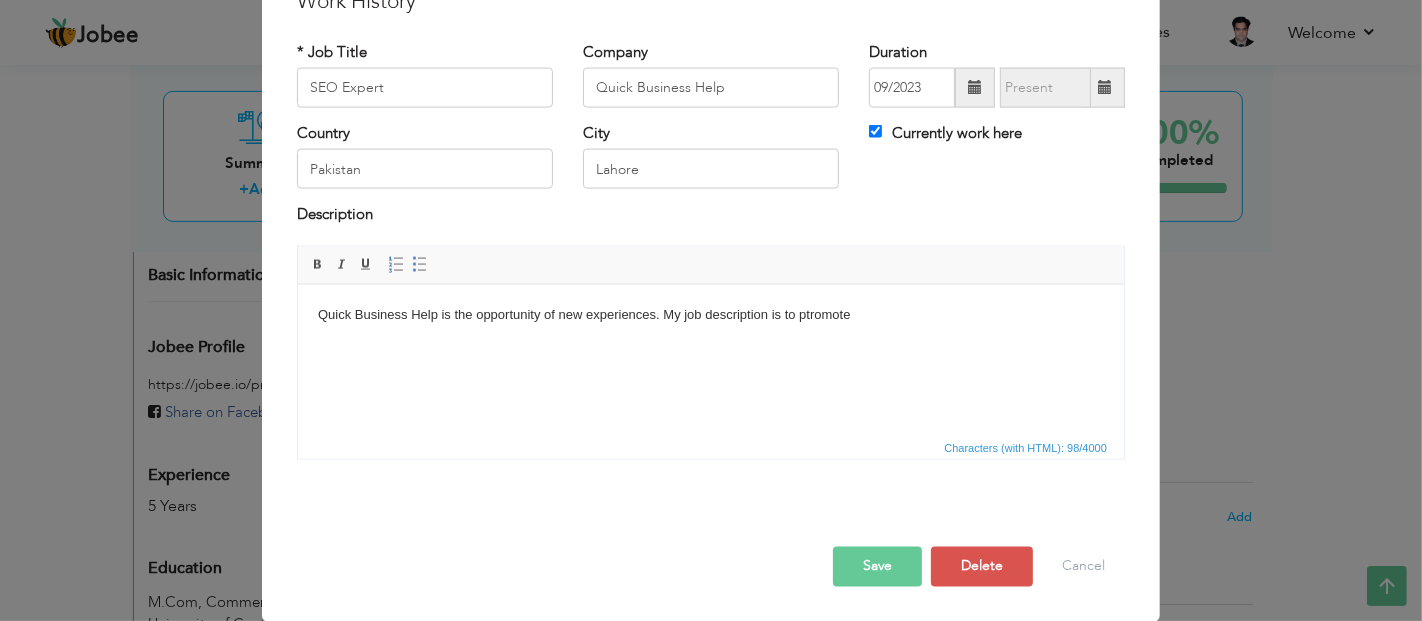 click on "Save" at bounding box center [877, 566] 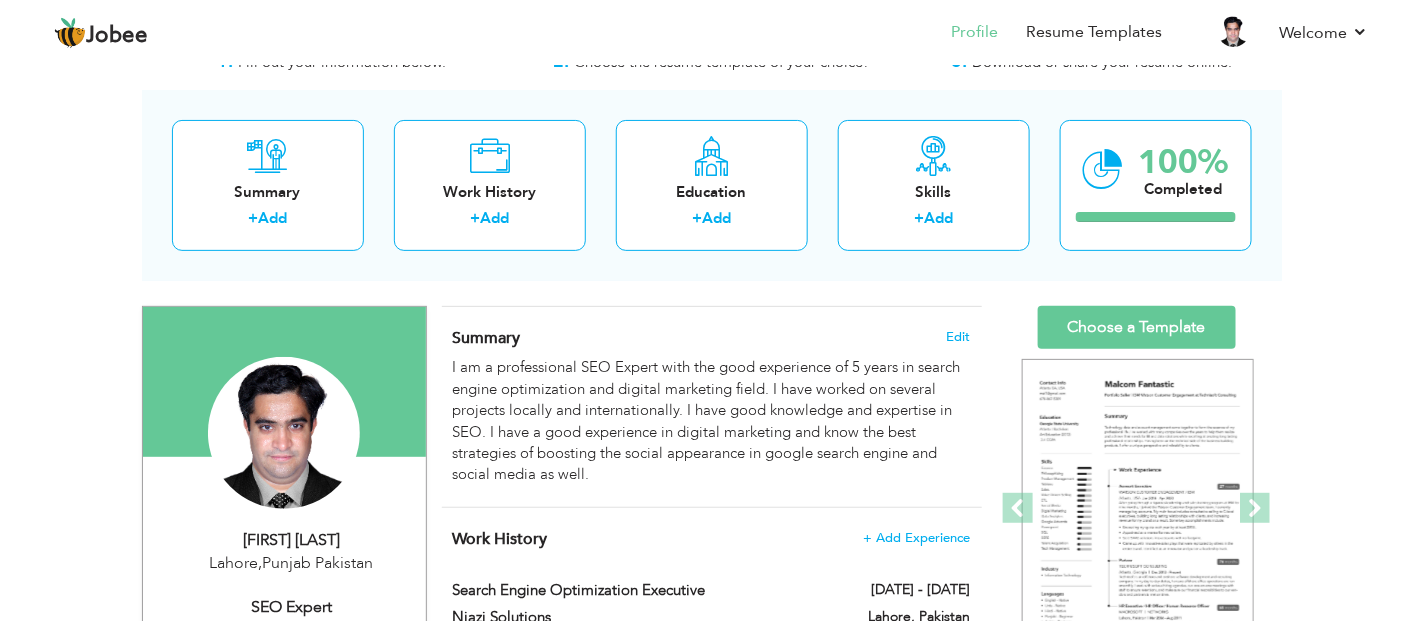 scroll, scrollTop: 111, scrollLeft: 0, axis: vertical 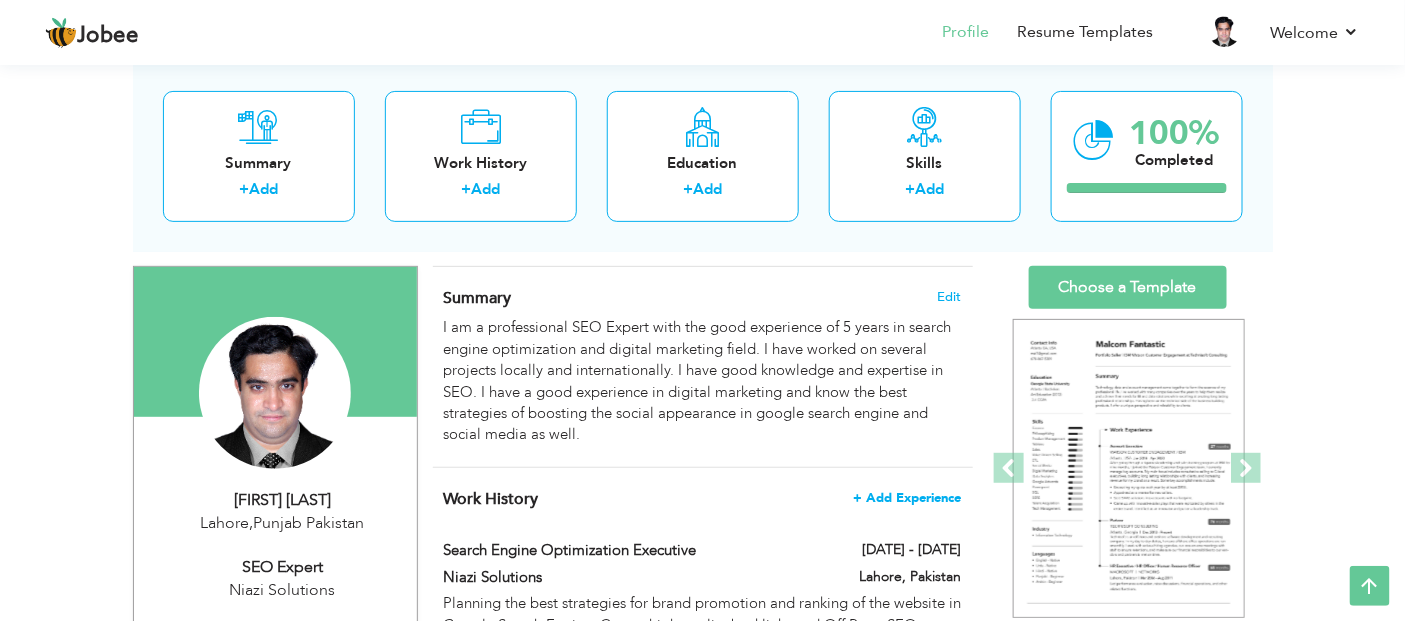 click on "+ Add Experience" at bounding box center (908, 498) 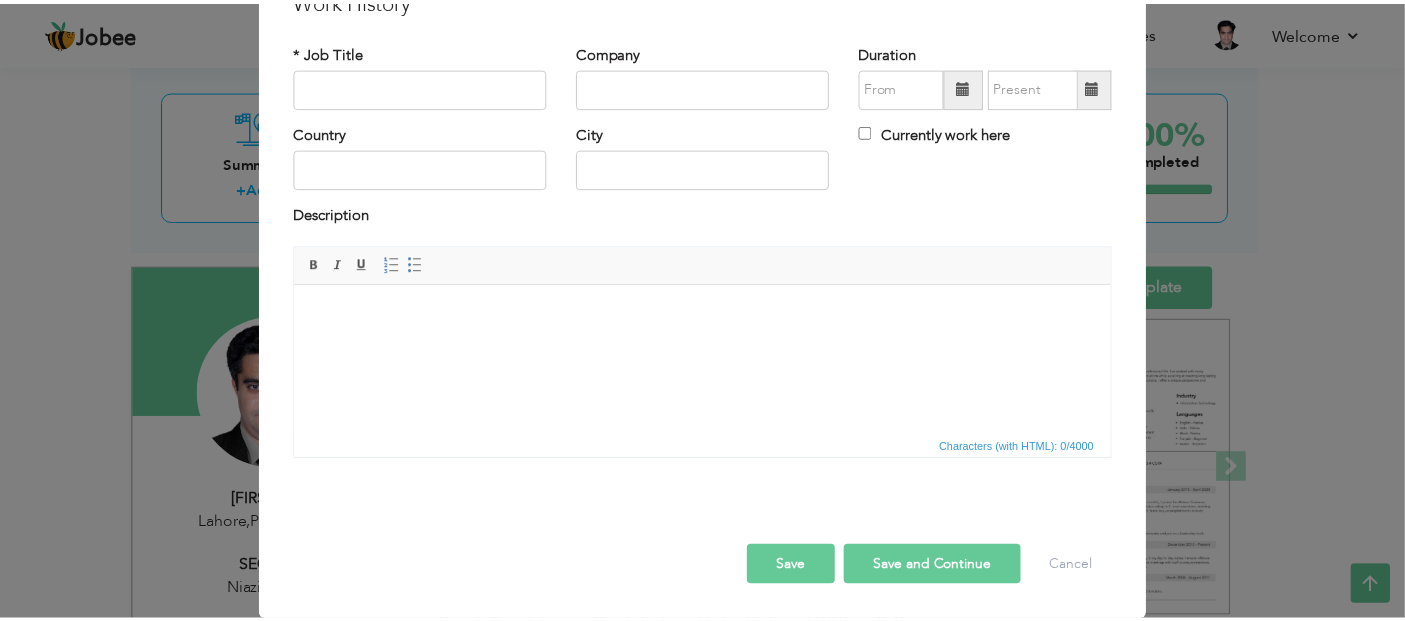 scroll, scrollTop: 0, scrollLeft: 0, axis: both 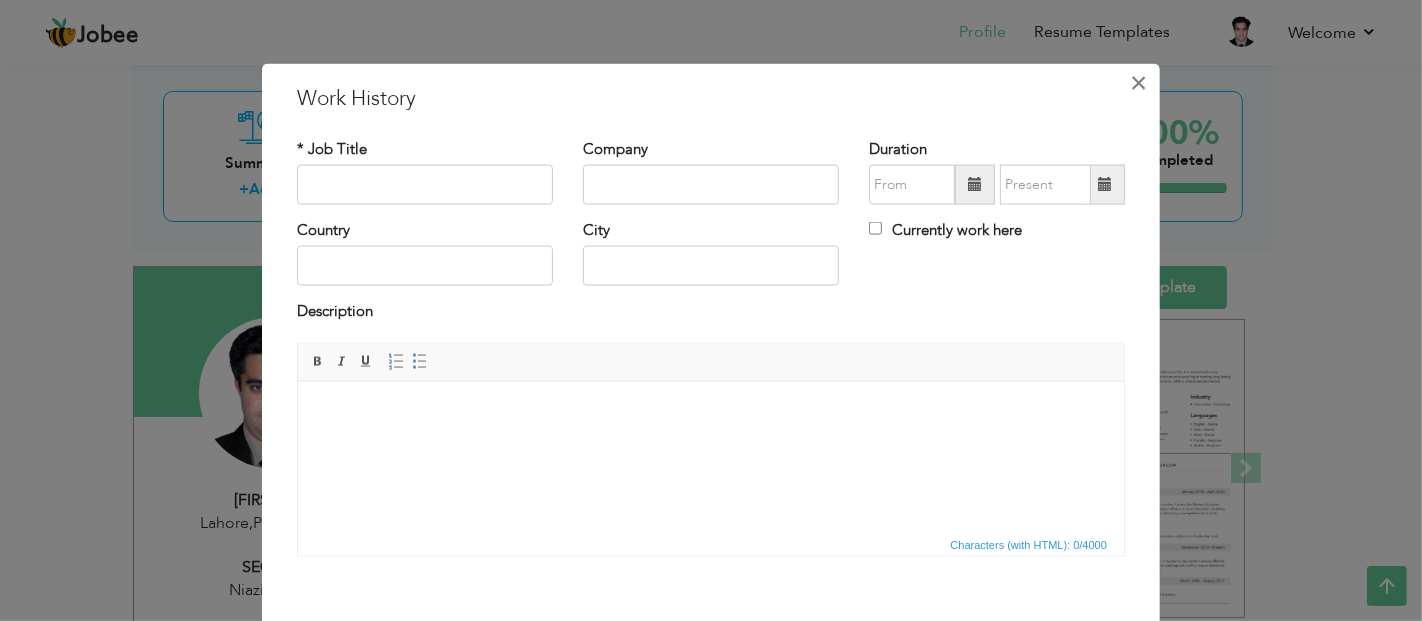 click on "×" at bounding box center (1139, 82) 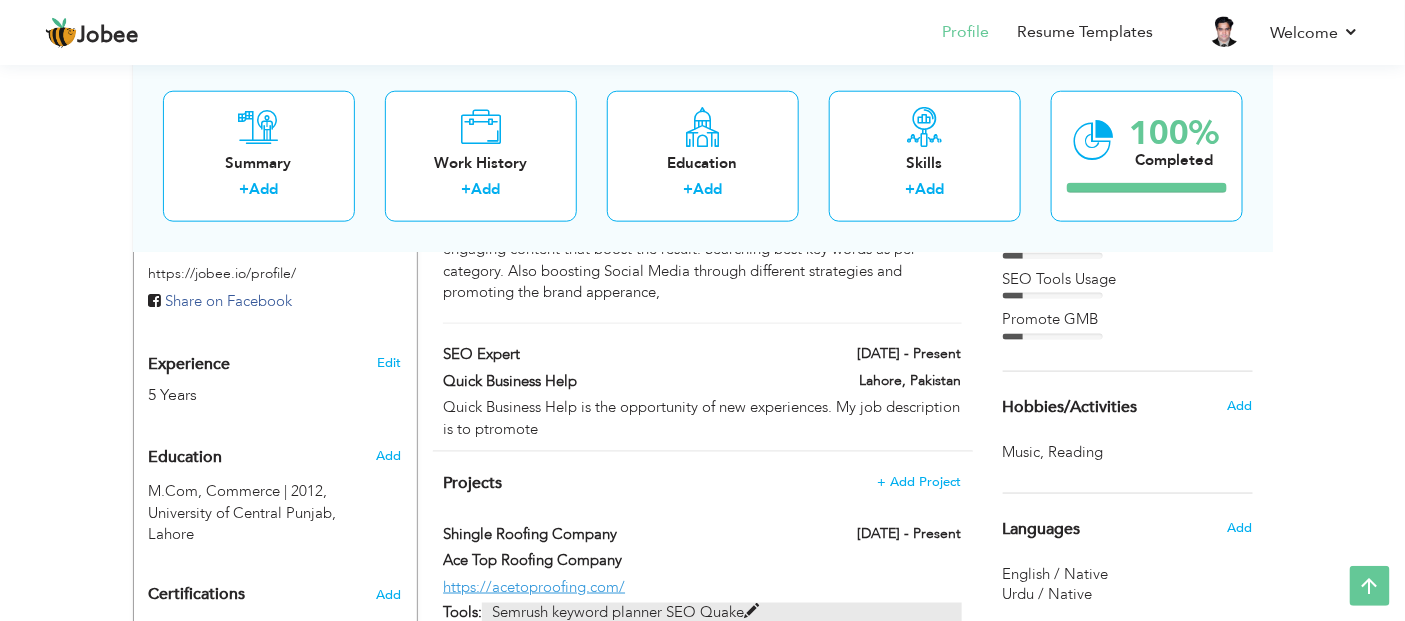 scroll, scrollTop: 555, scrollLeft: 0, axis: vertical 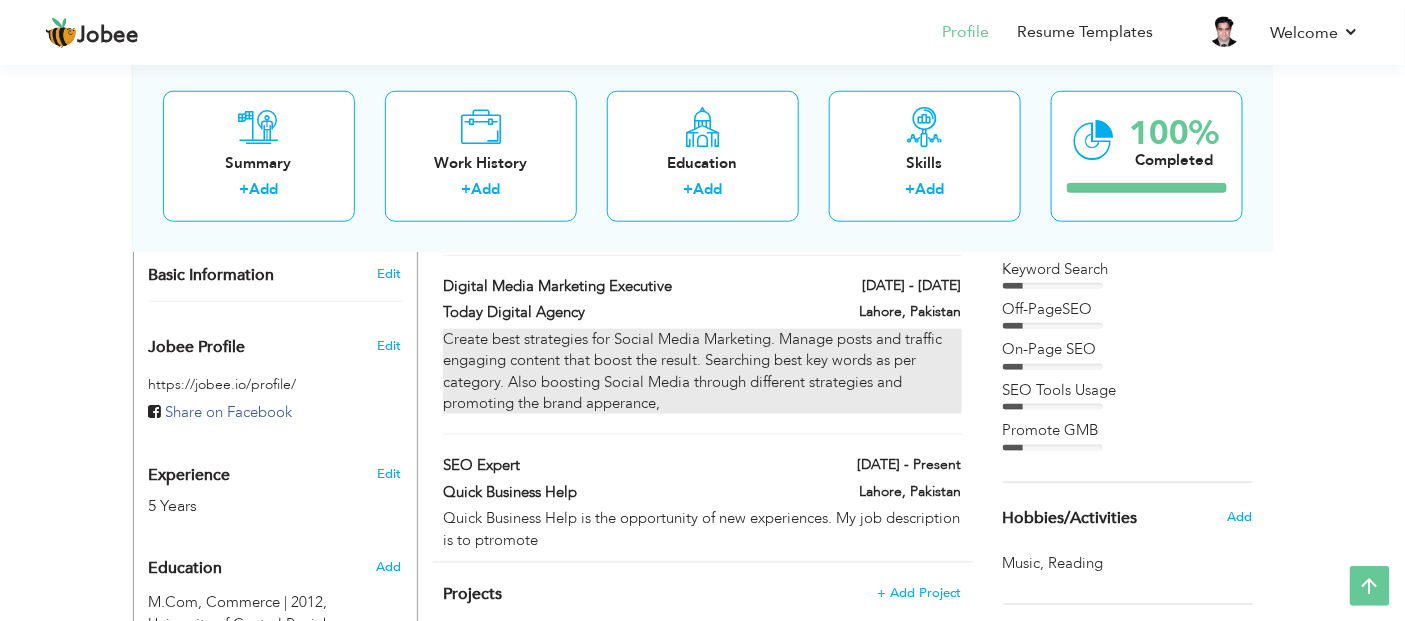 drag, startPoint x: 817, startPoint y: 456, endPoint x: 810, endPoint y: 360, distance: 96.25487 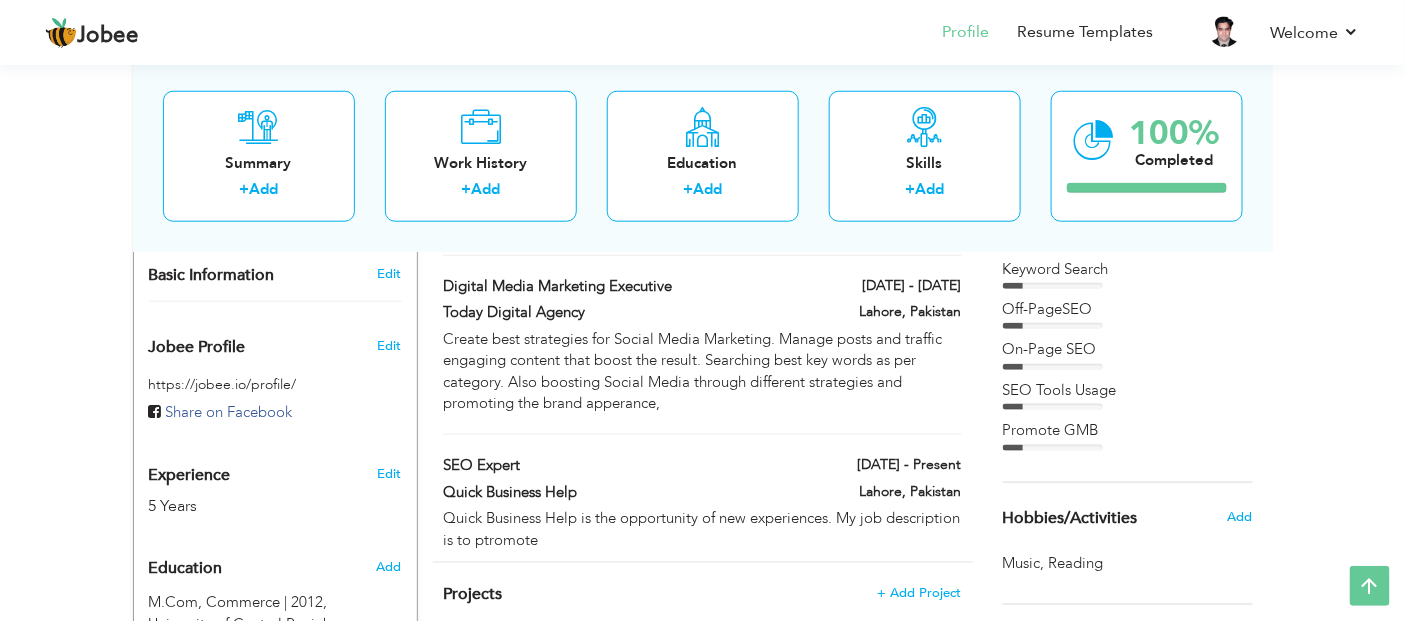drag, startPoint x: 463, startPoint y: 452, endPoint x: 467, endPoint y: 428, distance: 24.33105 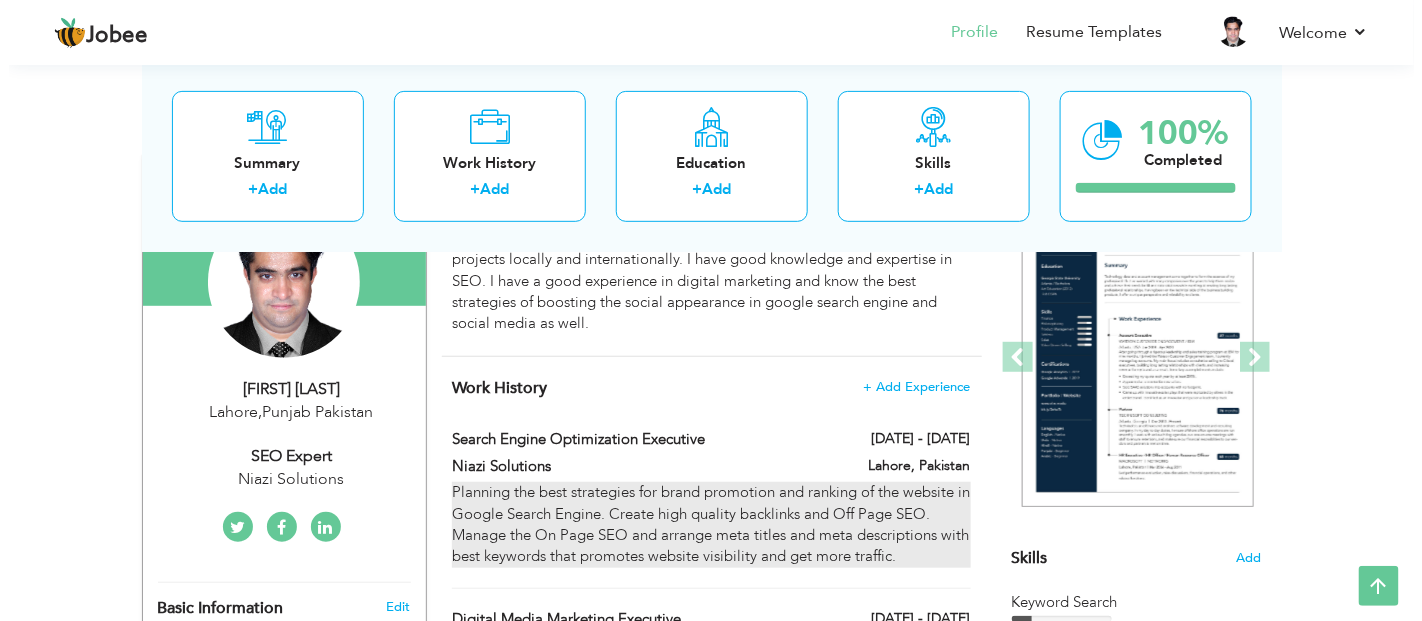 scroll, scrollTop: 333, scrollLeft: 0, axis: vertical 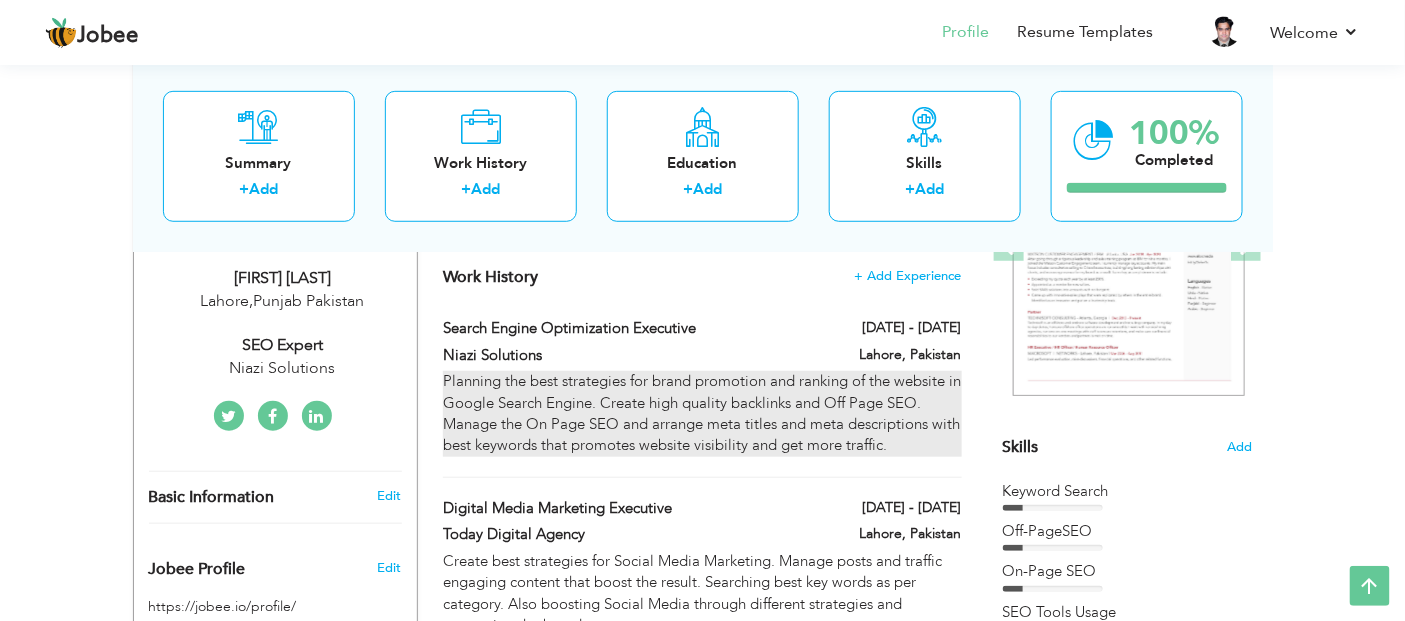 drag, startPoint x: 814, startPoint y: 475, endPoint x: 821, endPoint y: 423, distance: 52.46904 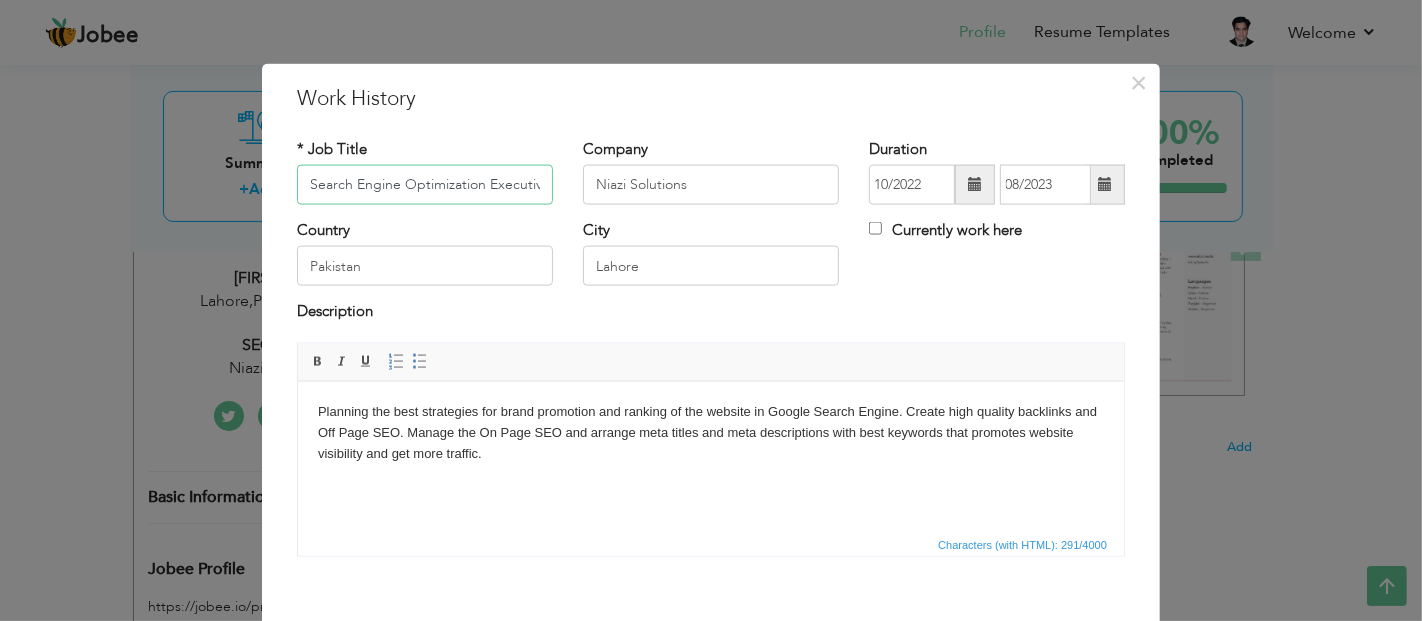 scroll, scrollTop: 0, scrollLeft: 6, axis: horizontal 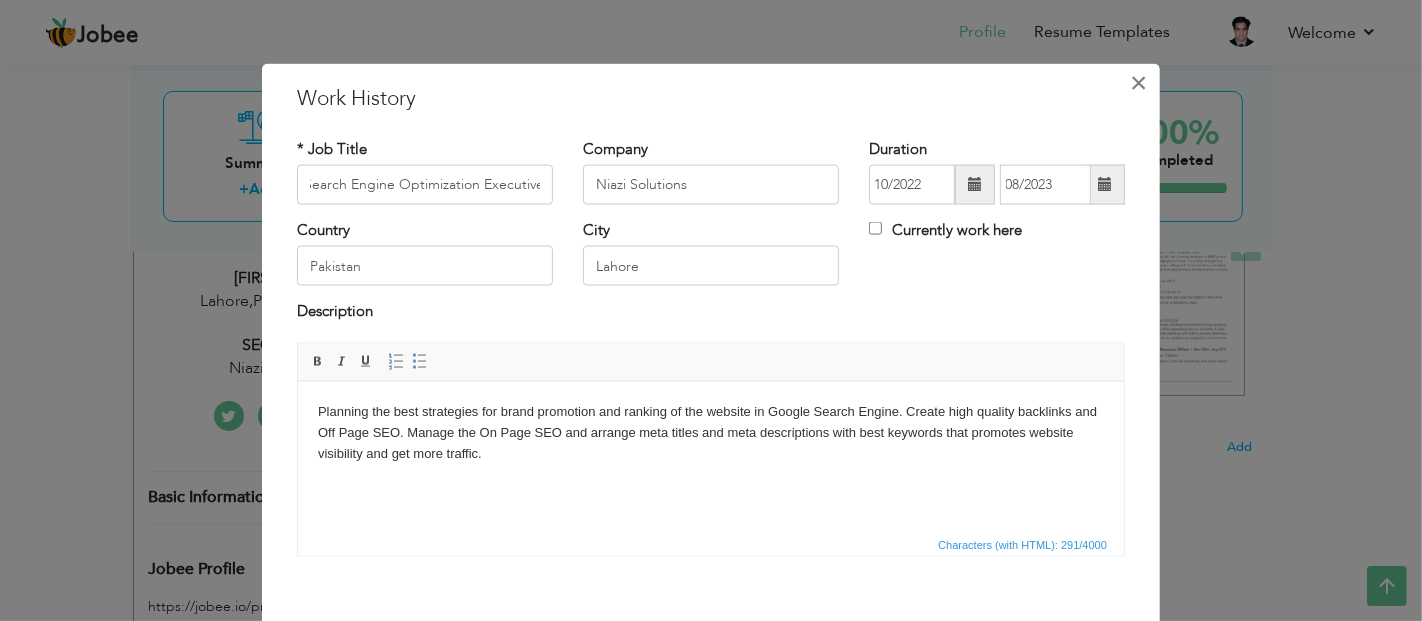 click on "×" at bounding box center (1139, 82) 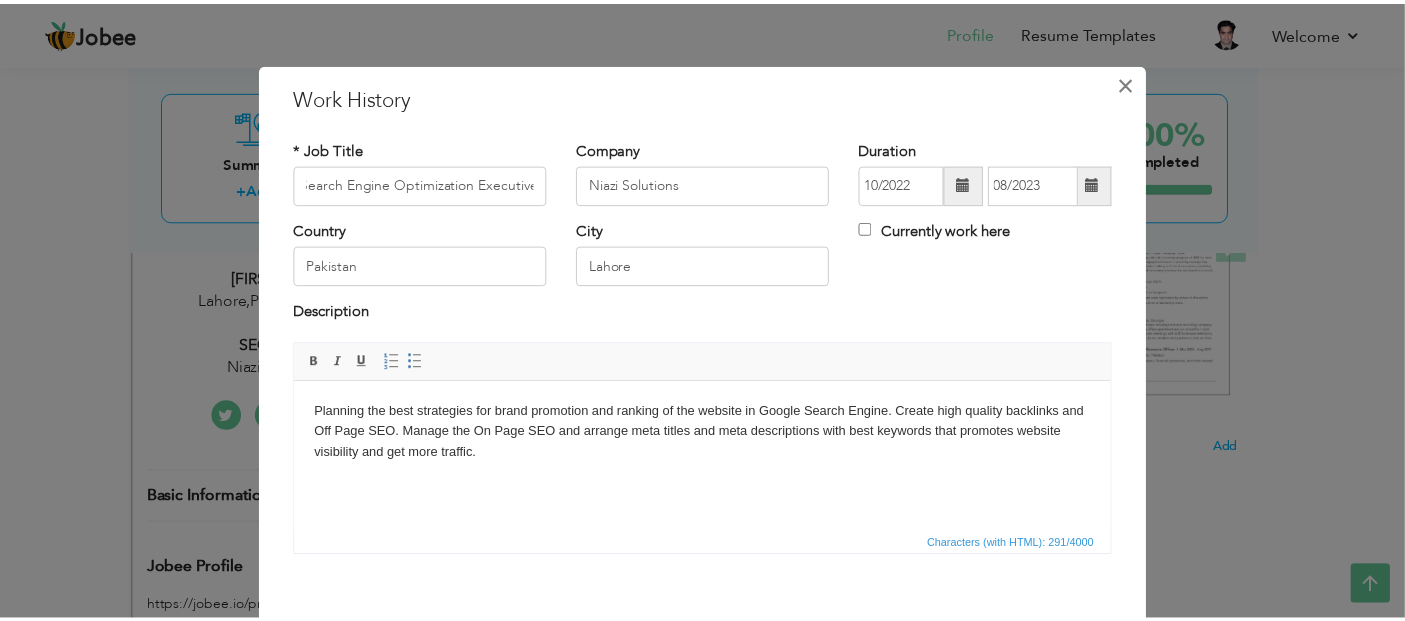 scroll, scrollTop: 0, scrollLeft: 0, axis: both 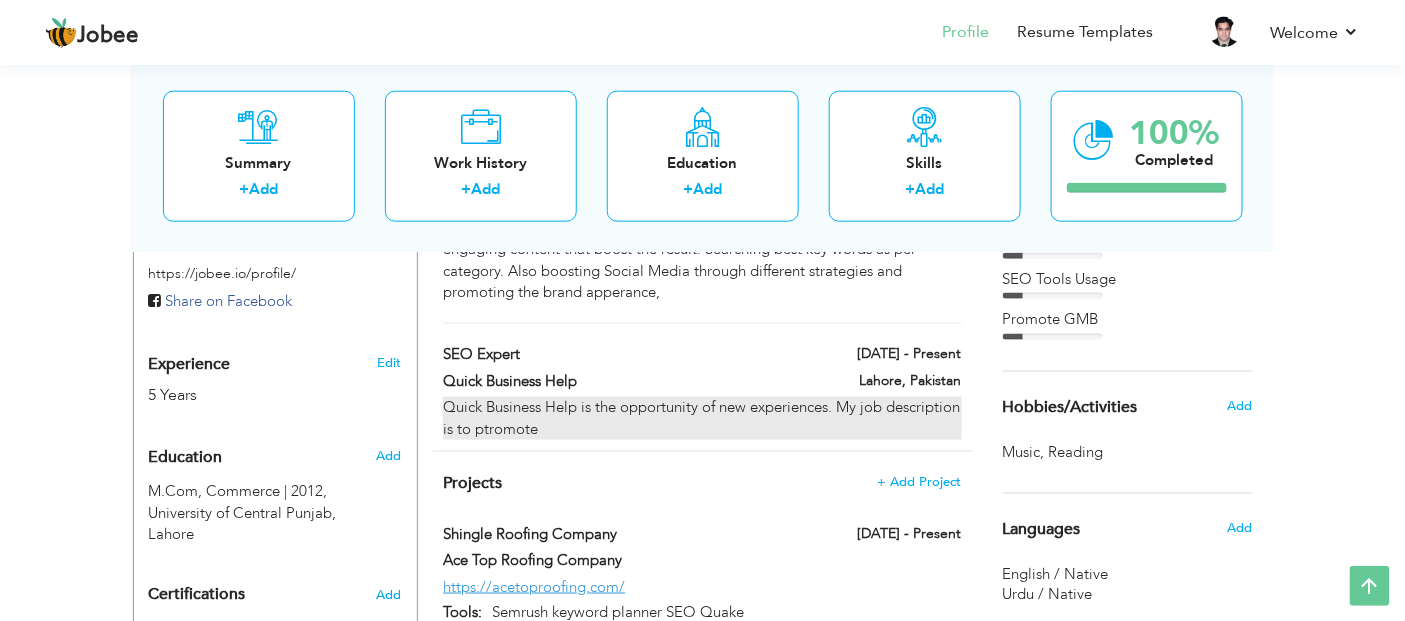 click on "Quick Business Help is the opportunity of new experiences. My job description is to ptromote" at bounding box center (702, 418) 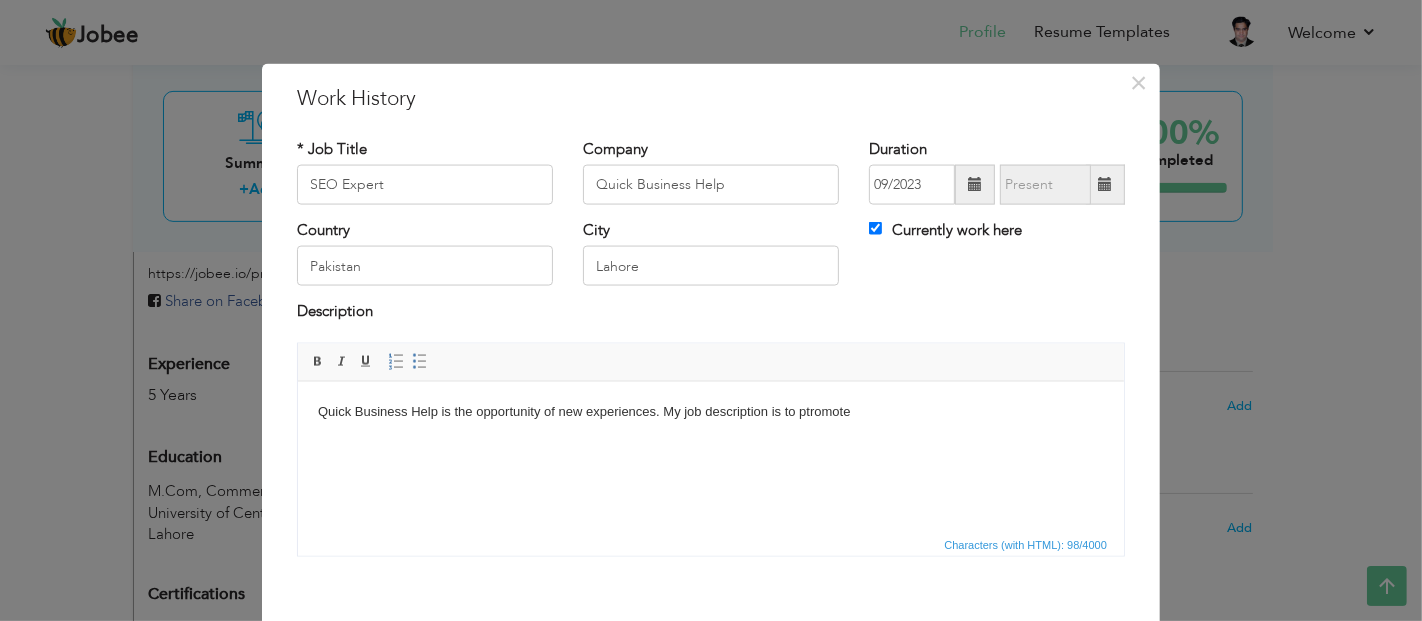 click on "Quick Business Help is the opportunity of new experiences. My job description is to ptromote" at bounding box center (710, 411) 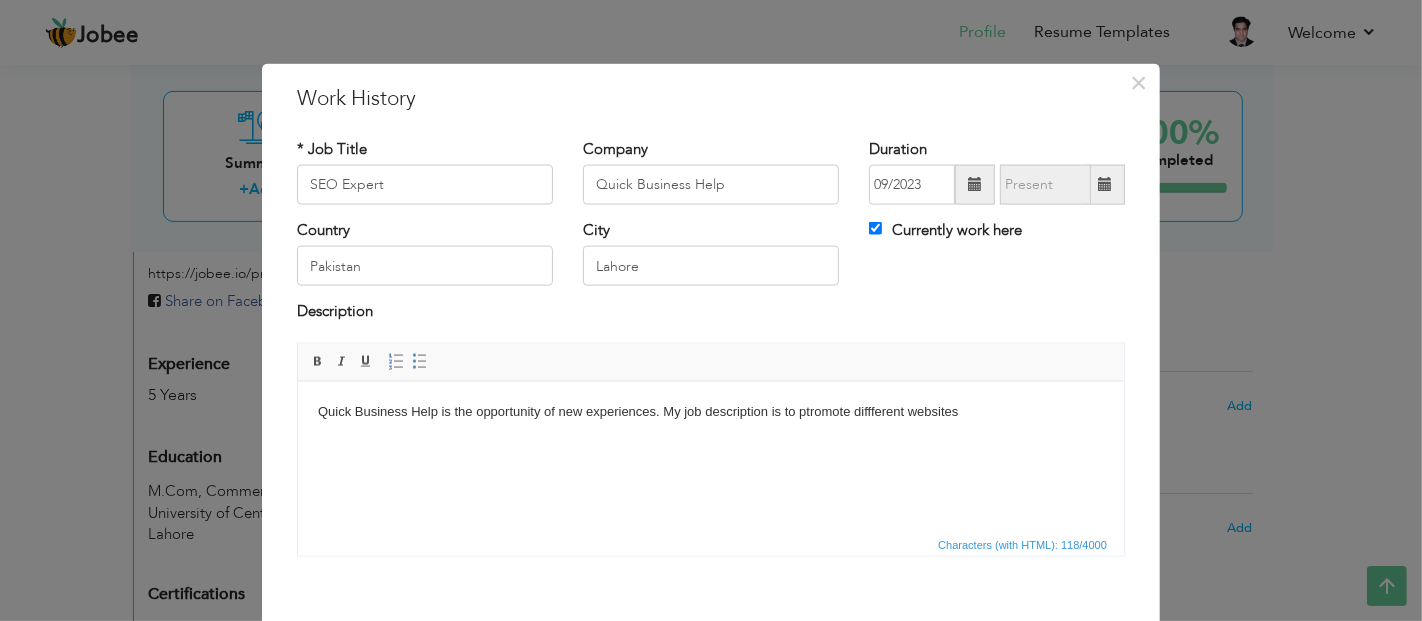 scroll, scrollTop: 97, scrollLeft: 0, axis: vertical 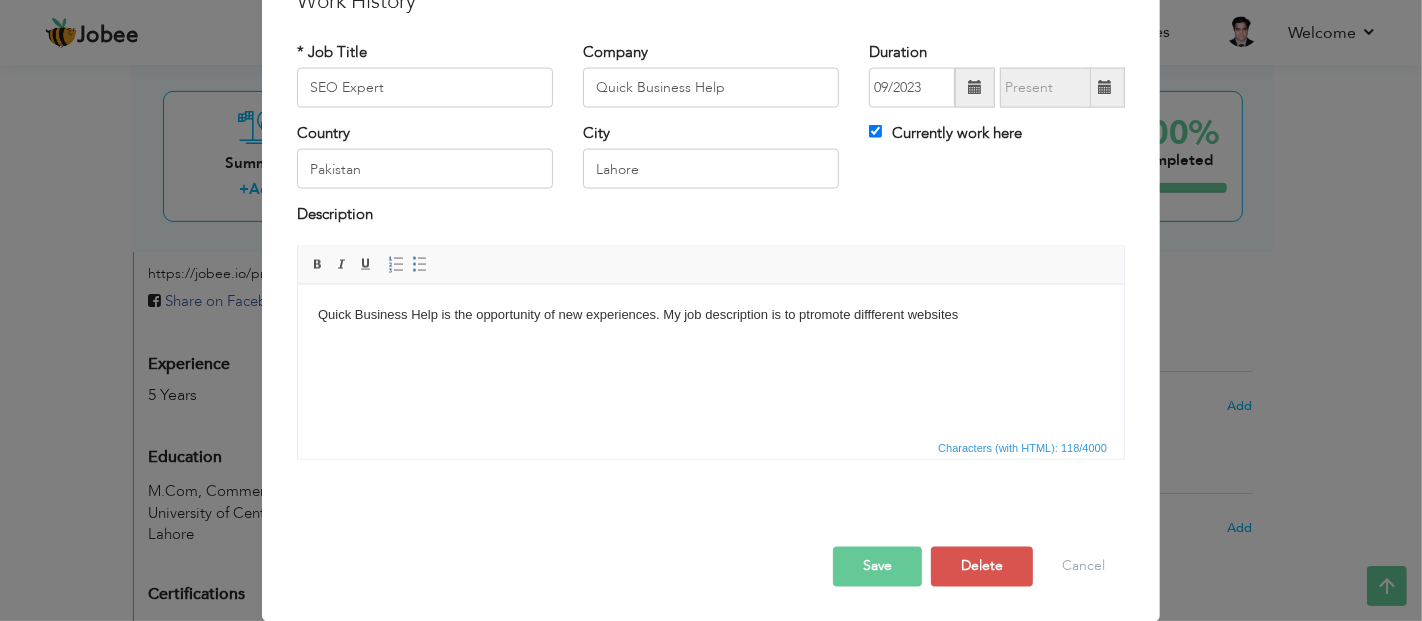click on "Quick Business Help is the opportunity of new experiences. My job description is to ptromote diffferent websites" at bounding box center (710, 314) 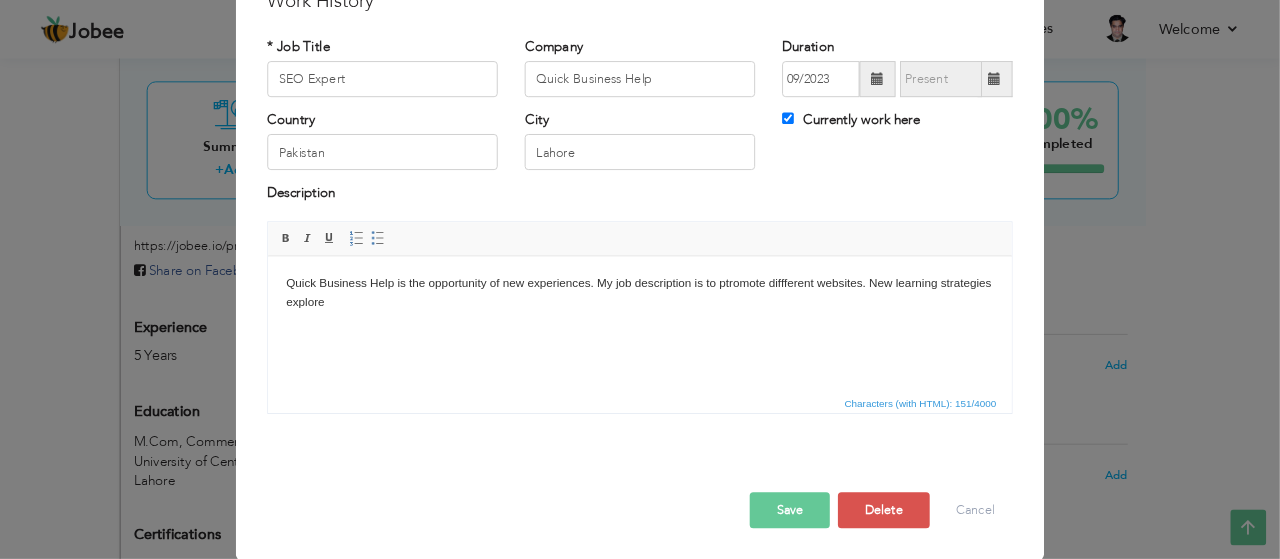 scroll, scrollTop: 667, scrollLeft: 0, axis: vertical 